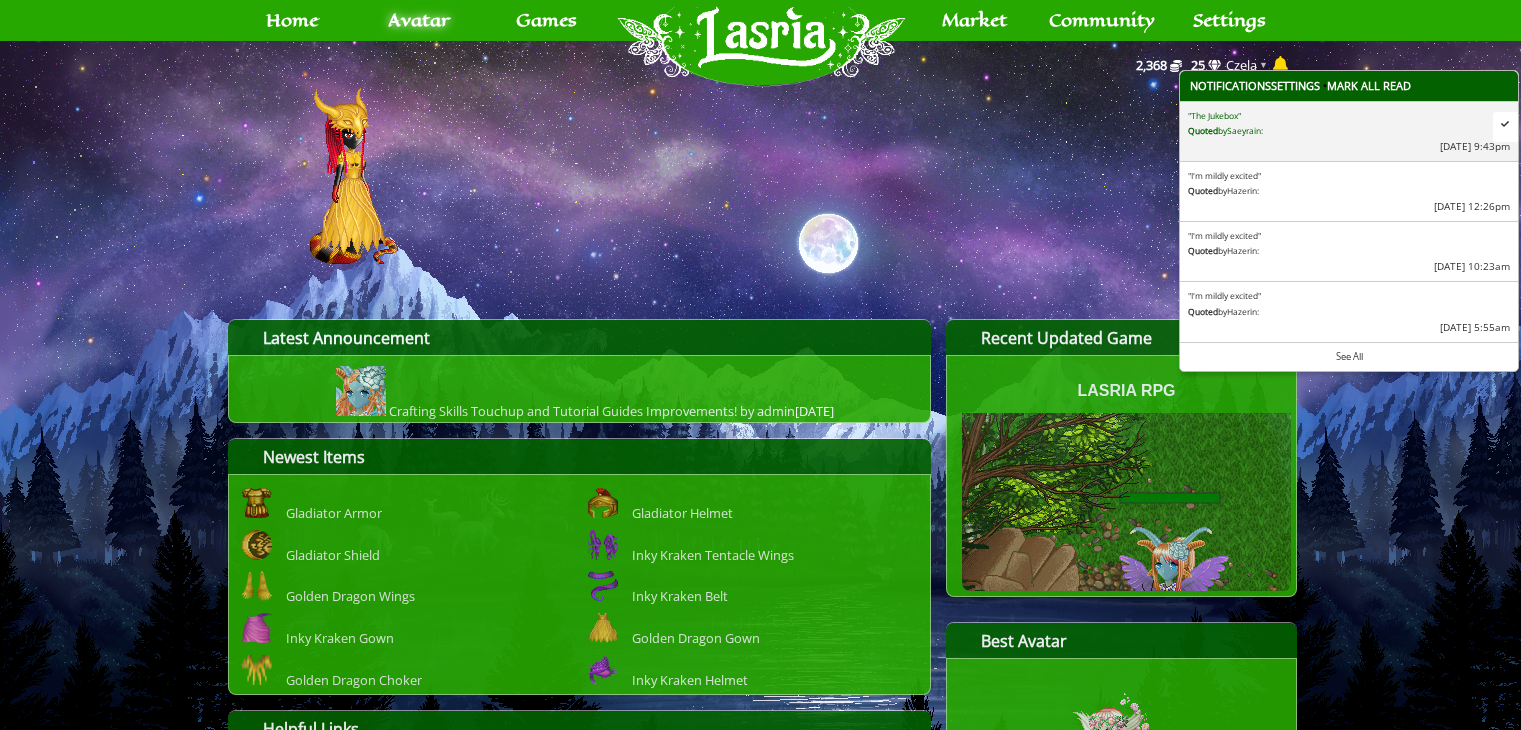 scroll, scrollTop: 0, scrollLeft: 0, axis: both 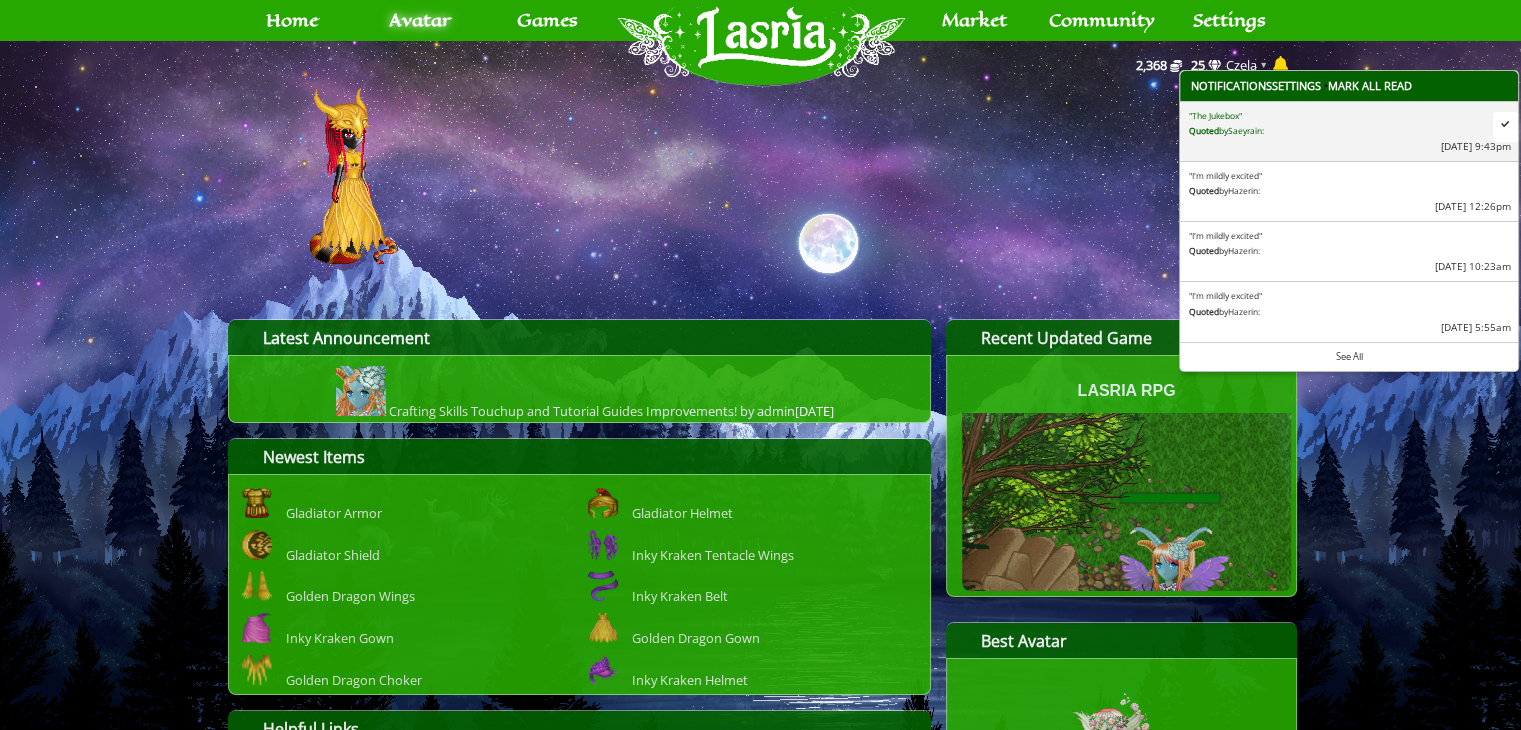 click on "Saeyra" at bounding box center [1240, 130] 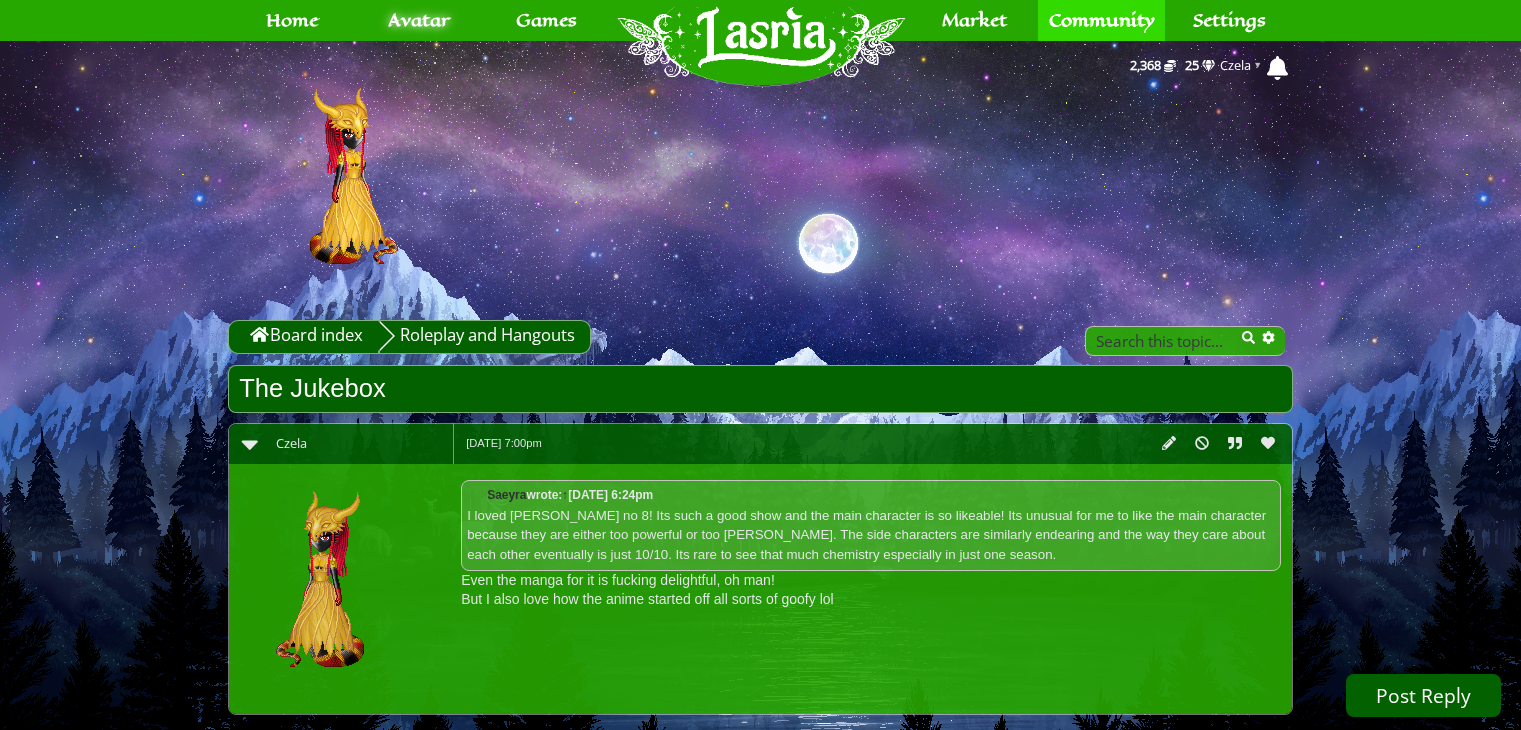 scroll, scrollTop: 408, scrollLeft: 0, axis: vertical 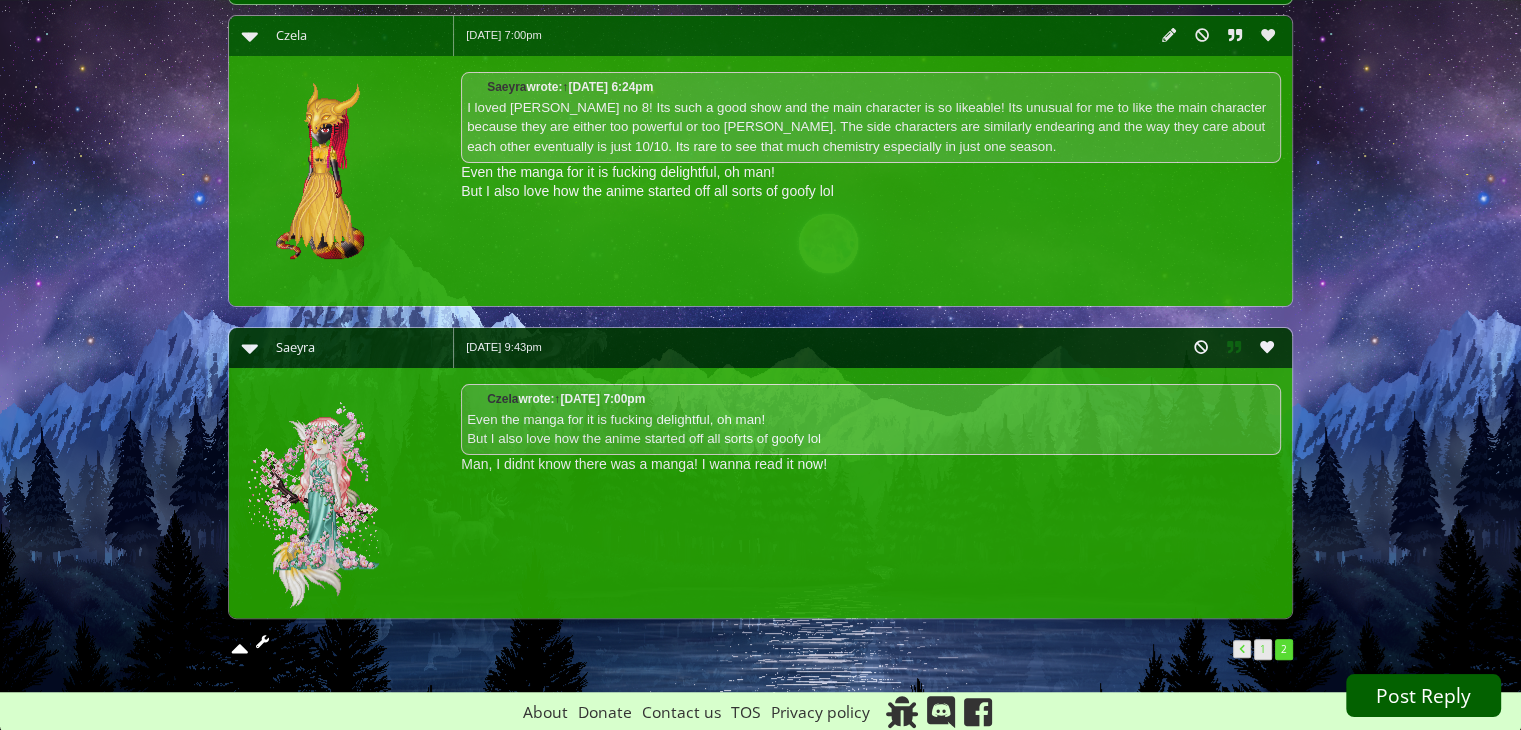 click 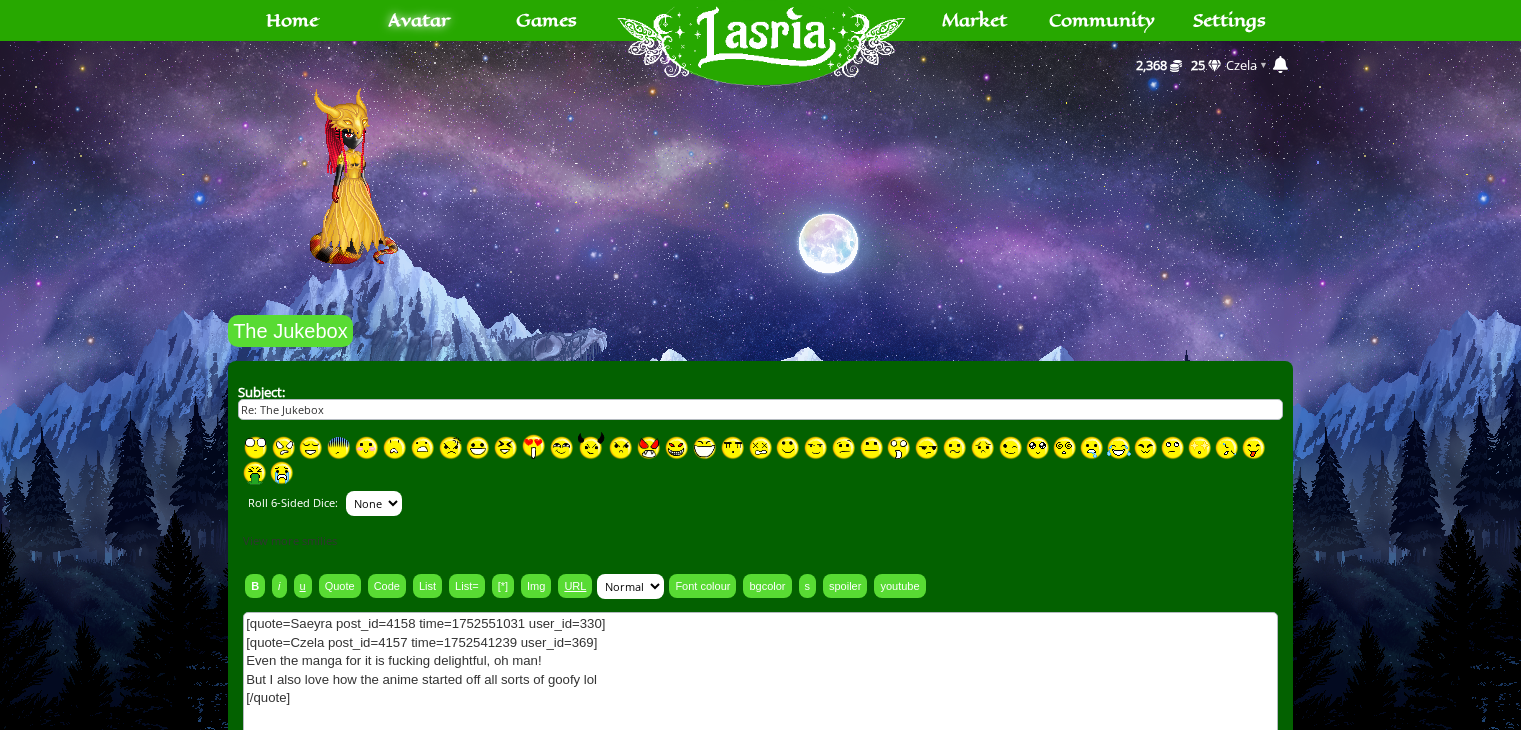 scroll, scrollTop: 0, scrollLeft: 0, axis: both 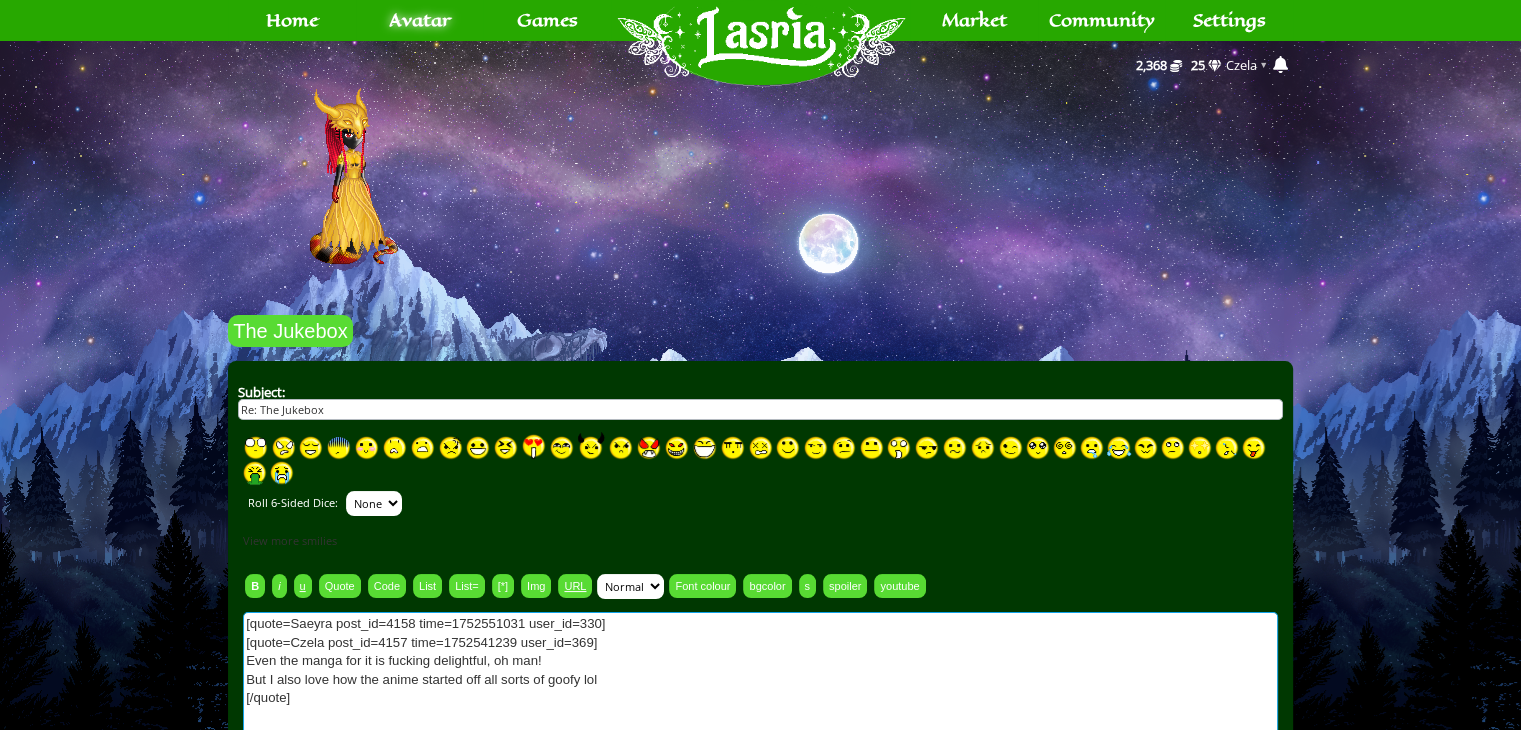drag, startPoint x: 240, startPoint y: 645, endPoint x: 338, endPoint y: 696, distance: 110.47624 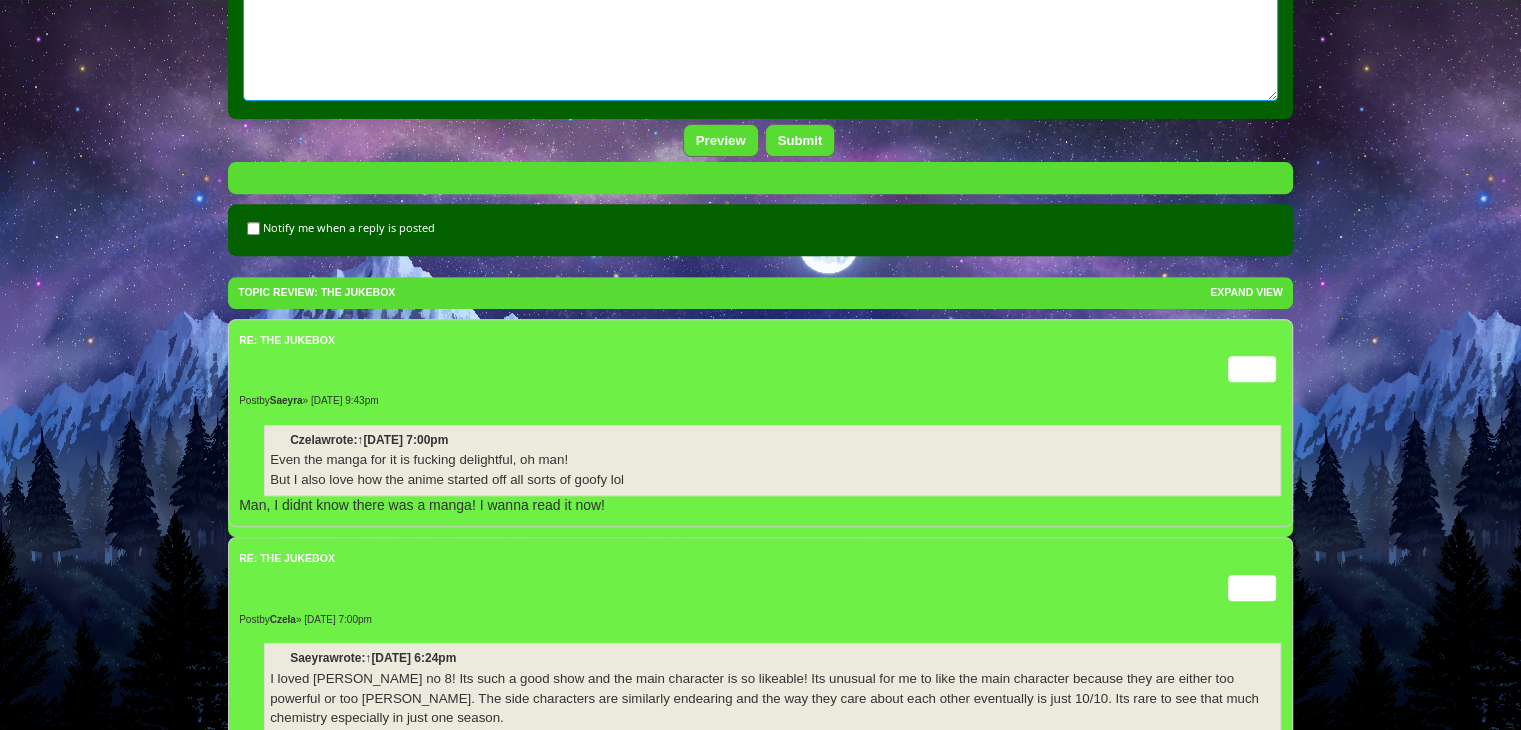 scroll, scrollTop: 788, scrollLeft: 0, axis: vertical 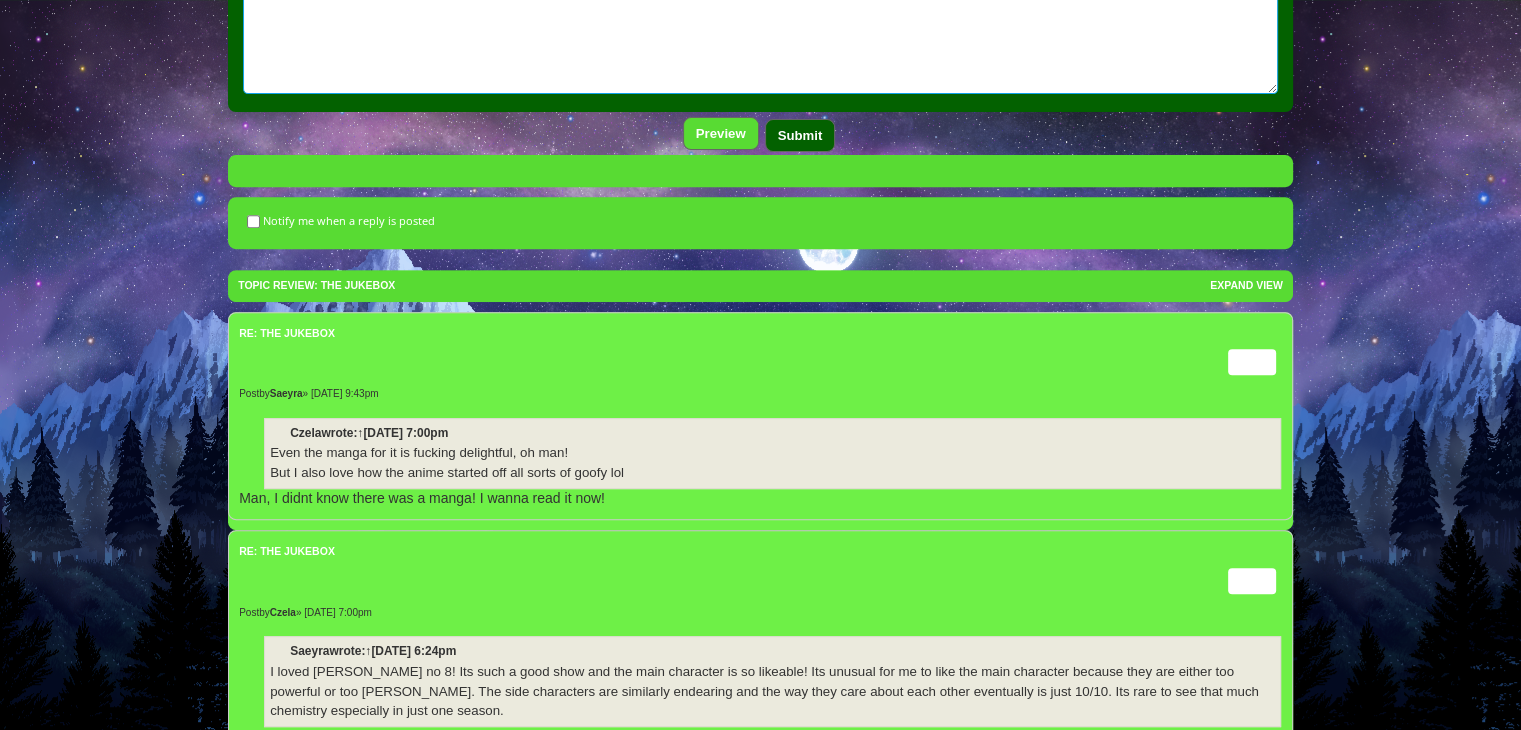 type on "[quote=Saeyra post_id=4158 time=1752551031 user_id=330]
Man, I didnt know there was a manga! I wanna read it now!
[/quote]
10/10 would recommend, I've only read the first 3 vols, bc we have them in my store, but oh man, it was a delight lol" 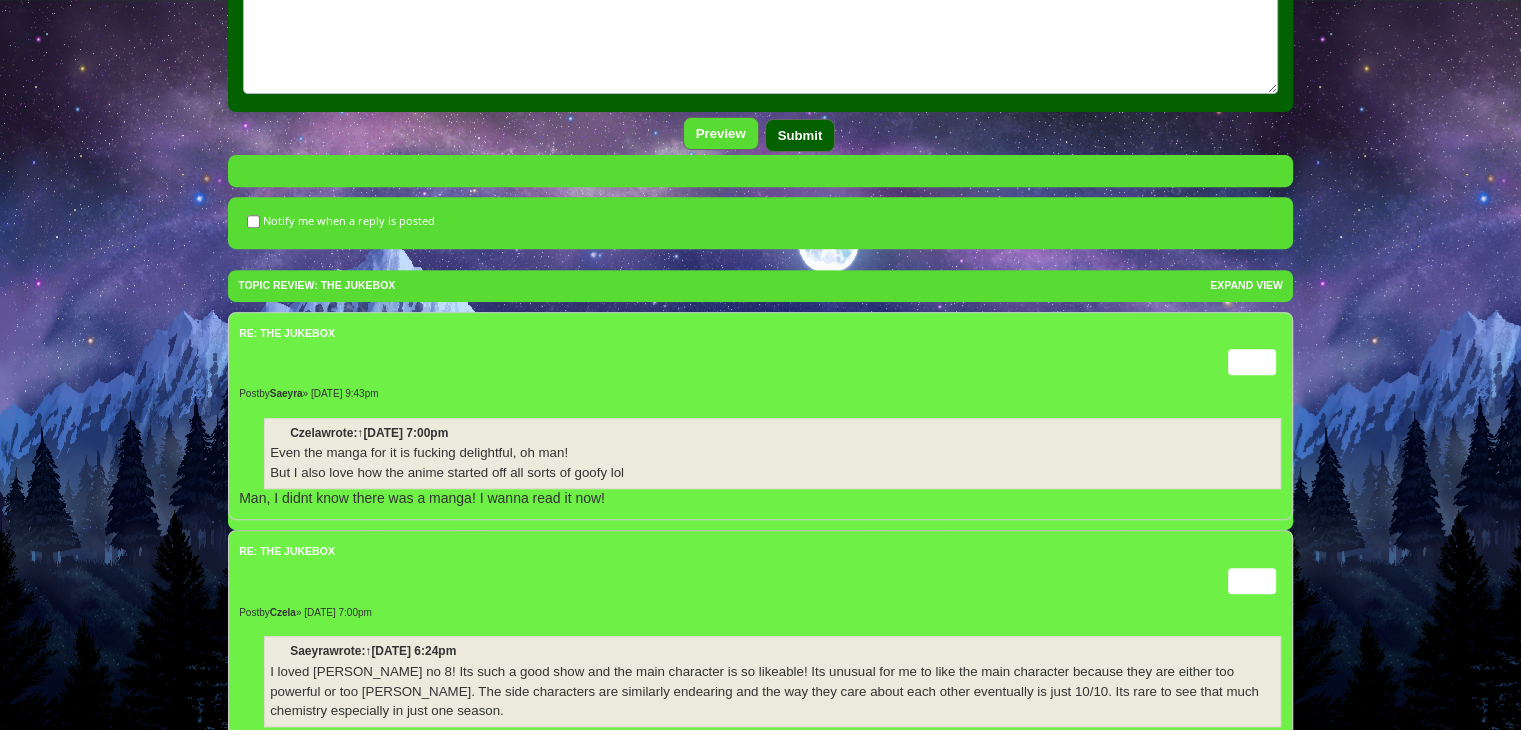click on "Submit" at bounding box center (800, 135) 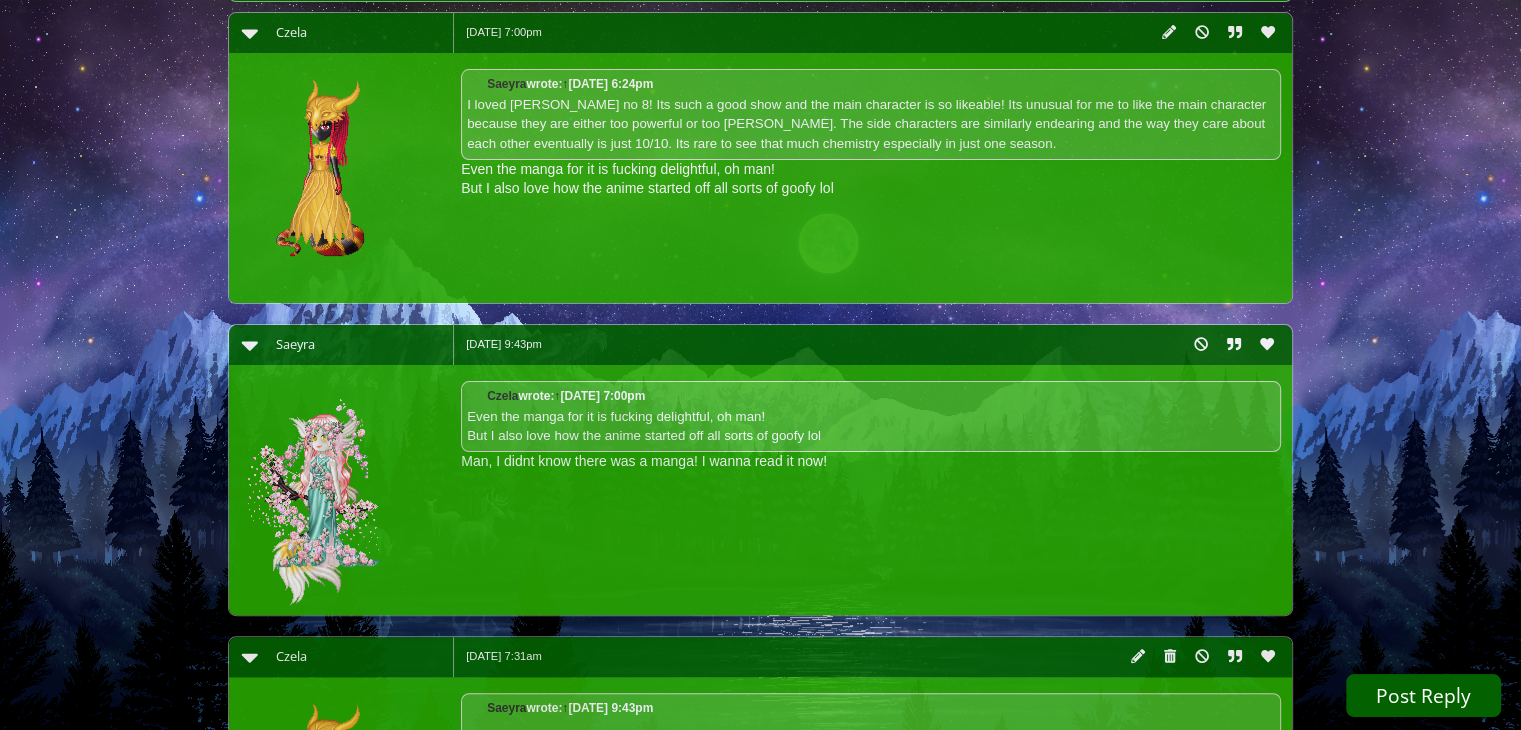 scroll, scrollTop: 0, scrollLeft: 0, axis: both 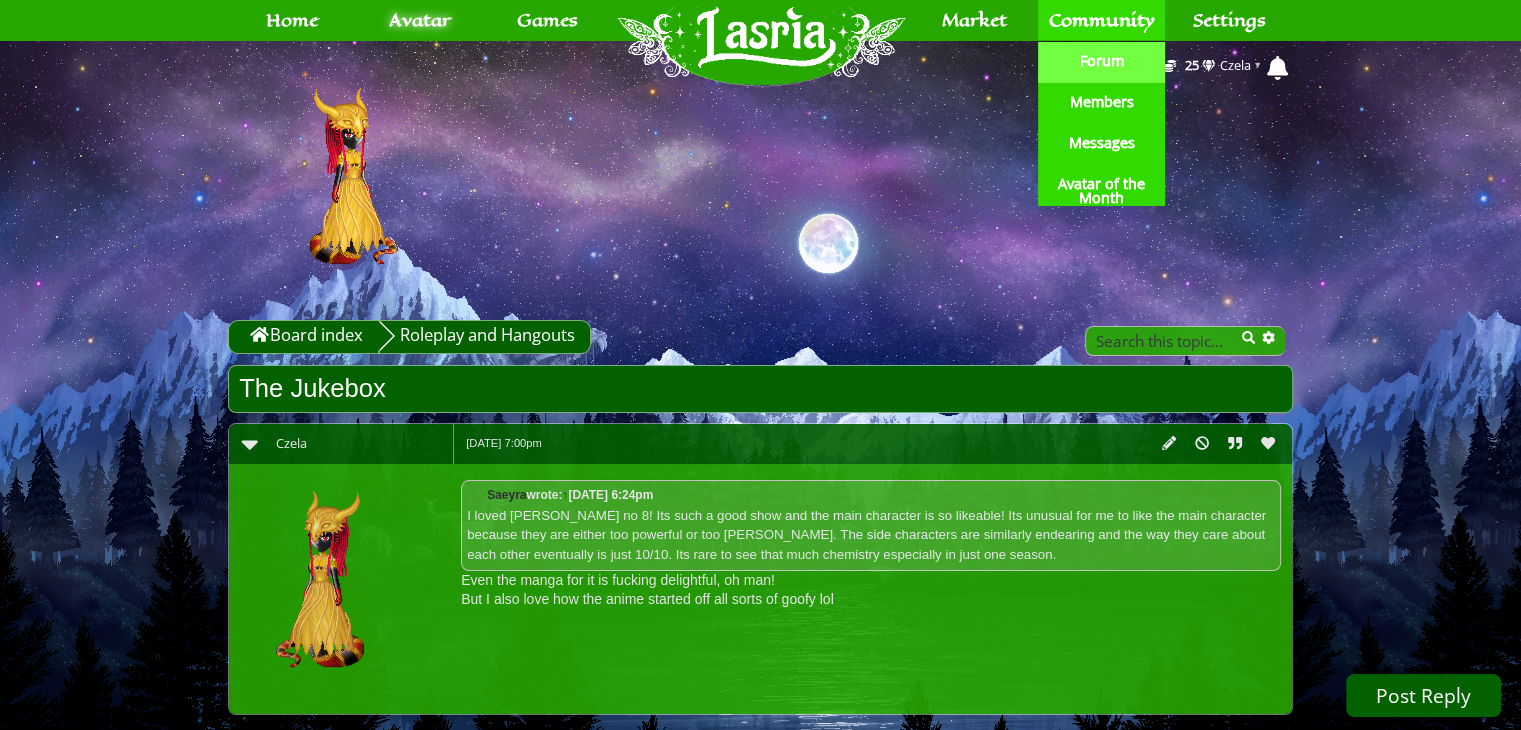 click on "Forum" at bounding box center (1102, 61) 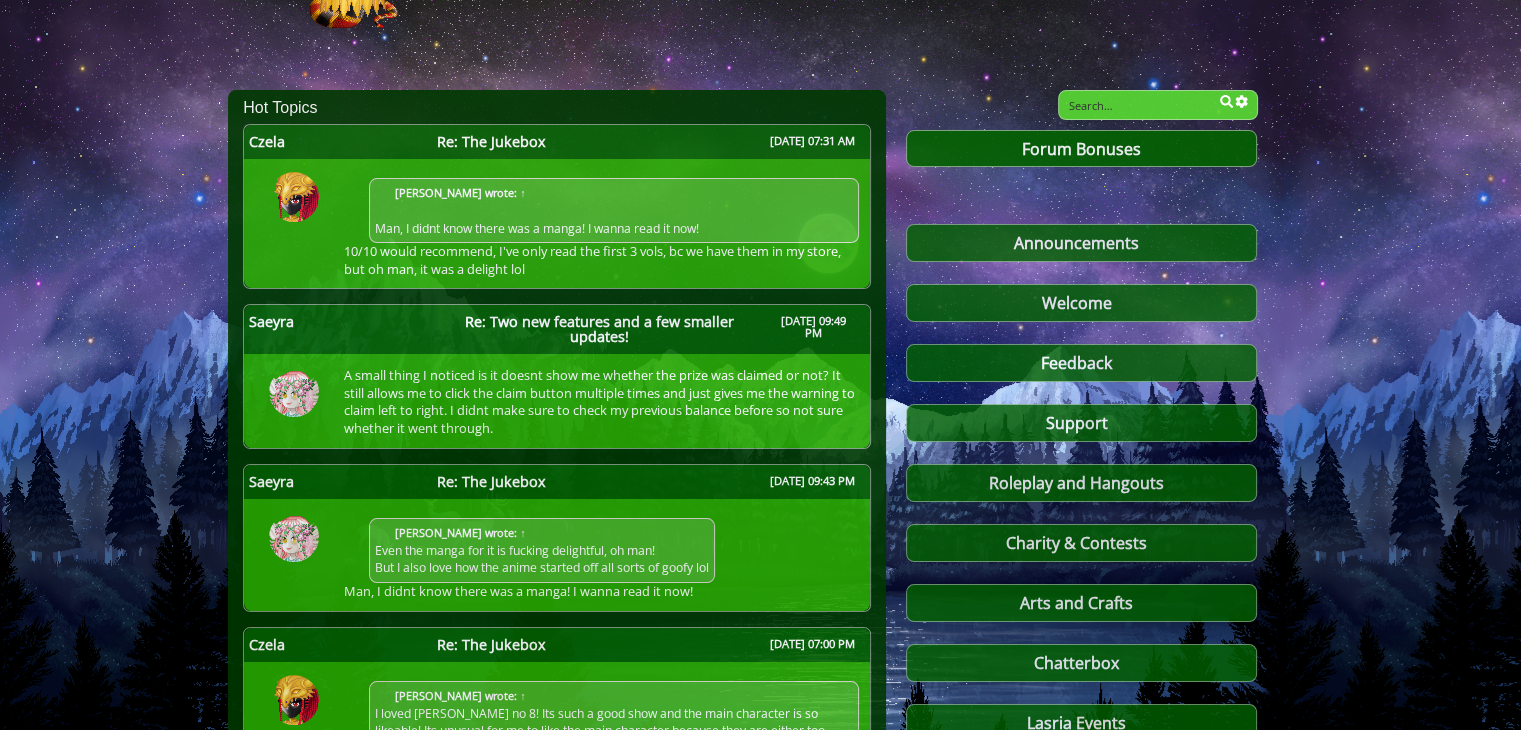 scroll, scrollTop: 234, scrollLeft: 0, axis: vertical 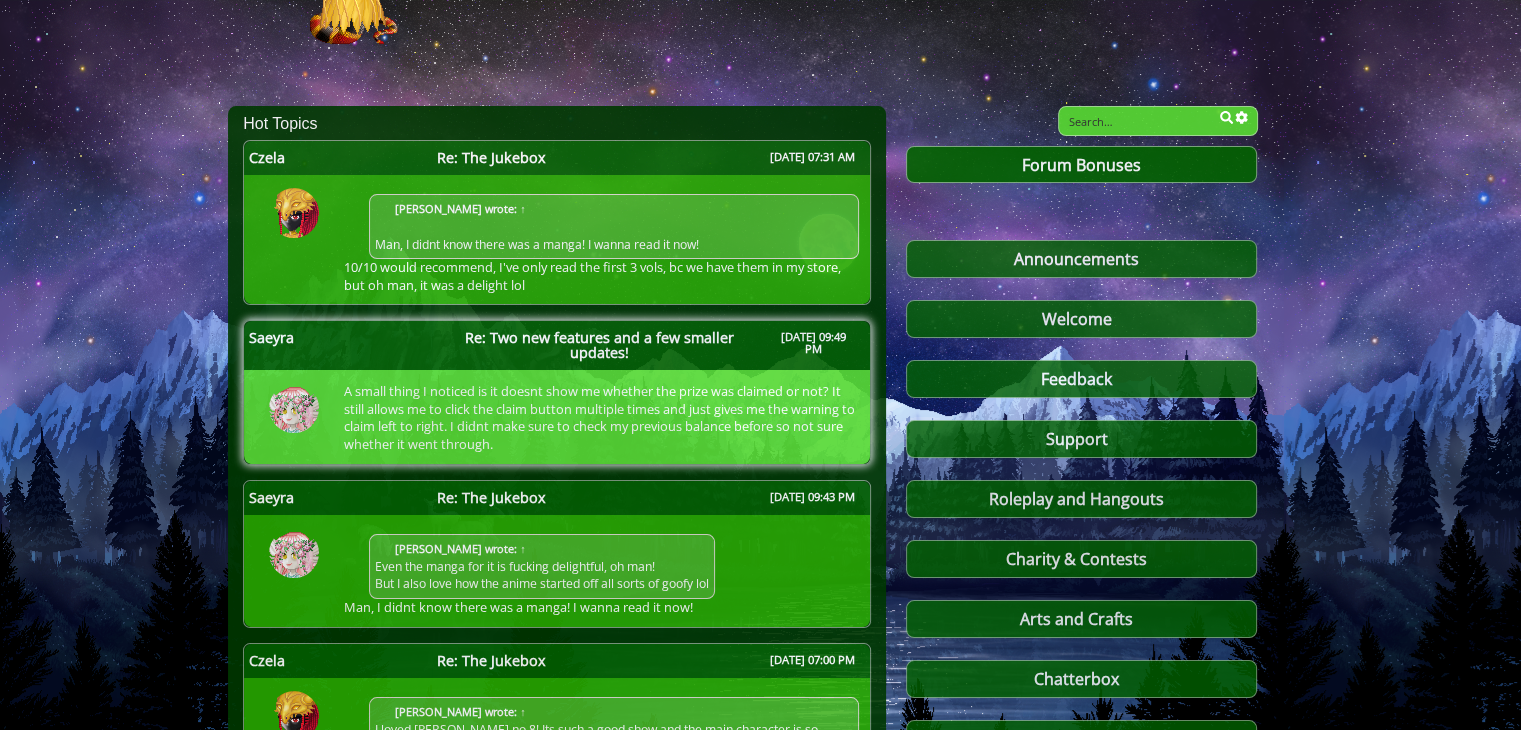 click on "A small thing I noticed is it doesnt show me whether the prize was claimed or not? It still allows me to click the claim button multiple times and just gives me the warning to claim left to right. I didnt make sure to check my previous balance before so not sure whether it went through." at bounding box center (597, 418) 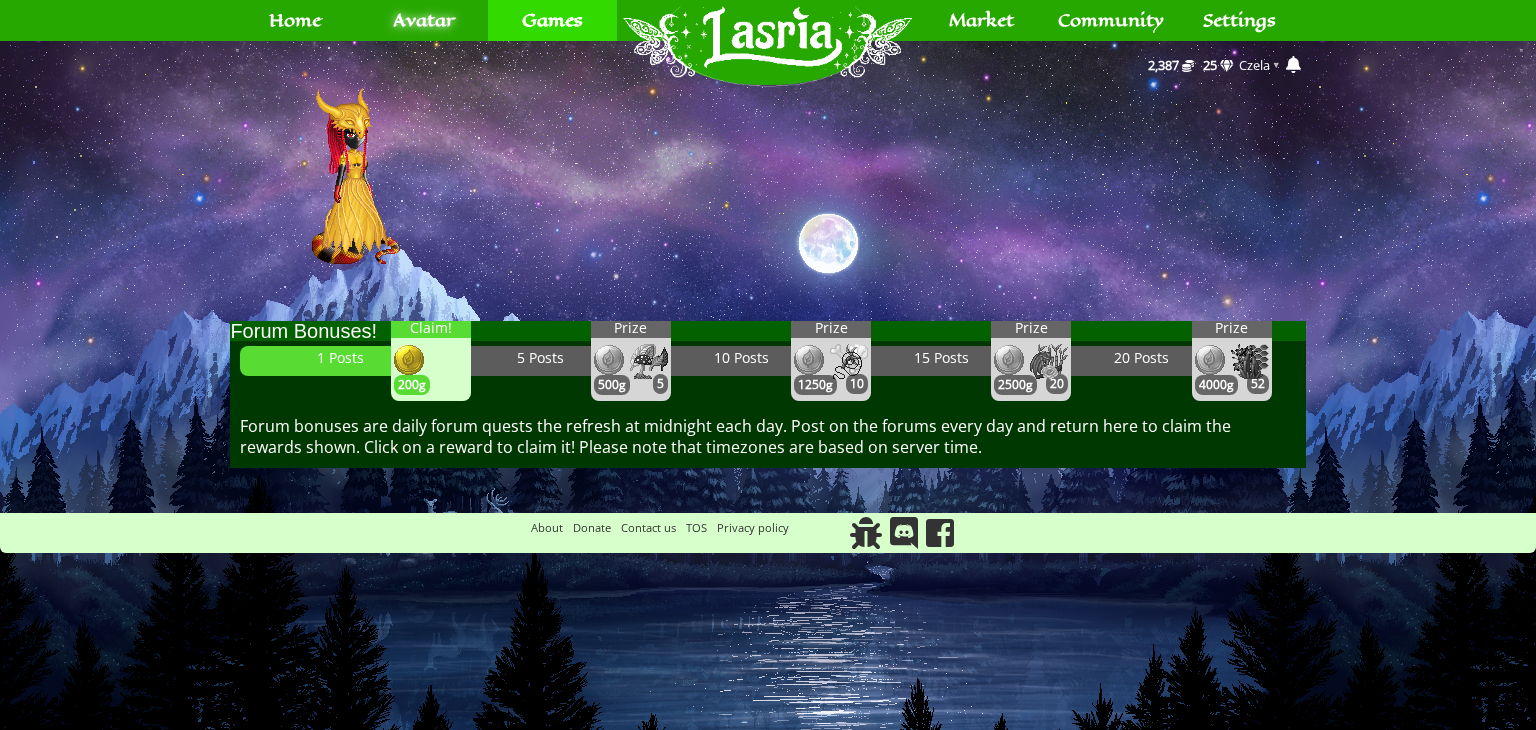 scroll, scrollTop: 0, scrollLeft: 0, axis: both 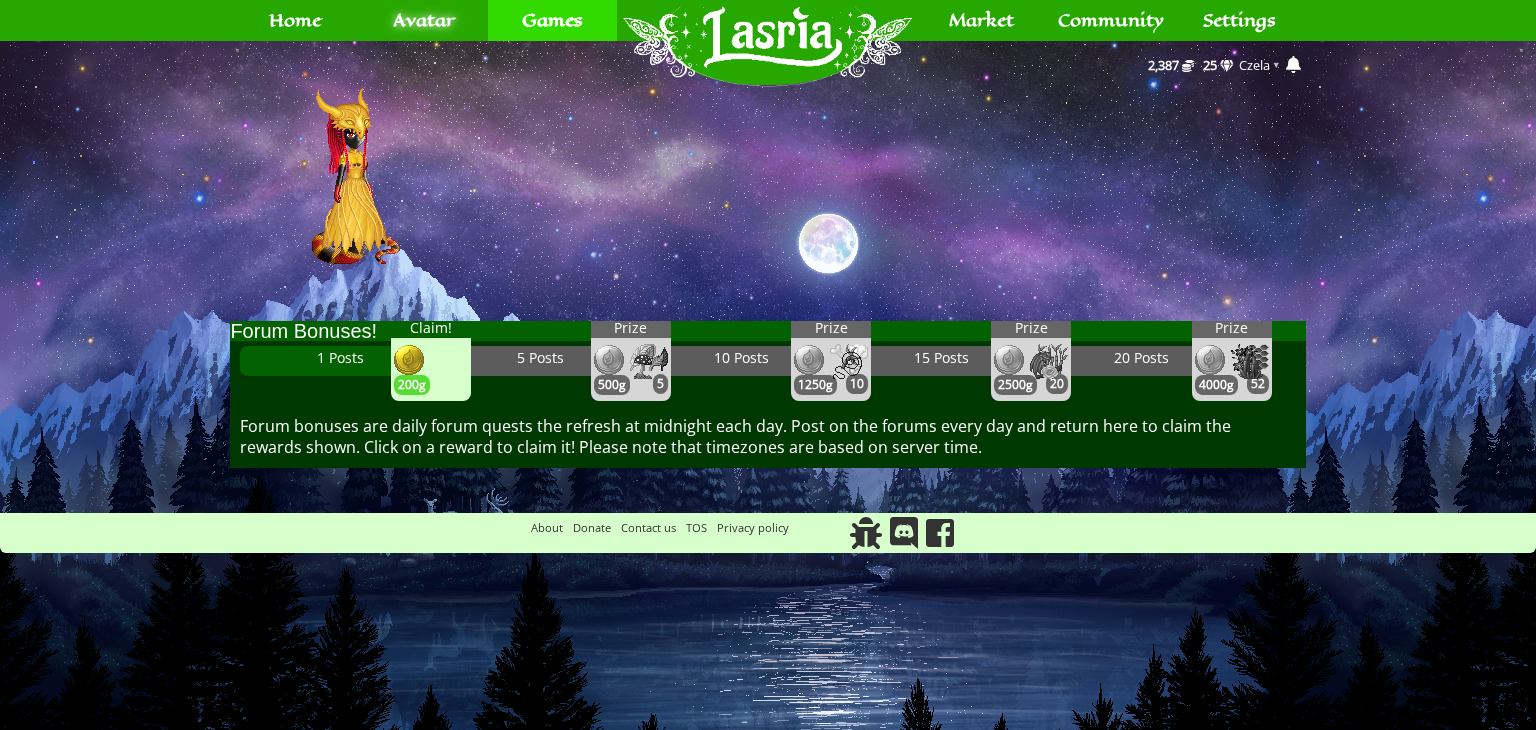 click on "Claim!" at bounding box center [431, 329] 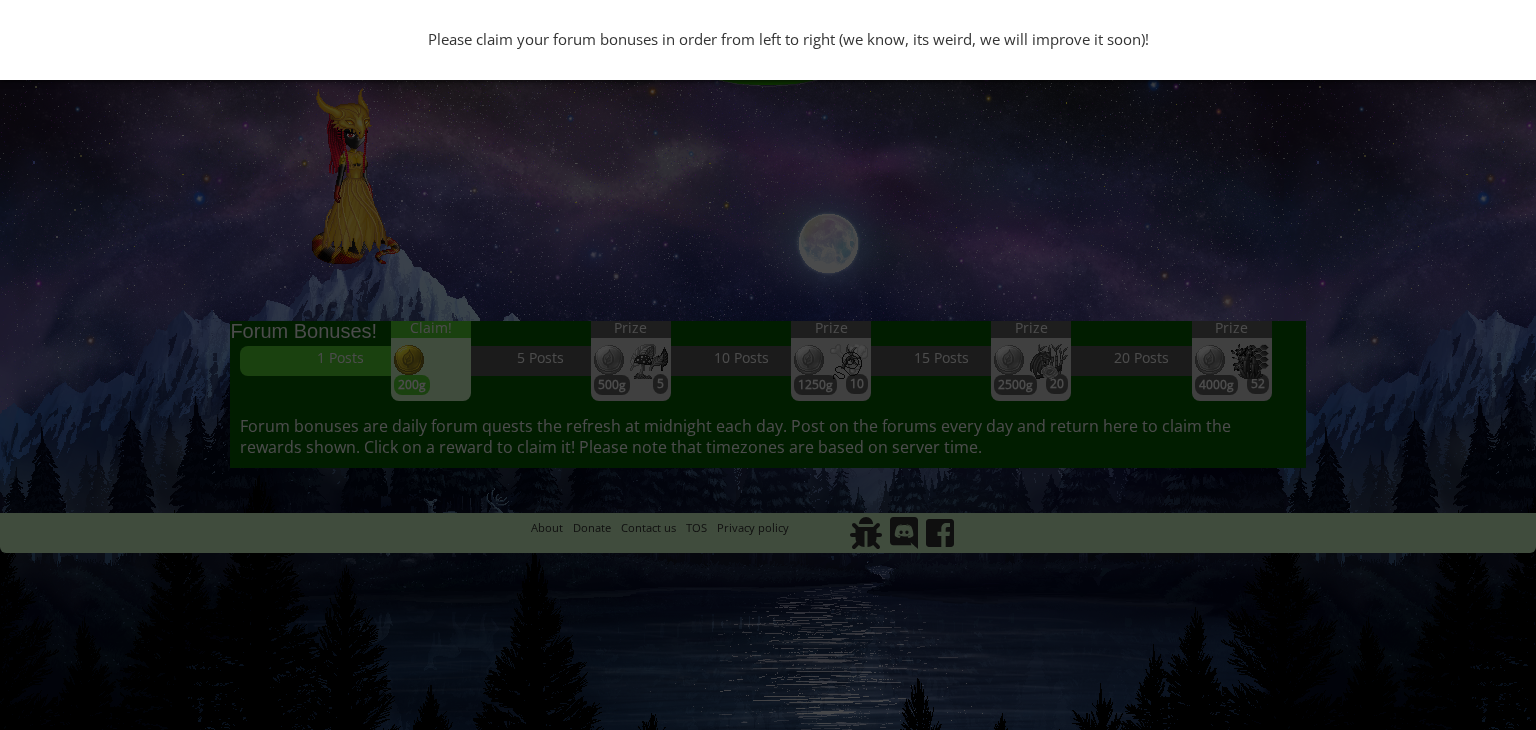 click on "Please claim your forum bonuses in order from left to right (we know, its weird, we will improve it soon)!" at bounding box center [768, 365] 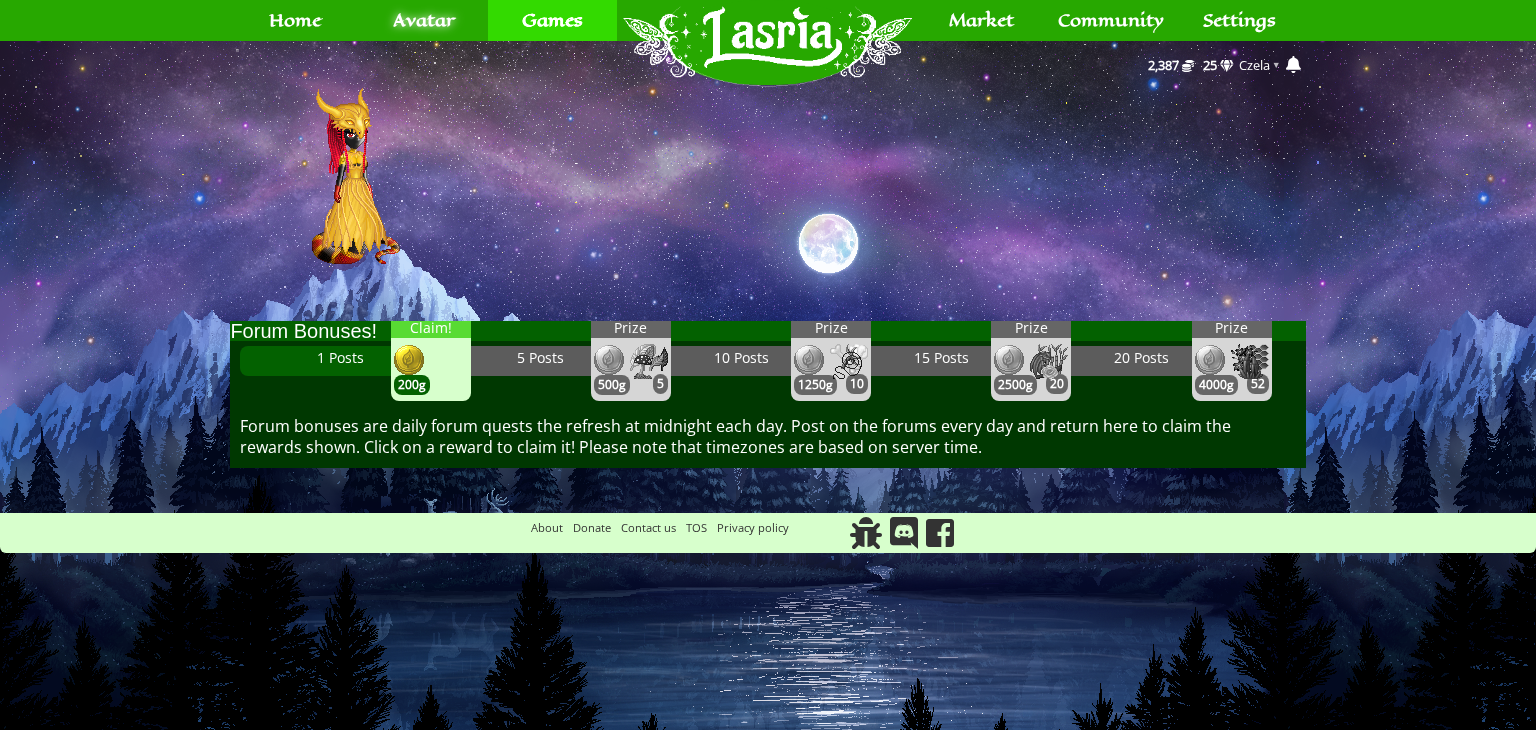 click on "200g" at bounding box center [412, 385] 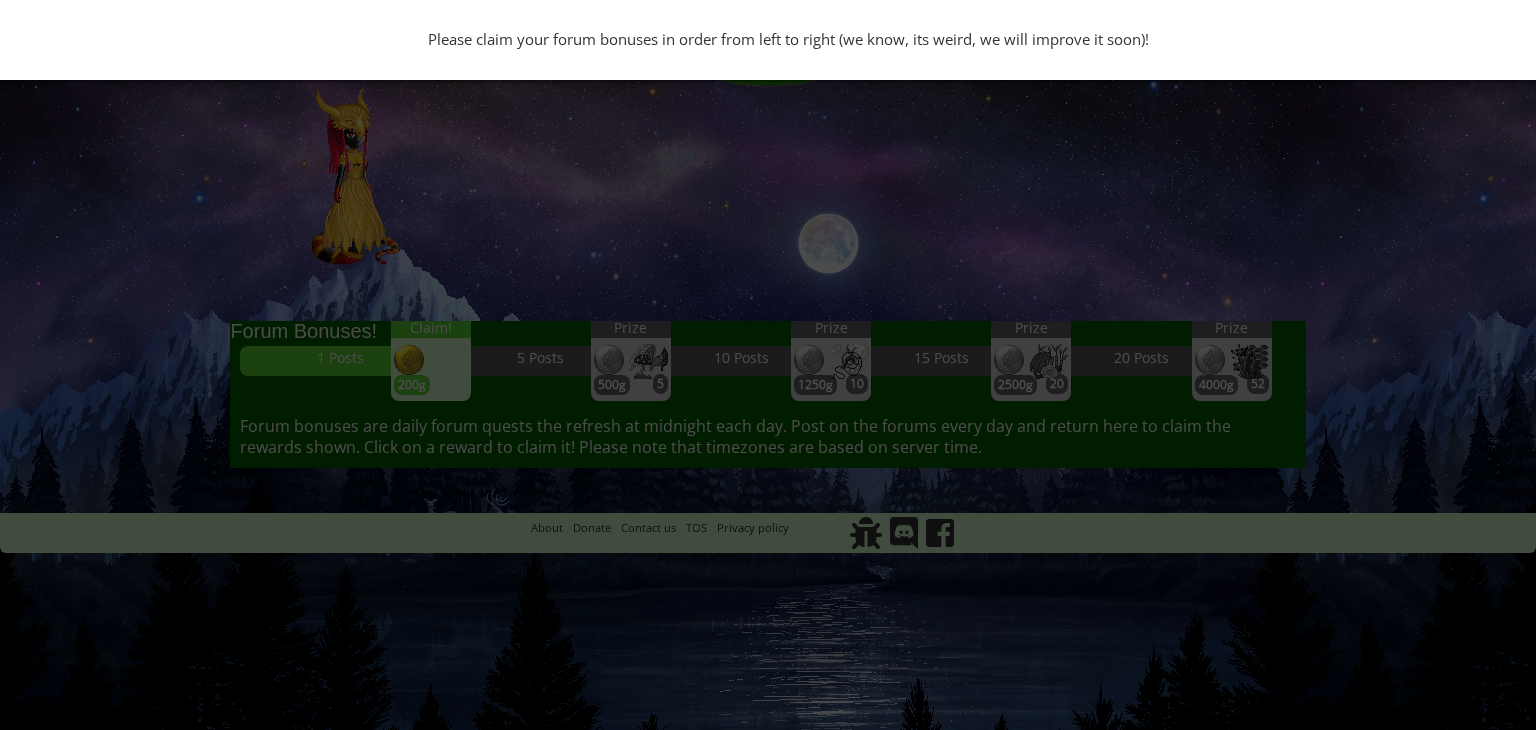 click on "Please claim your forum bonuses in order from left to right (we know, its weird, we will improve it soon)!" at bounding box center (768, 365) 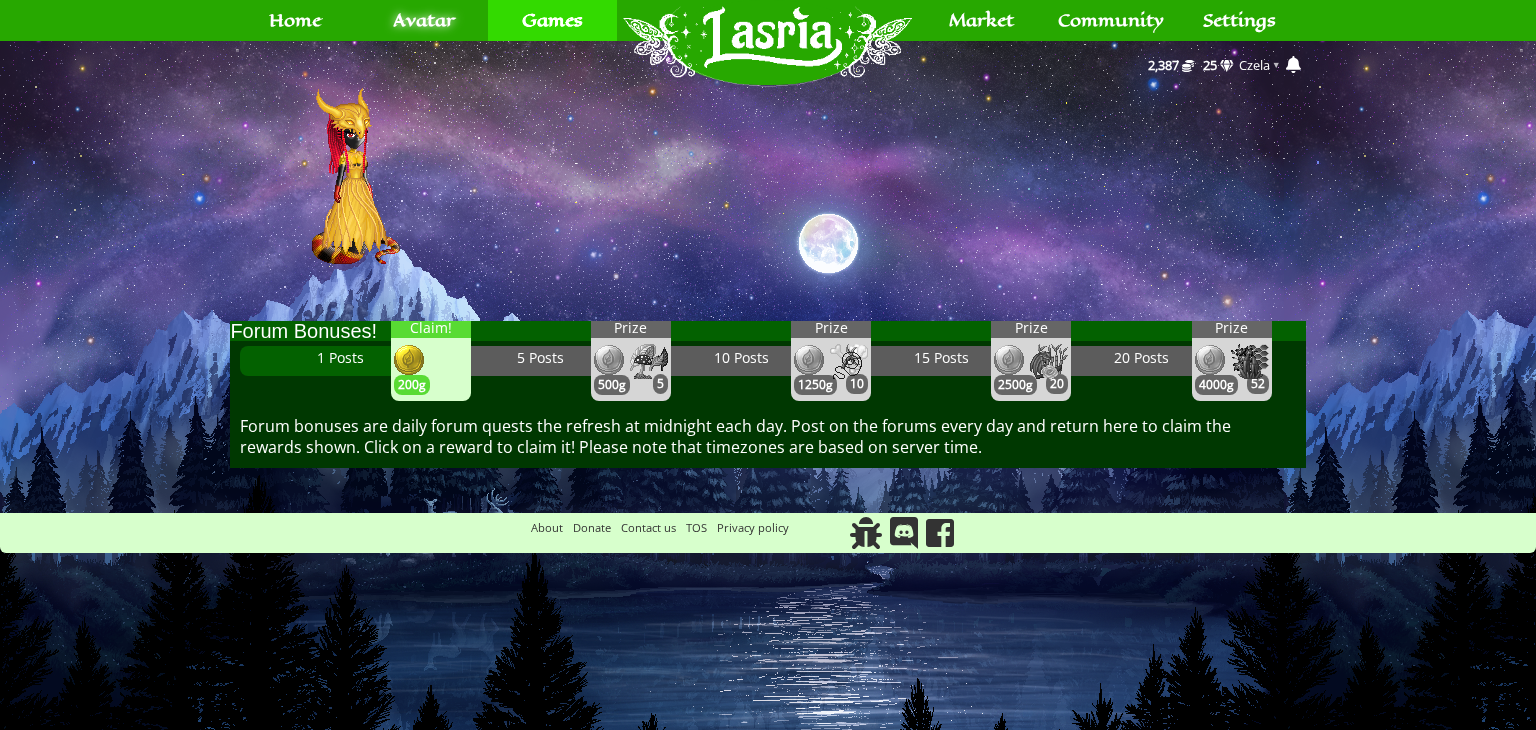 click on "Claim!
200g" at bounding box center (431, 361) 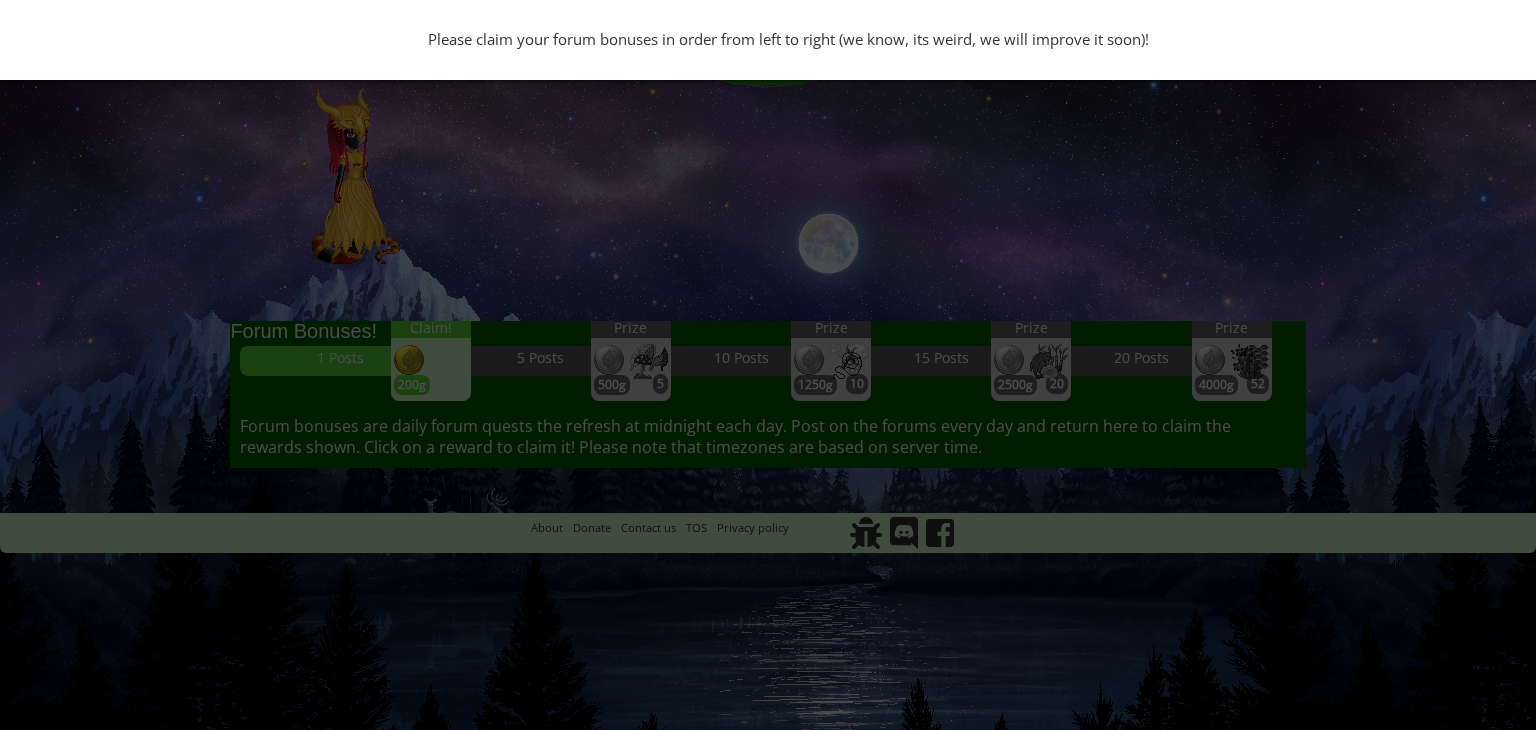 click on "Please claim your forum bonuses in order from left to right (we know, its weird, we will improve it soon)!" at bounding box center [768, 365] 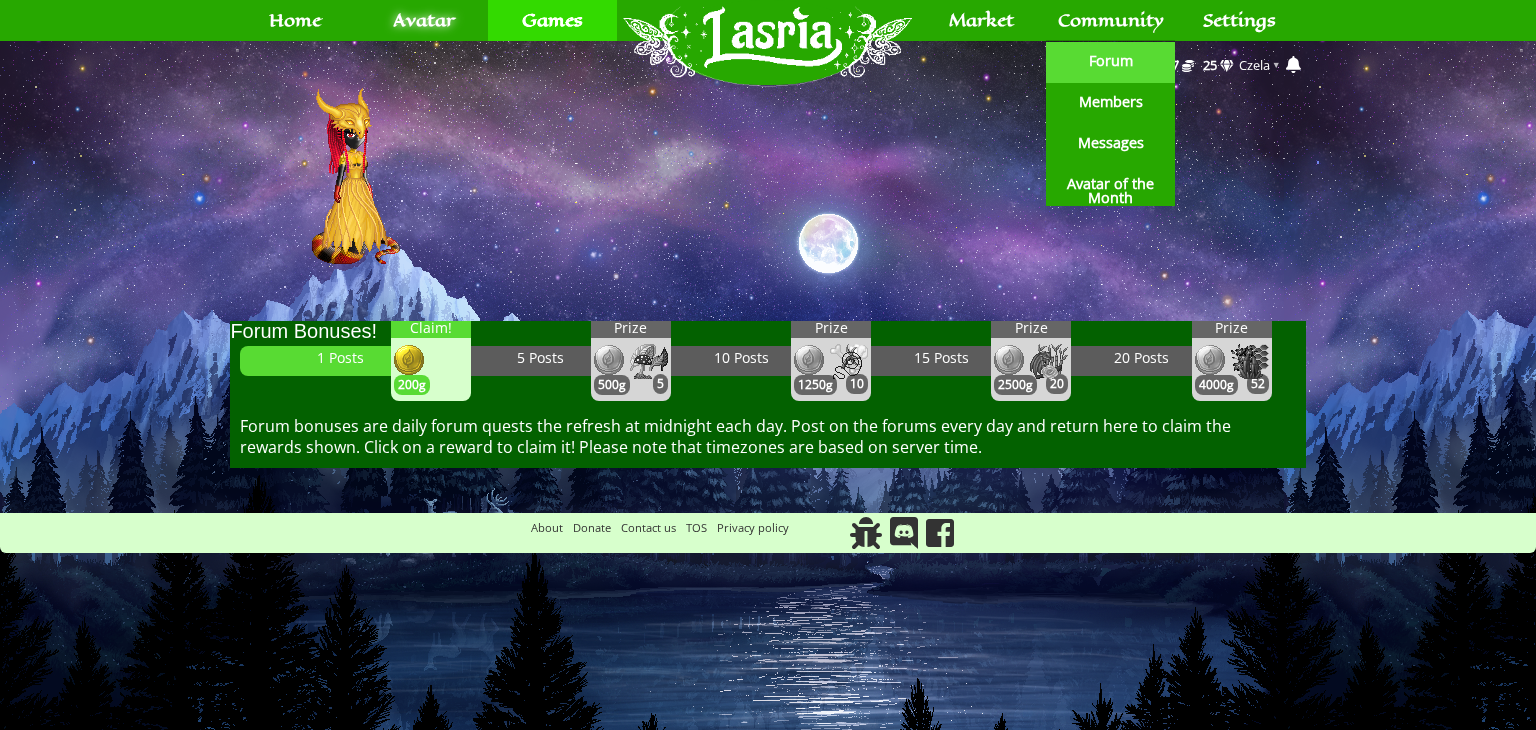 click on "Forum" at bounding box center [1111, 61] 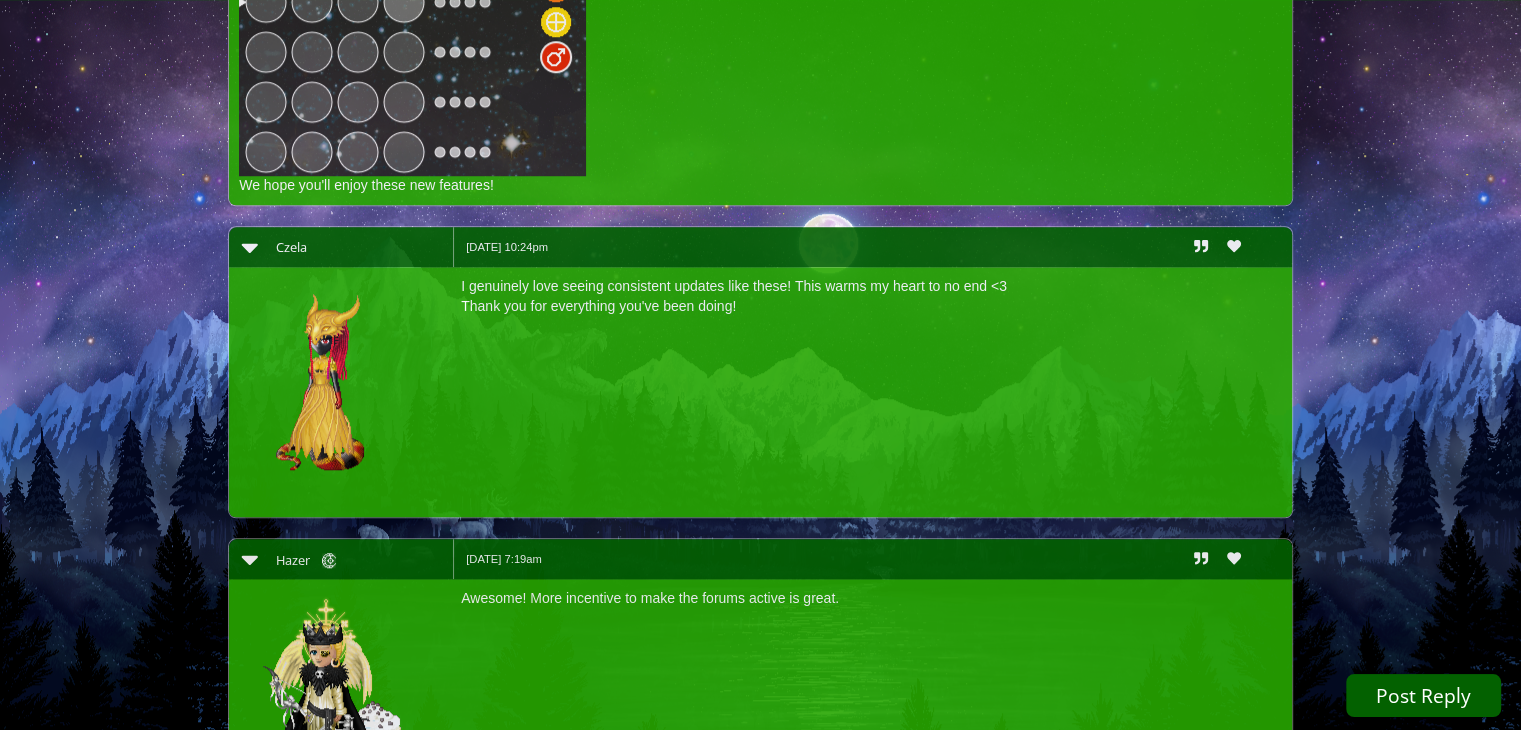 scroll, scrollTop: 2137, scrollLeft: 0, axis: vertical 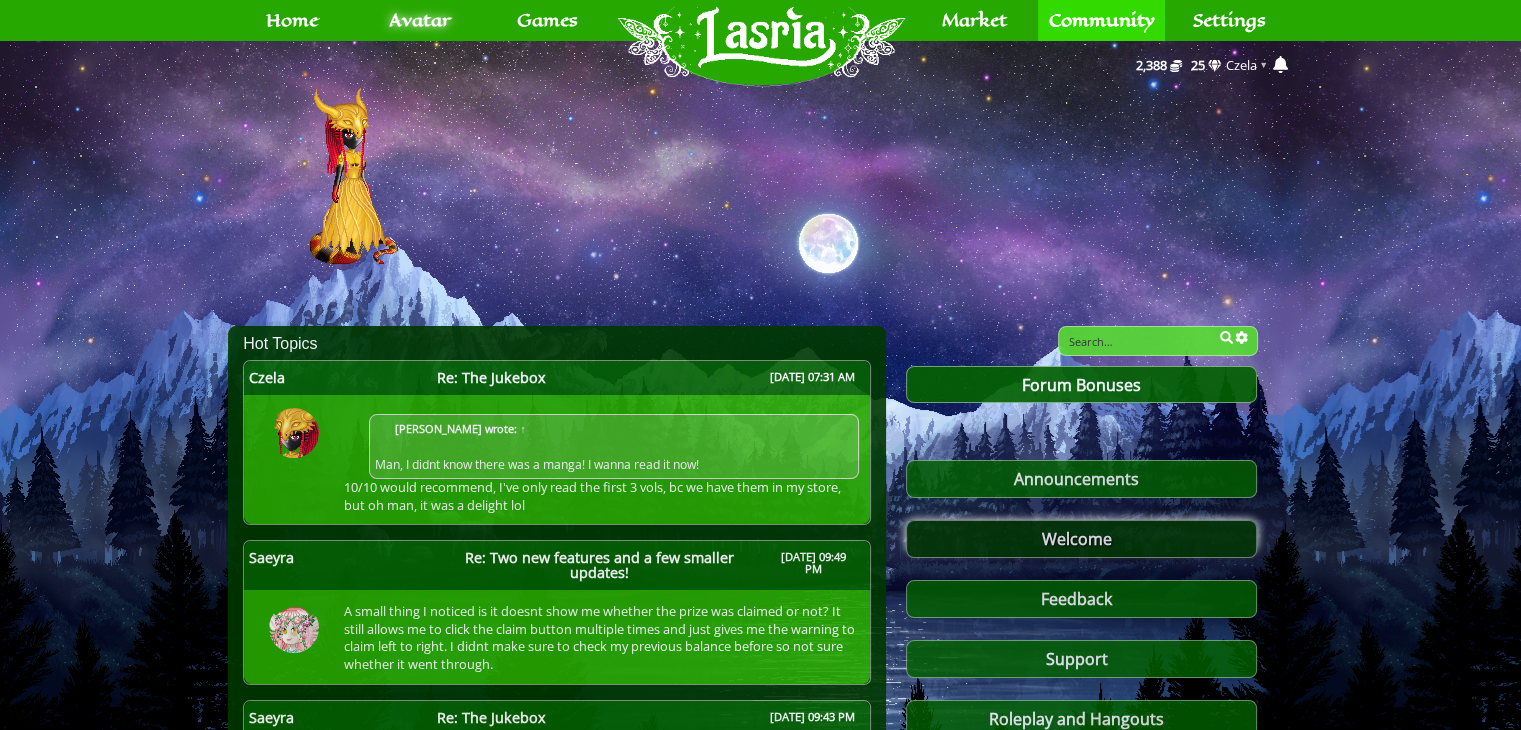 click on "Welcome" at bounding box center [1081, 539] 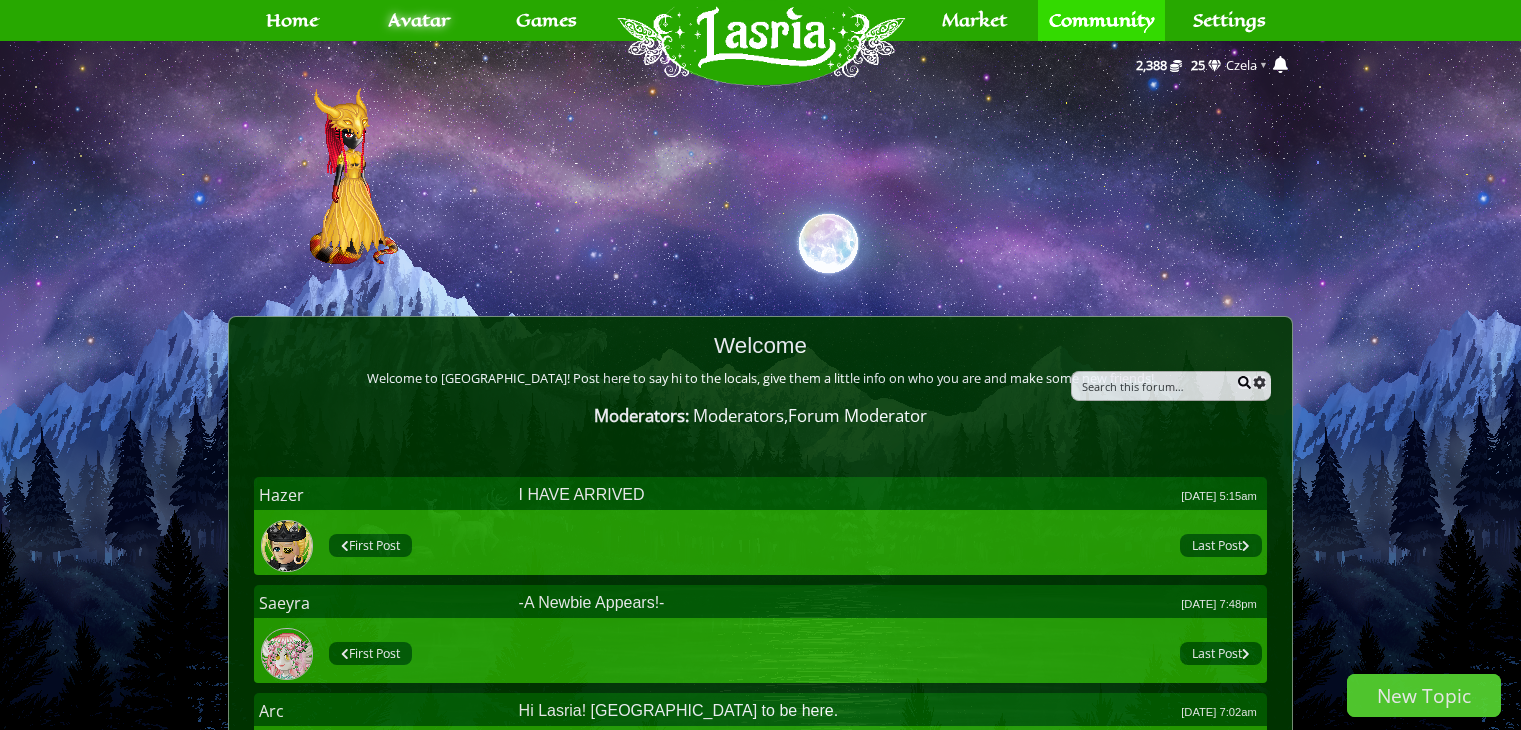scroll, scrollTop: 0, scrollLeft: 0, axis: both 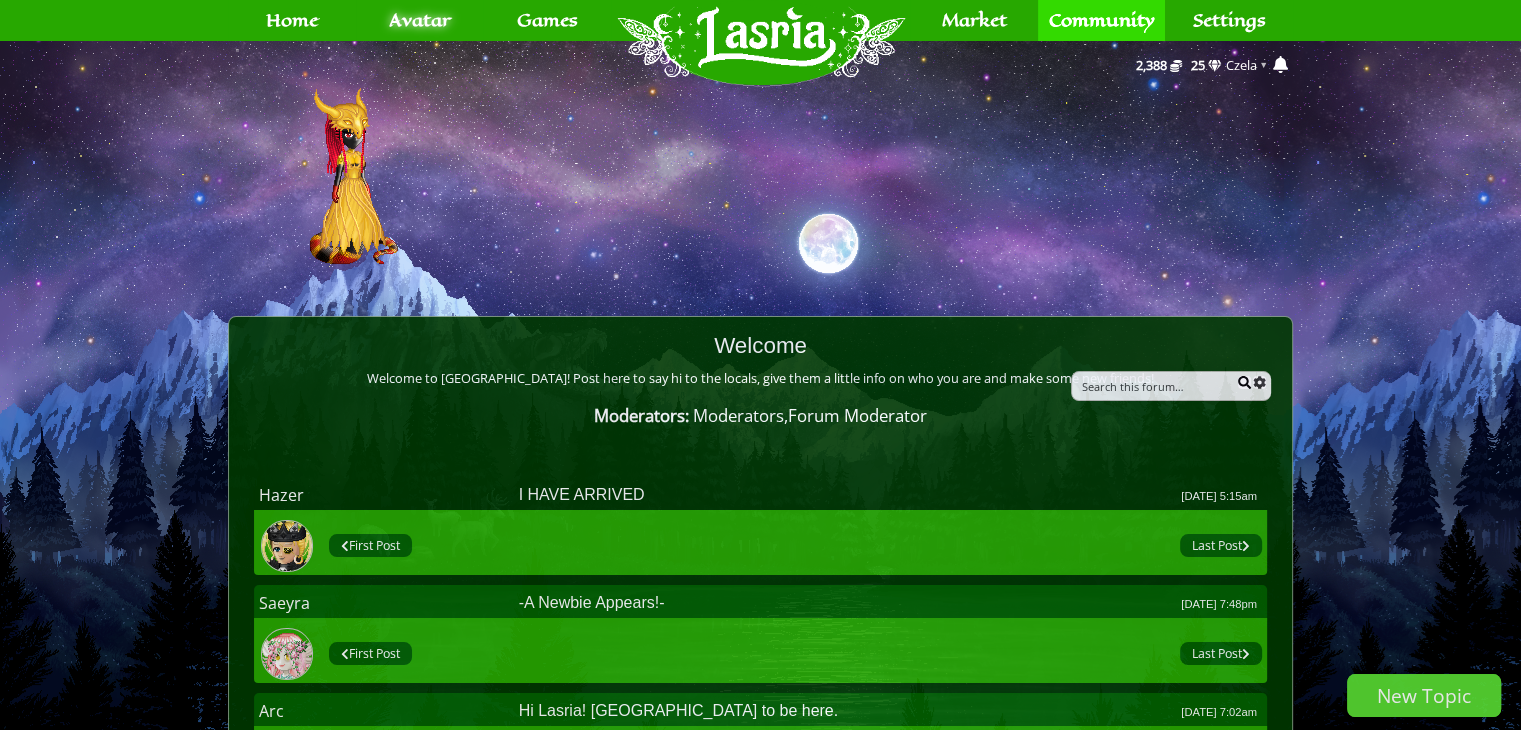 click on "I HAVE ARRIVED
[DATE] 5:15am" at bounding box center [888, 495] 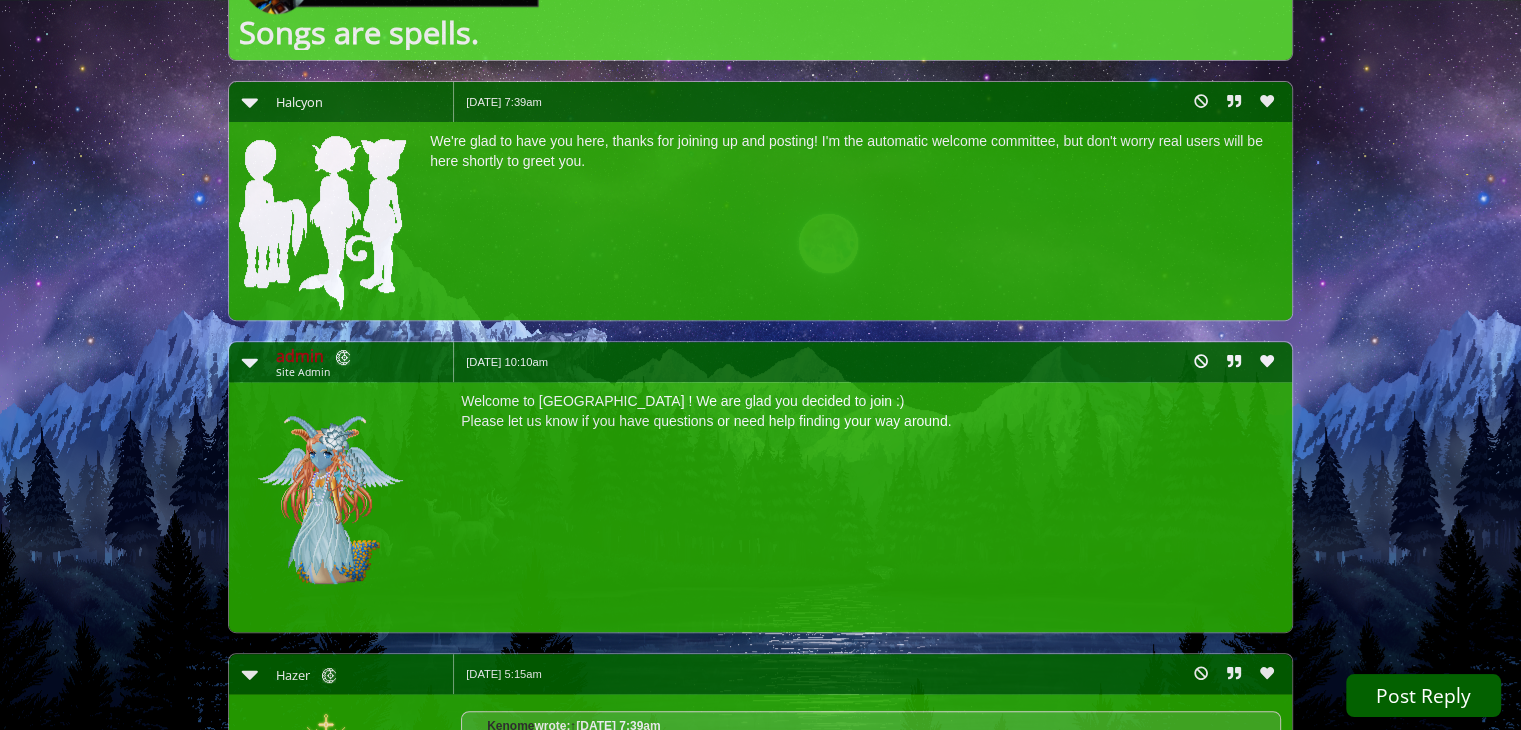 scroll, scrollTop: 1280, scrollLeft: 0, axis: vertical 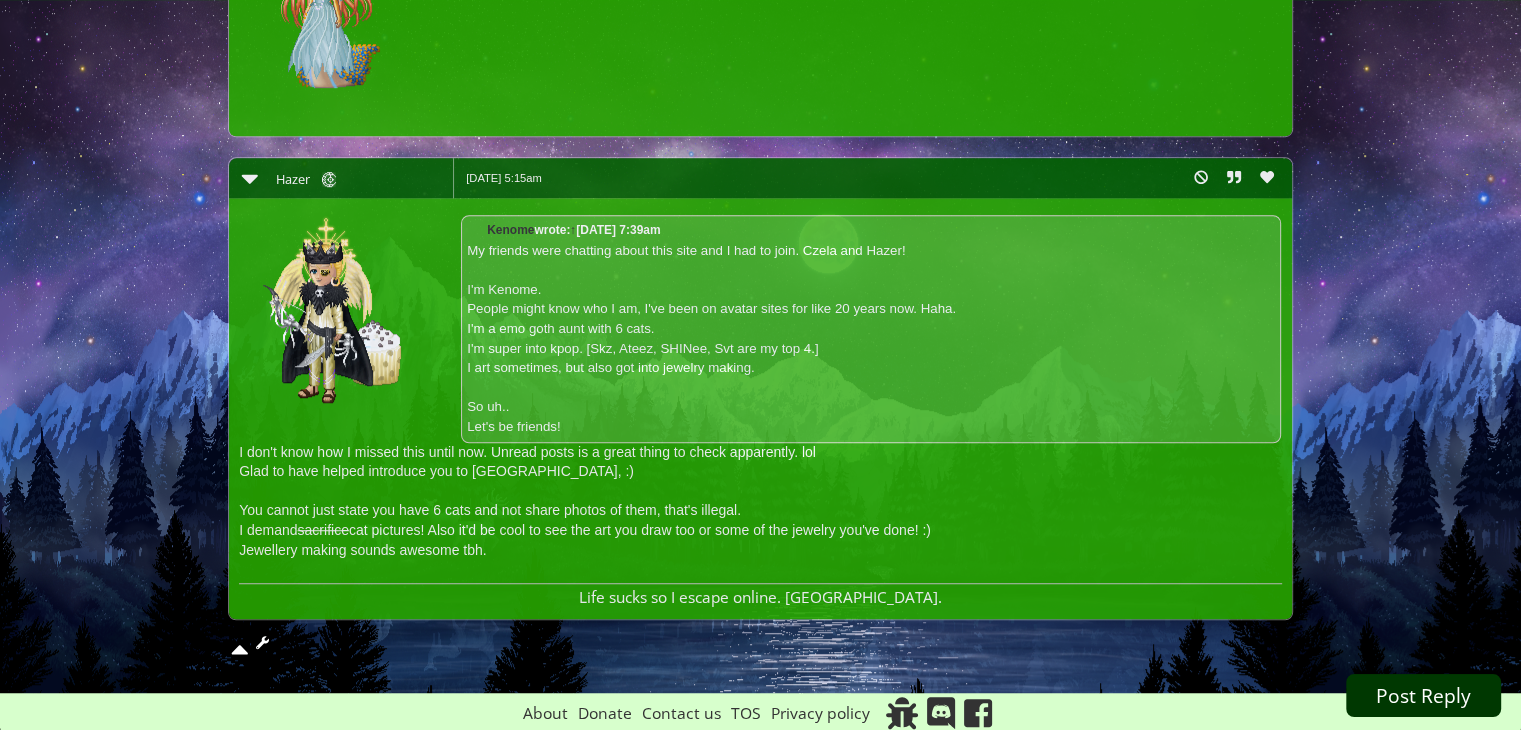 click on "Post Reply" at bounding box center [1423, 695] 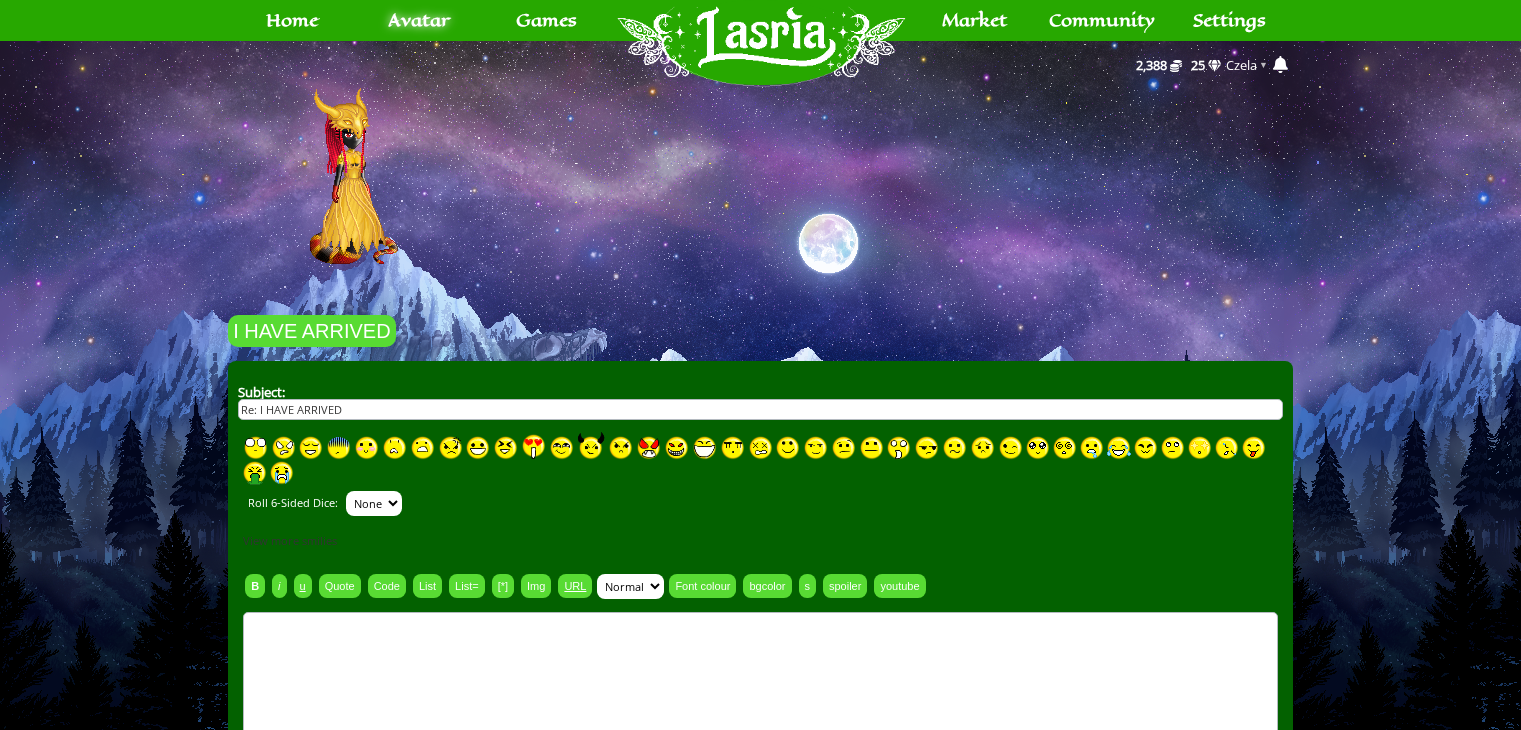 scroll, scrollTop: 0, scrollLeft: 0, axis: both 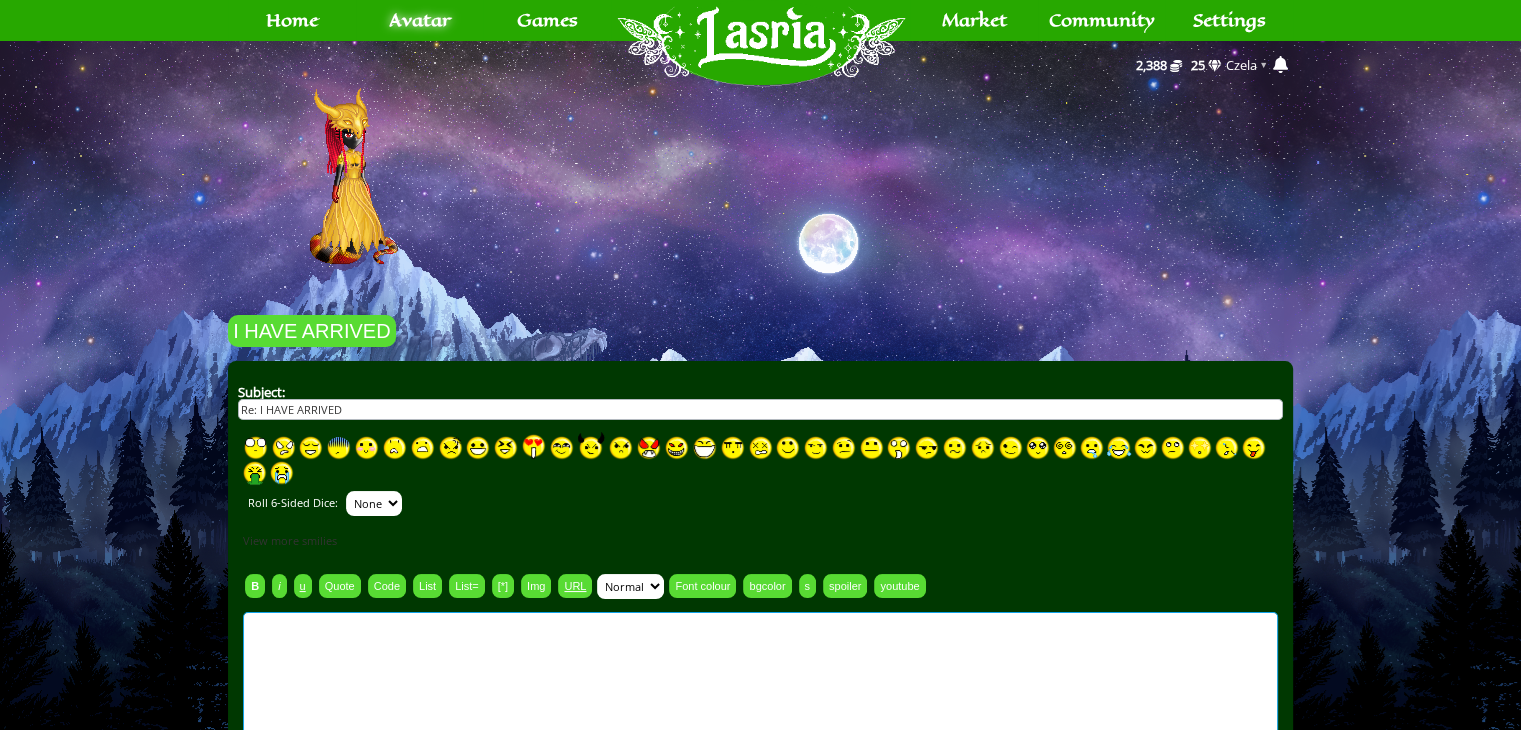 click at bounding box center (760, 747) 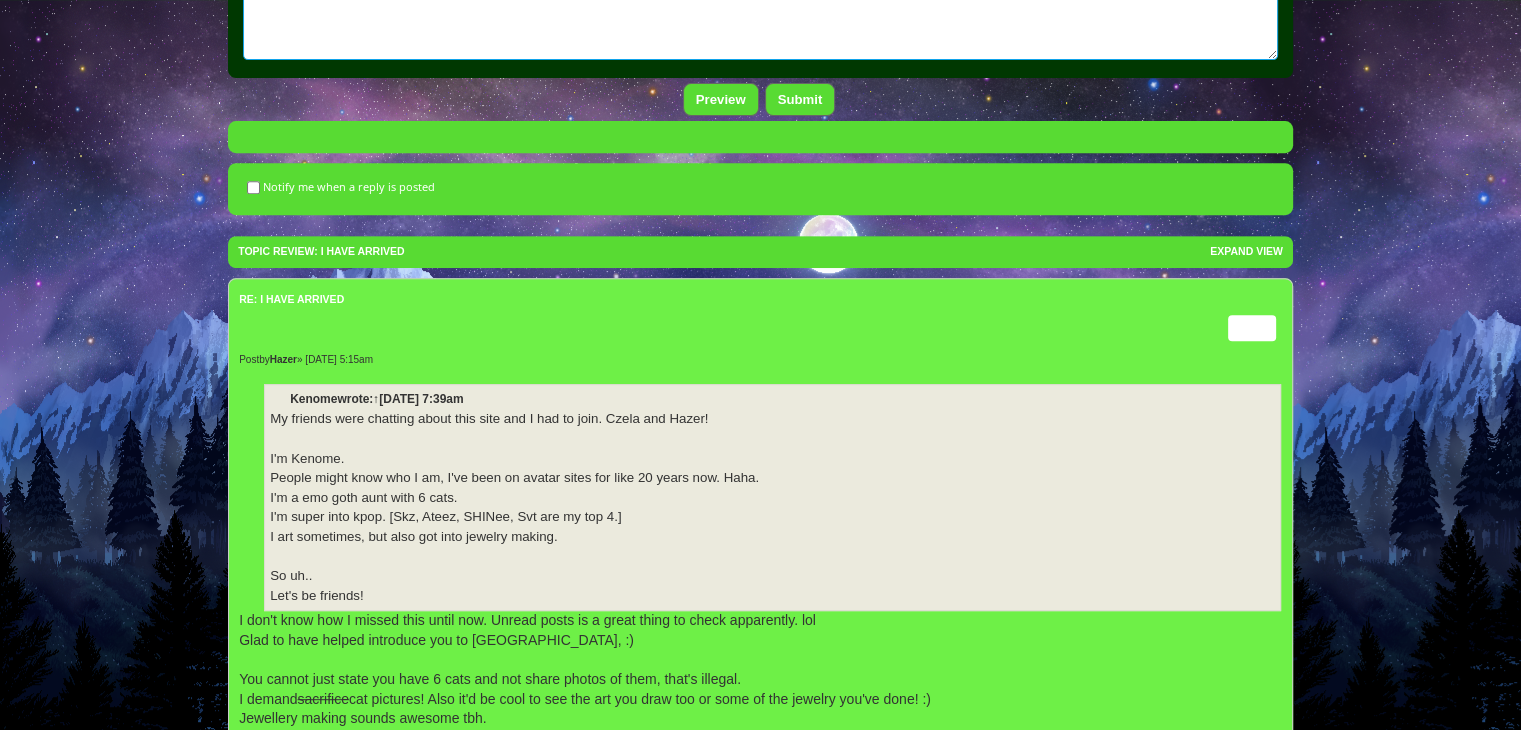 scroll, scrollTop: 819, scrollLeft: 0, axis: vertical 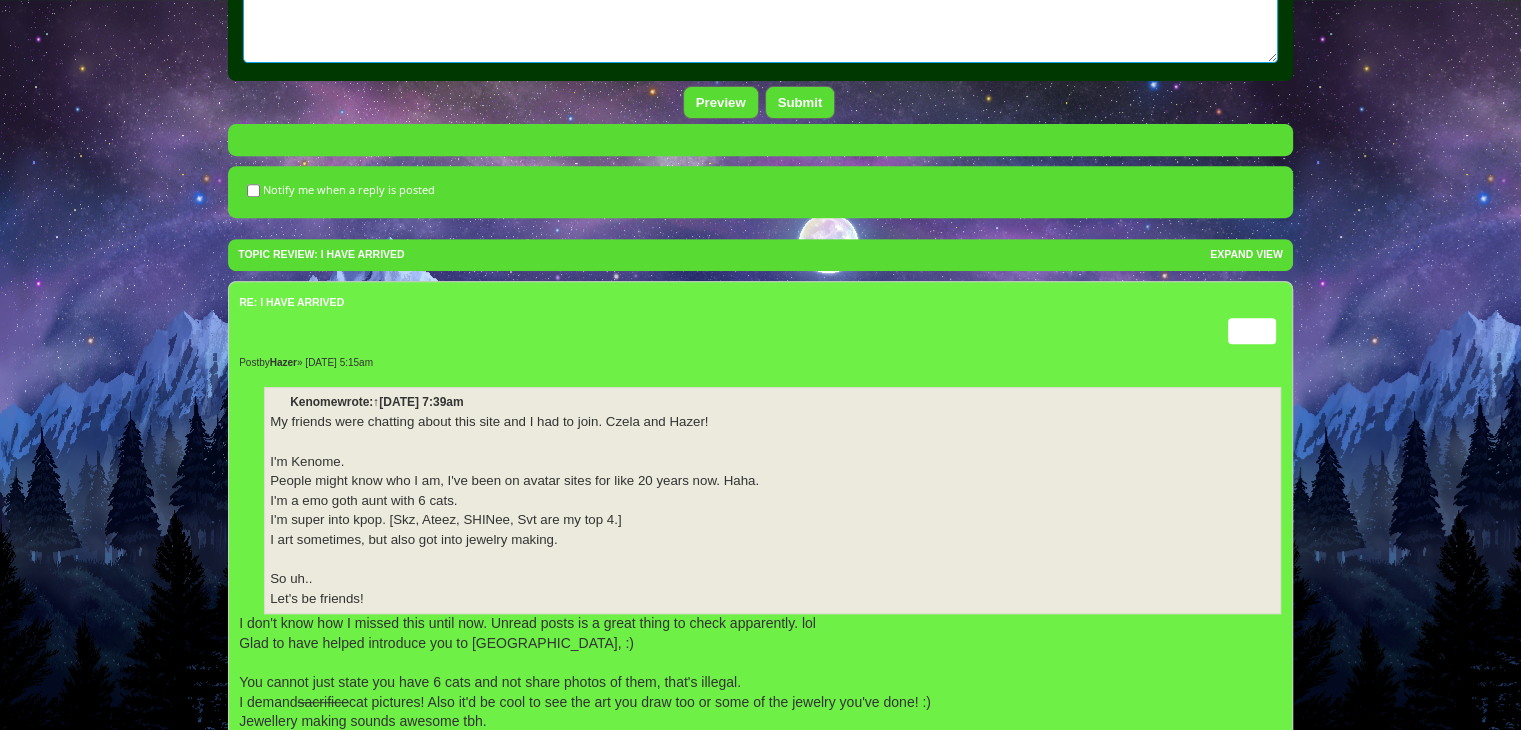 type on "Welcome to [GEOGRAPHIC_DATA], [PERSON_NAME]! <3" 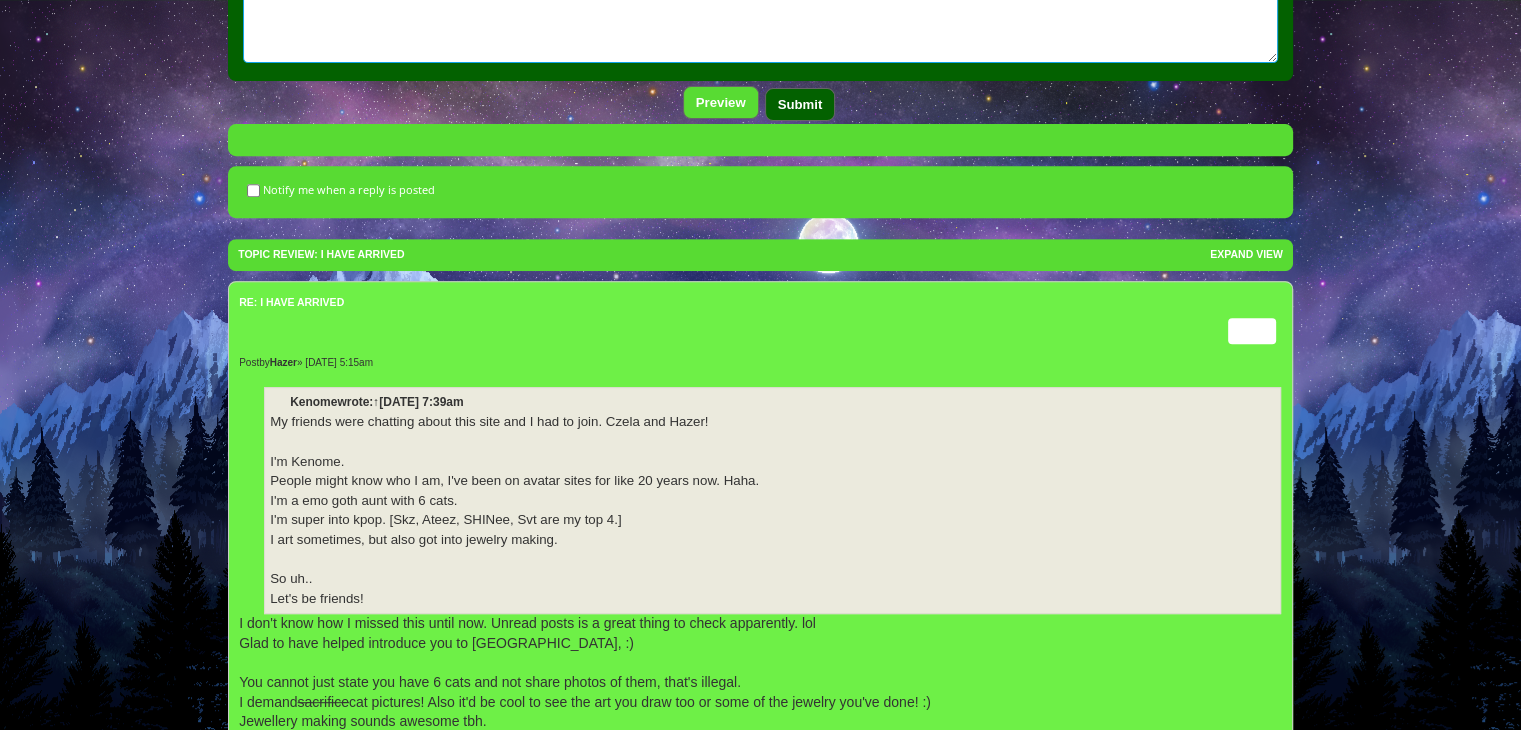 click on "Submit" at bounding box center (800, 104) 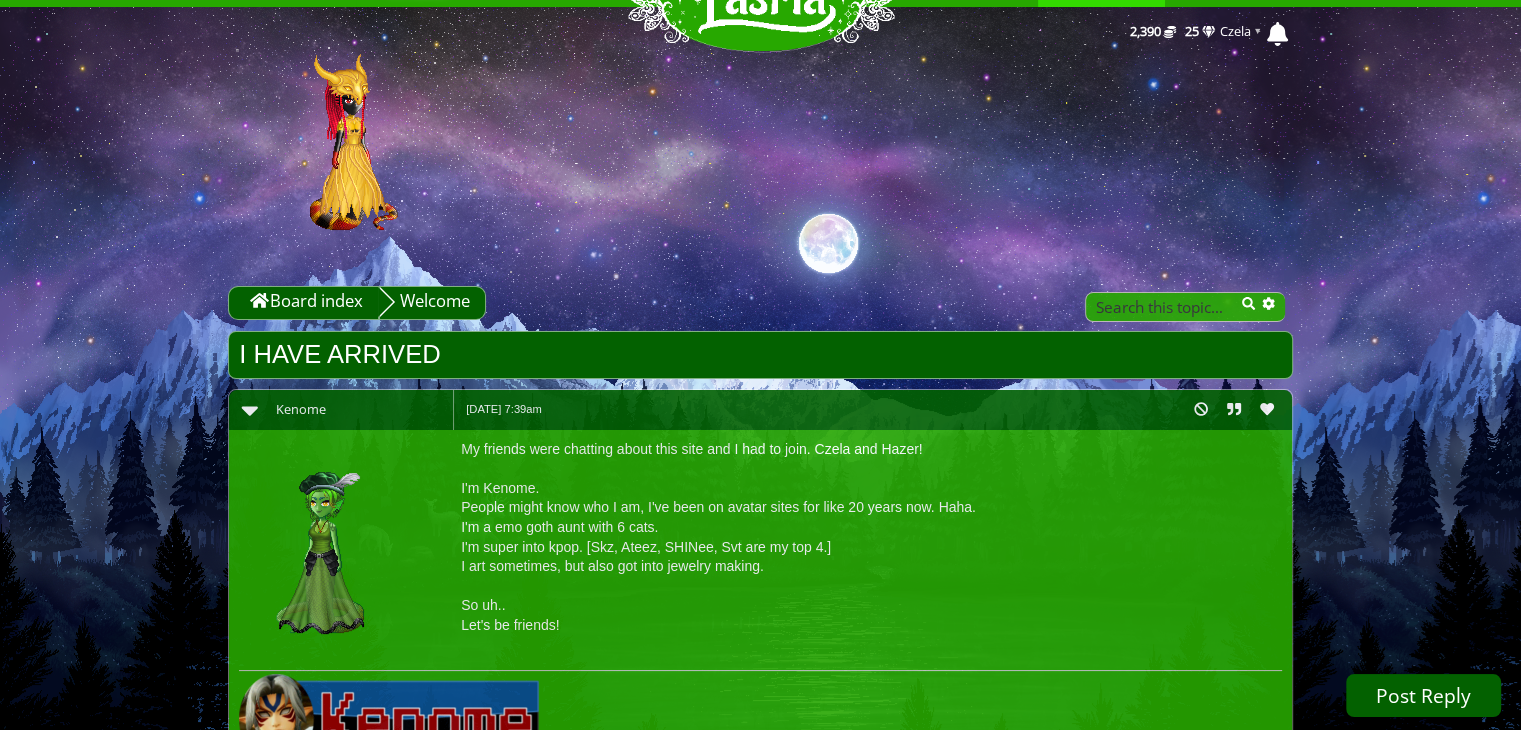 scroll, scrollTop: 0, scrollLeft: 0, axis: both 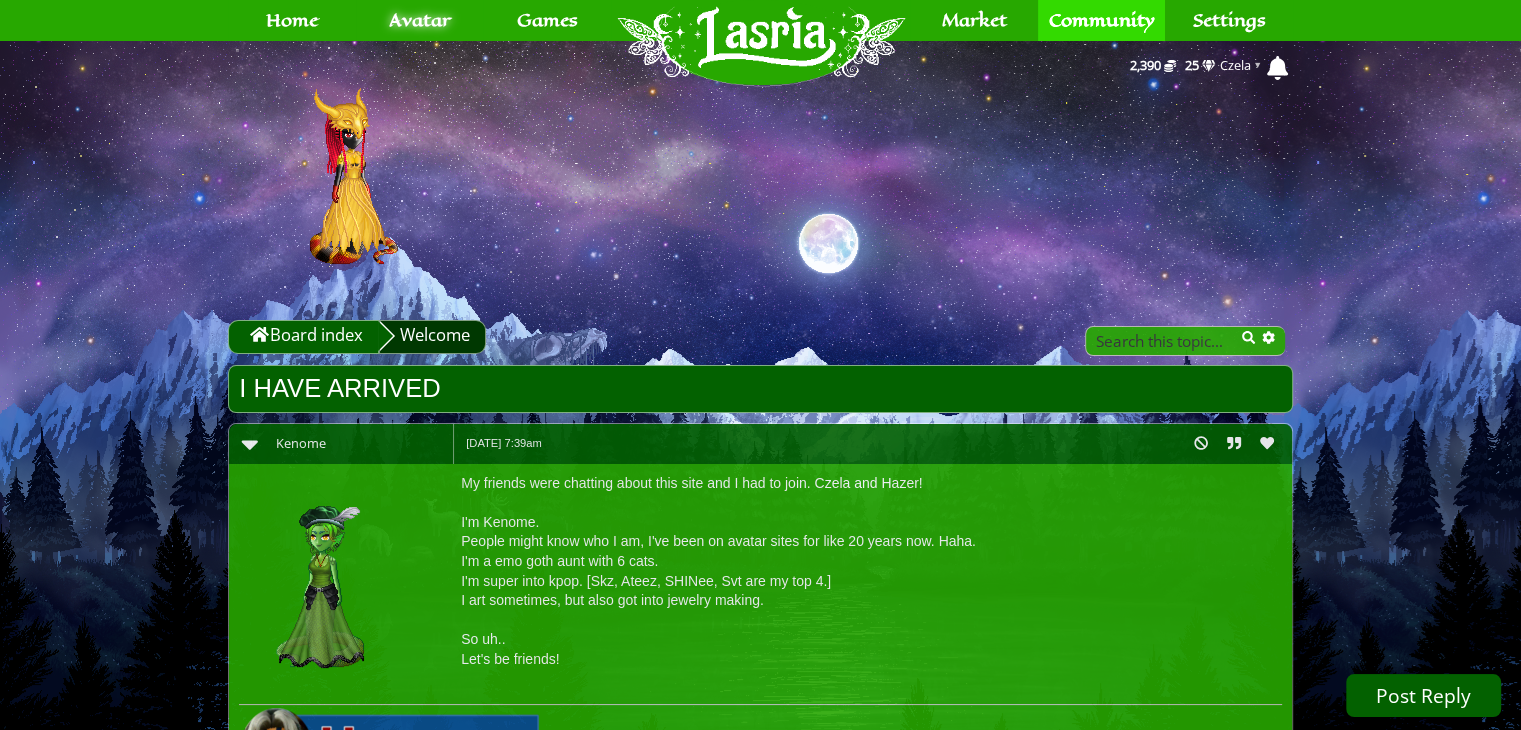 click on "Welcome" at bounding box center [432, 337] 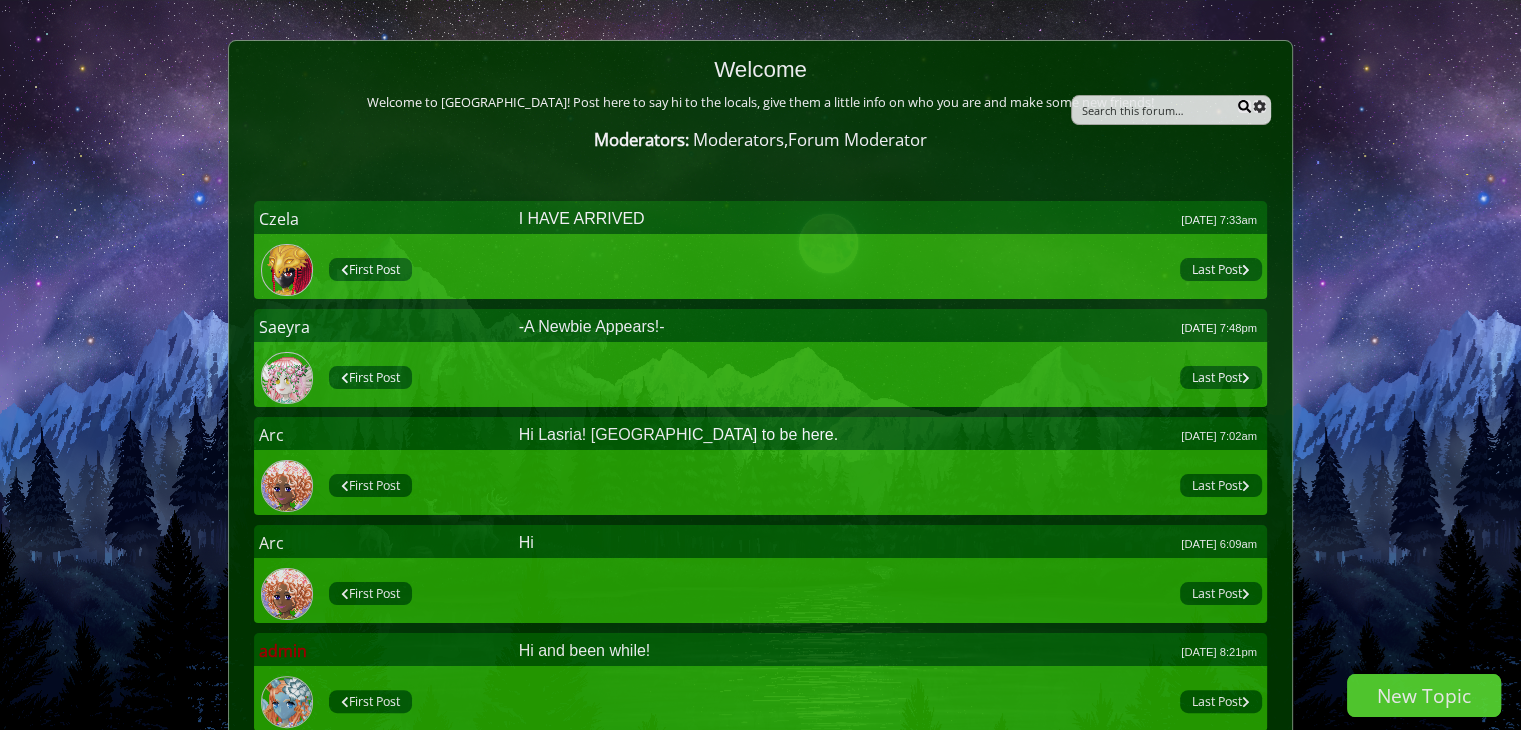 scroll, scrollTop: 283, scrollLeft: 0, axis: vertical 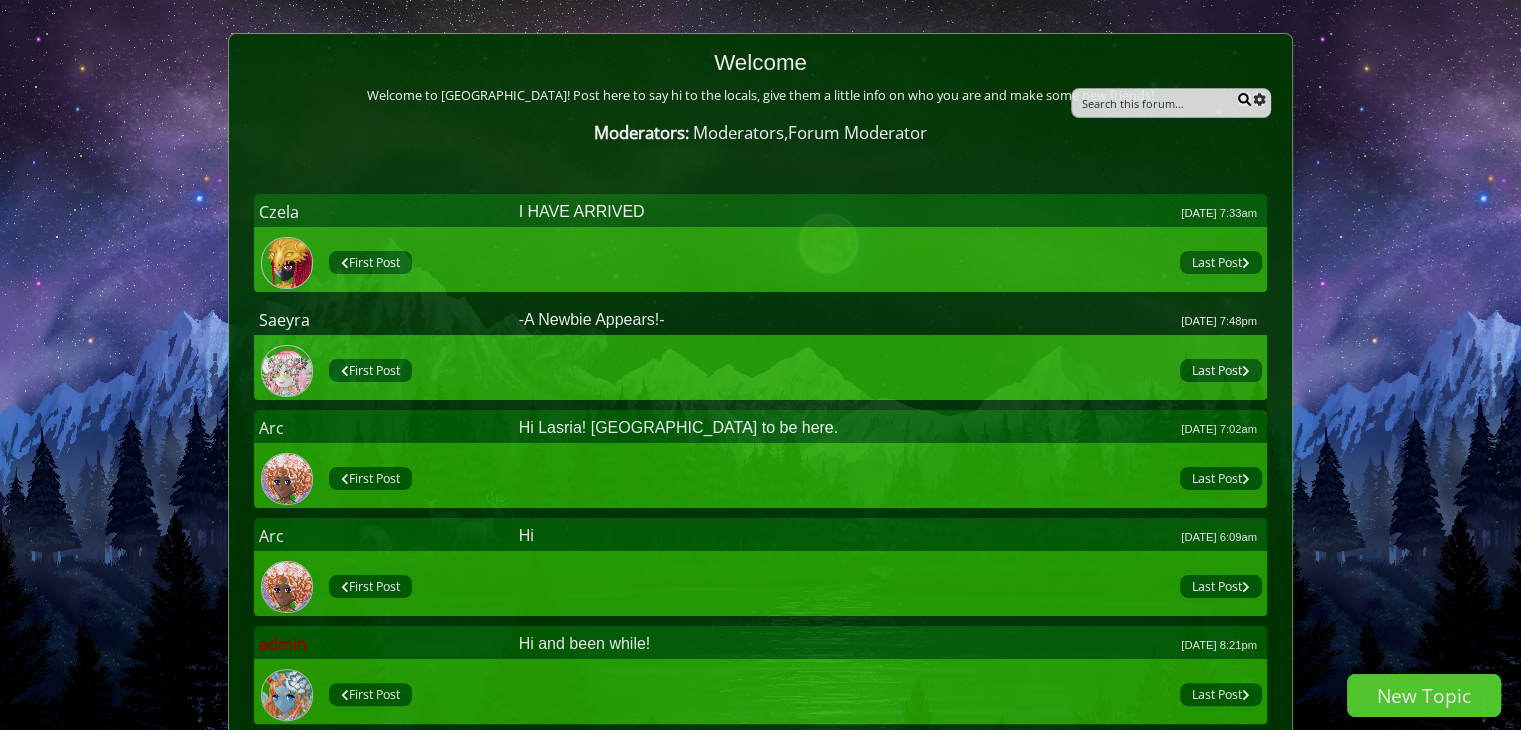 click on "-A Newbie Appears!-
Sep 09, 2024 7:48pm" at bounding box center [888, 320] 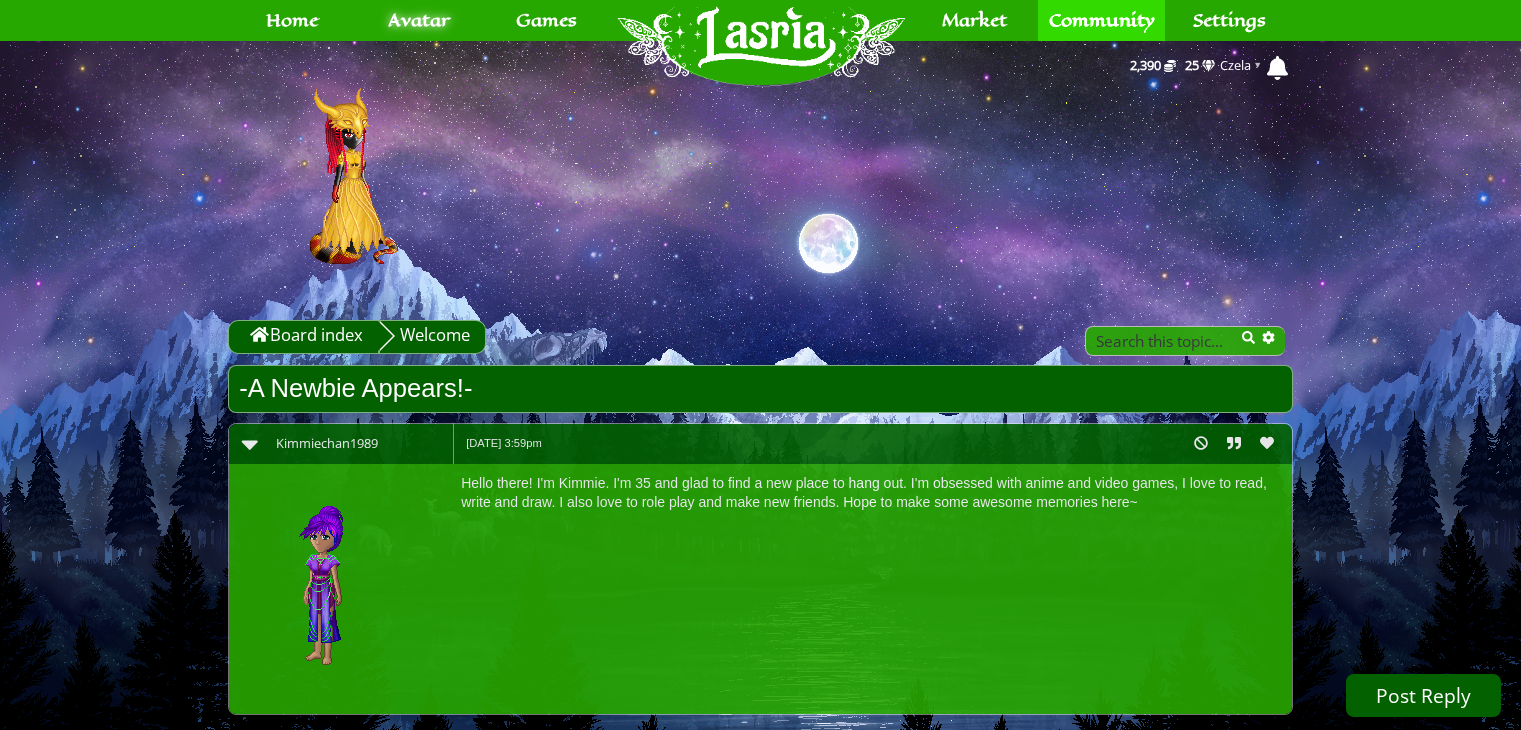 scroll, scrollTop: 0, scrollLeft: 0, axis: both 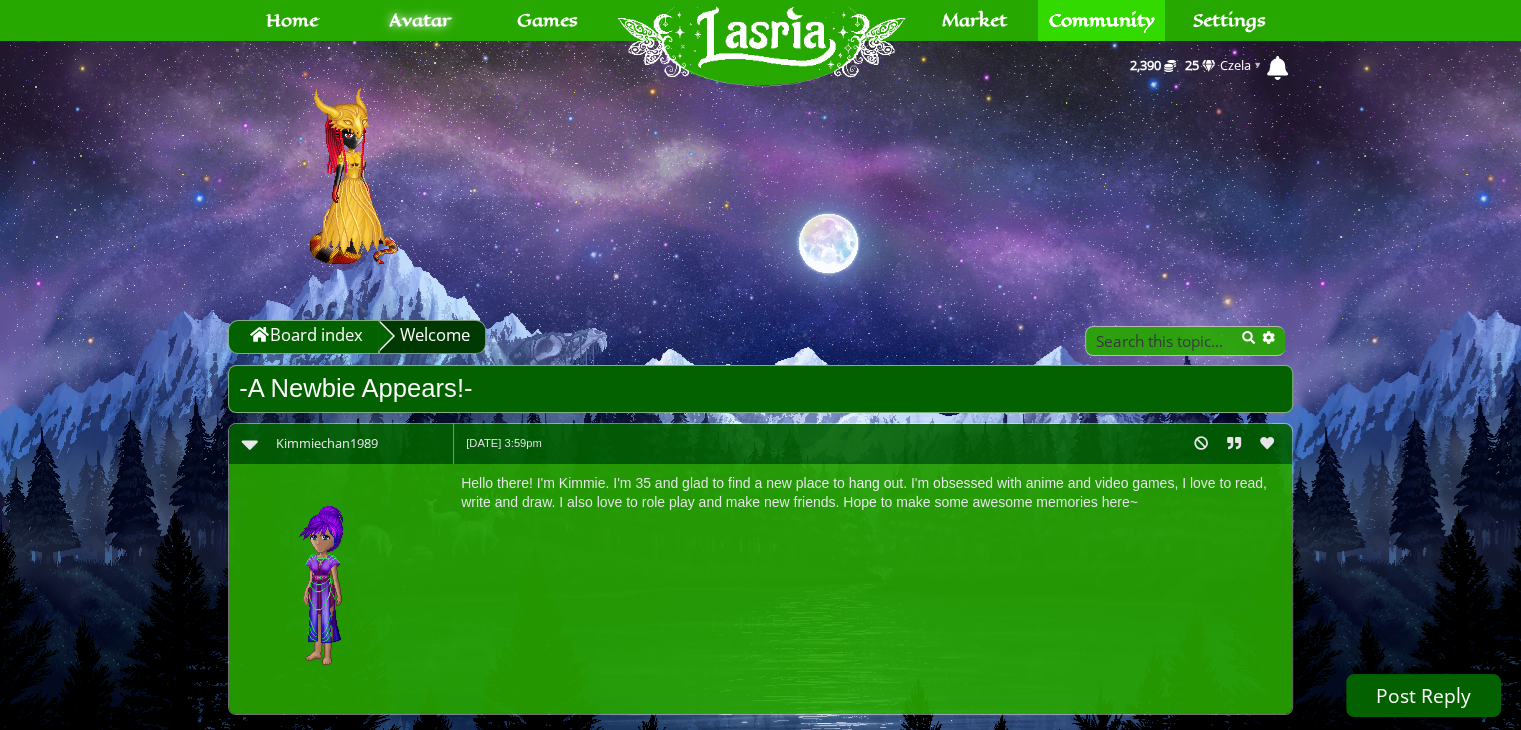 click on "Welcome" at bounding box center [432, 337] 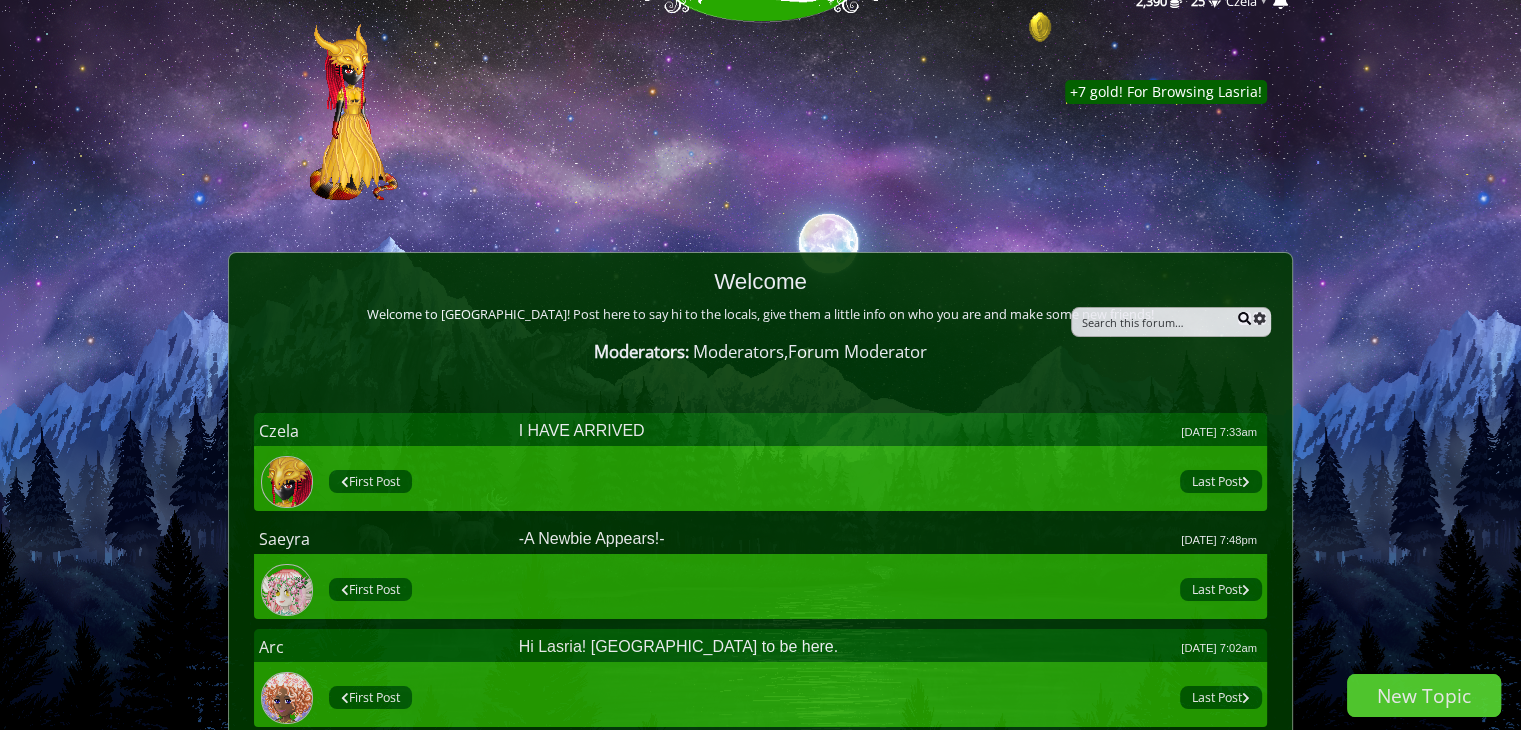 scroll, scrollTop: 0, scrollLeft: 0, axis: both 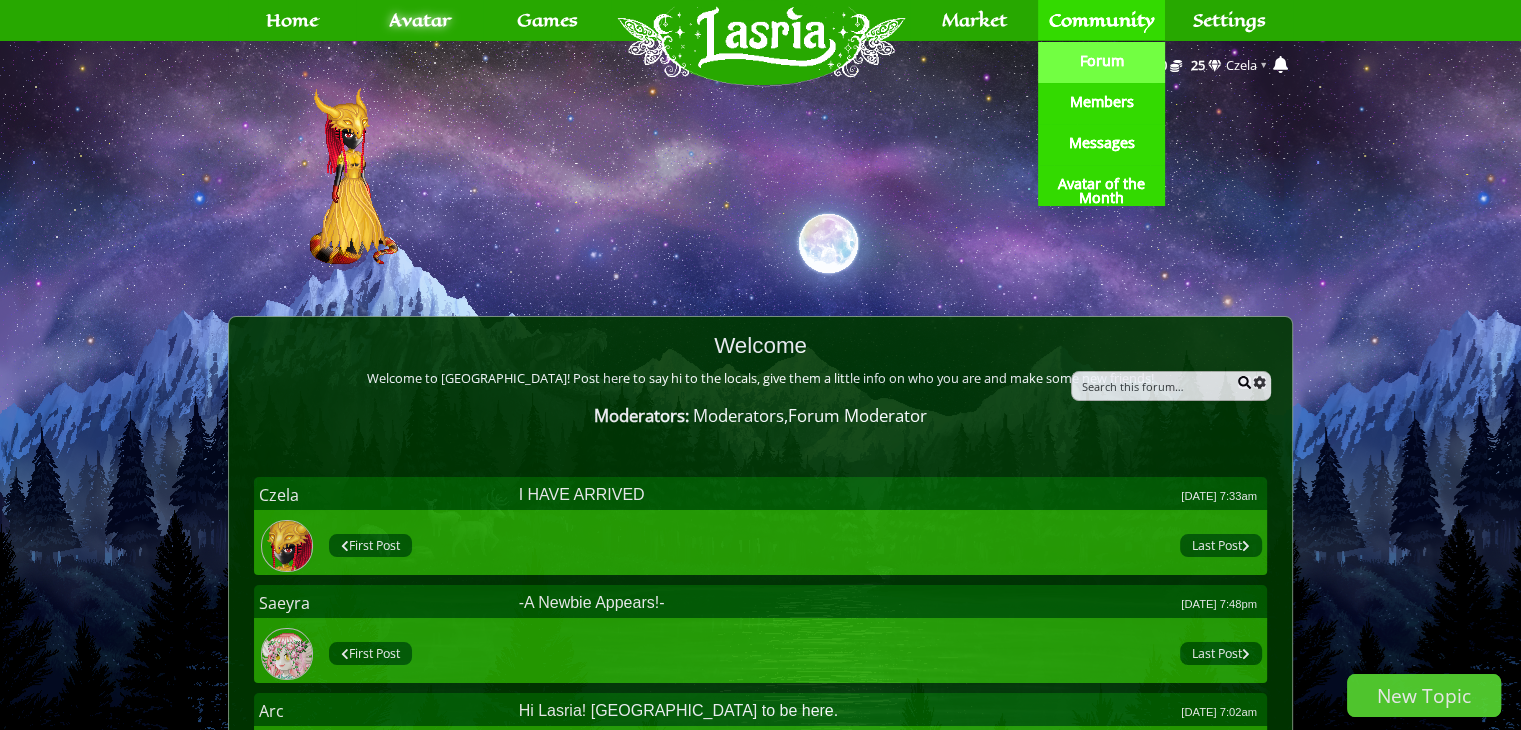 click on "Forum" at bounding box center (1102, 62) 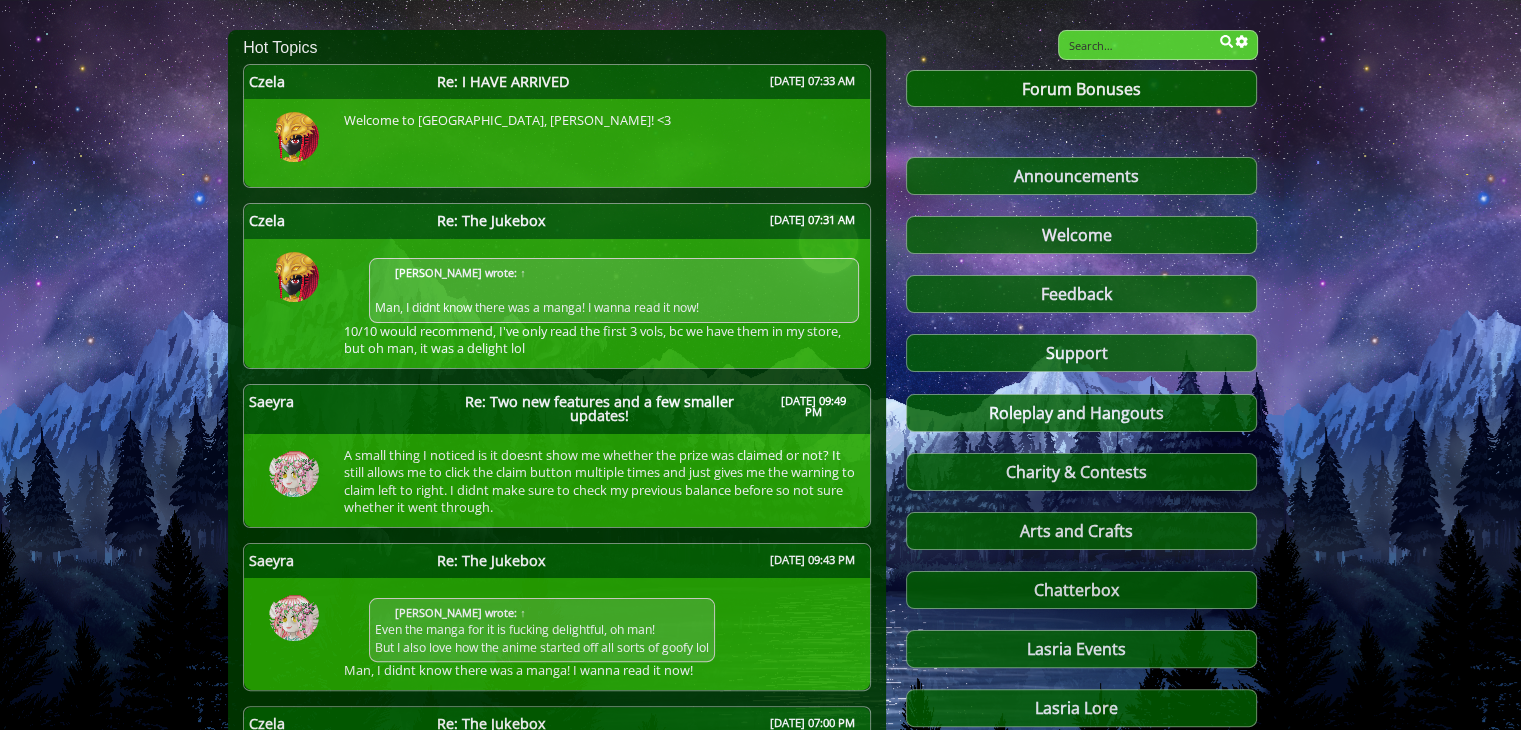 scroll, scrollTop: 326, scrollLeft: 0, axis: vertical 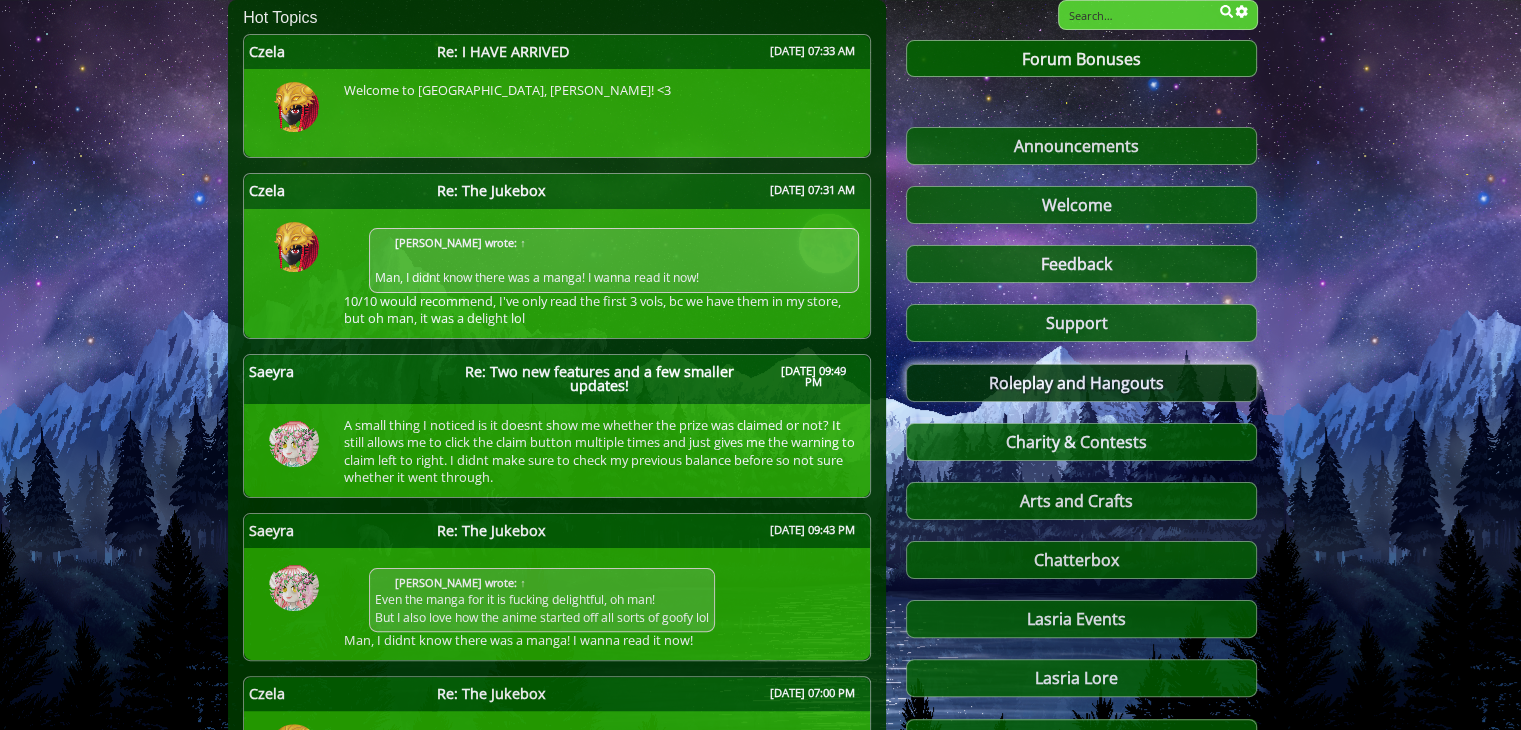 click on "Roleplay and Hangouts" at bounding box center [1081, 383] 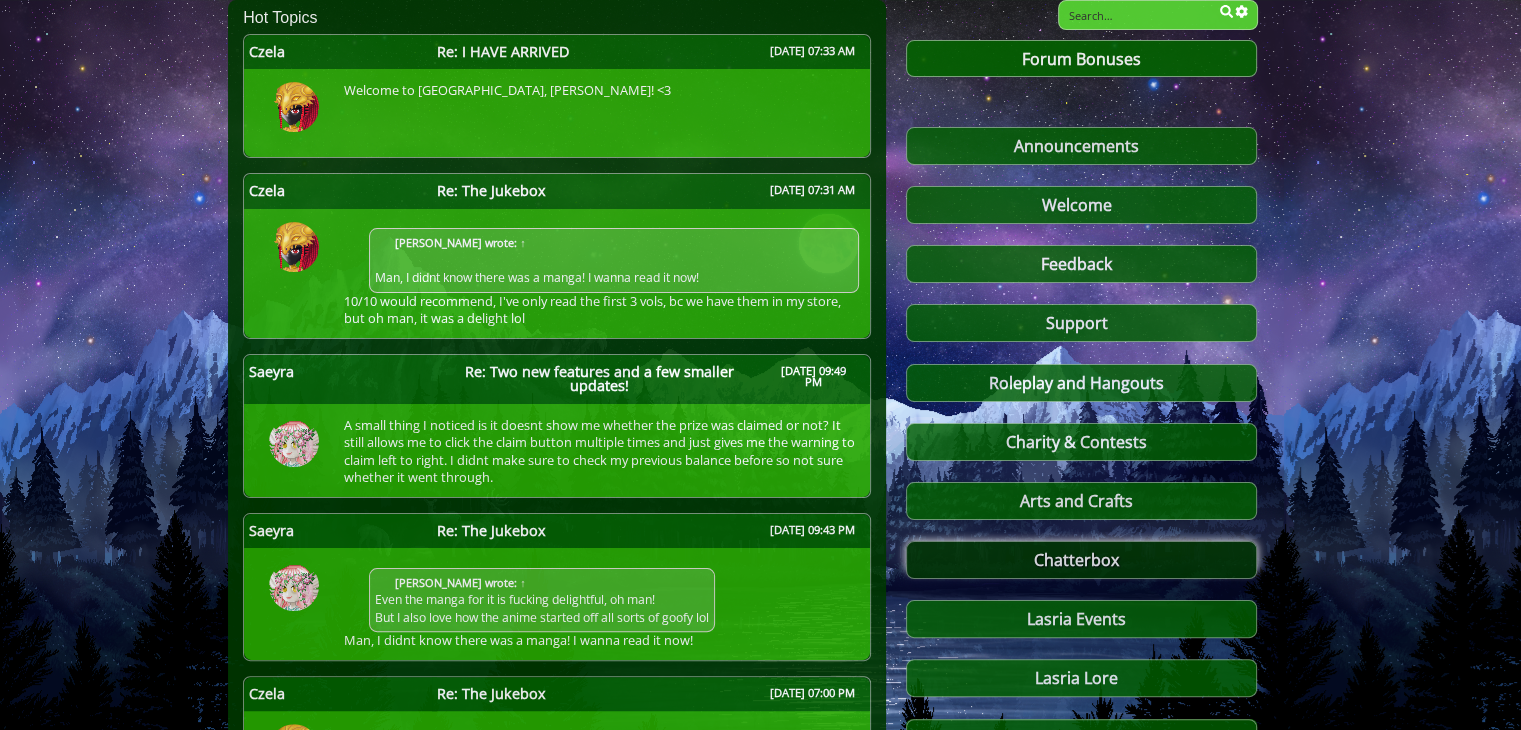 click on "Chatterbox" at bounding box center [1081, 560] 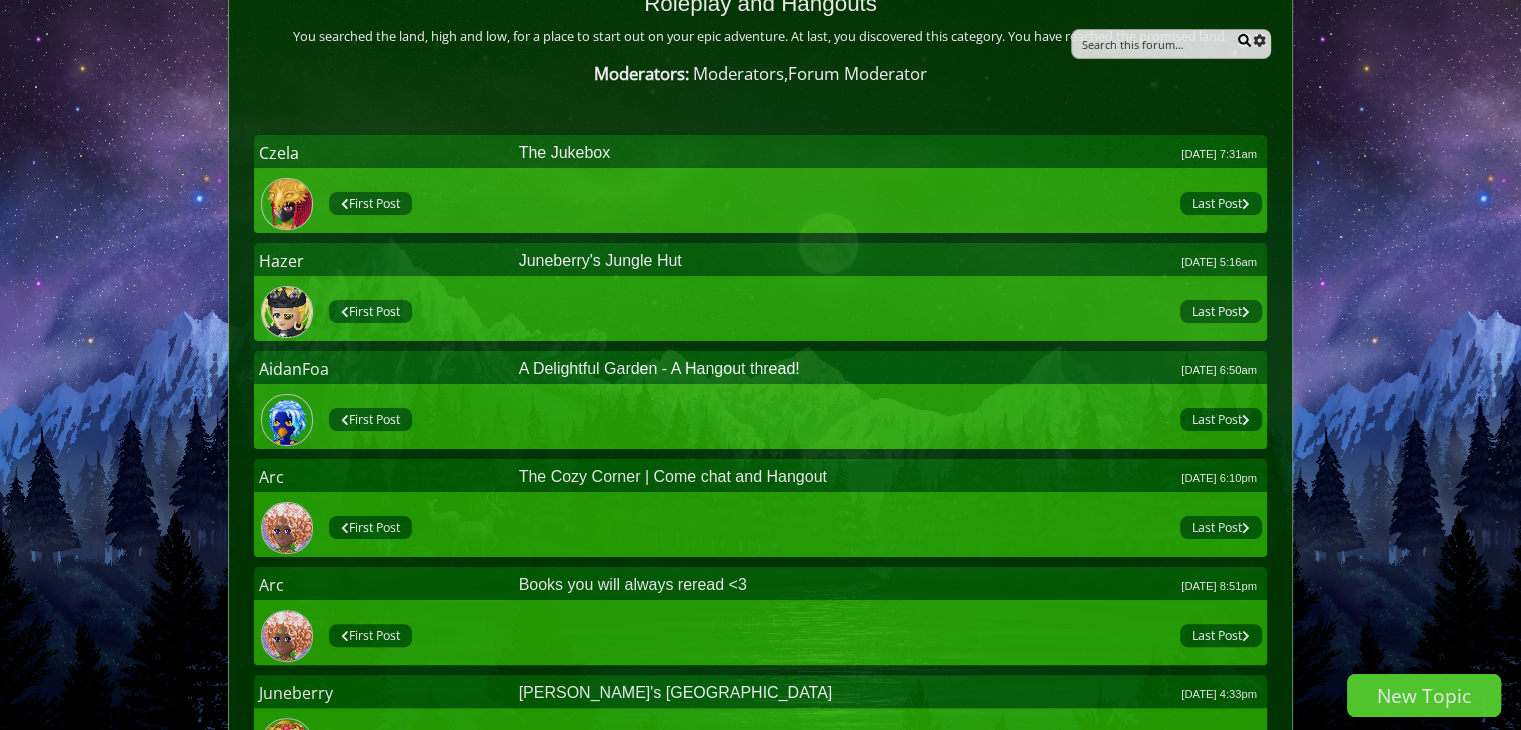 scroll, scrollTop: 340, scrollLeft: 0, axis: vertical 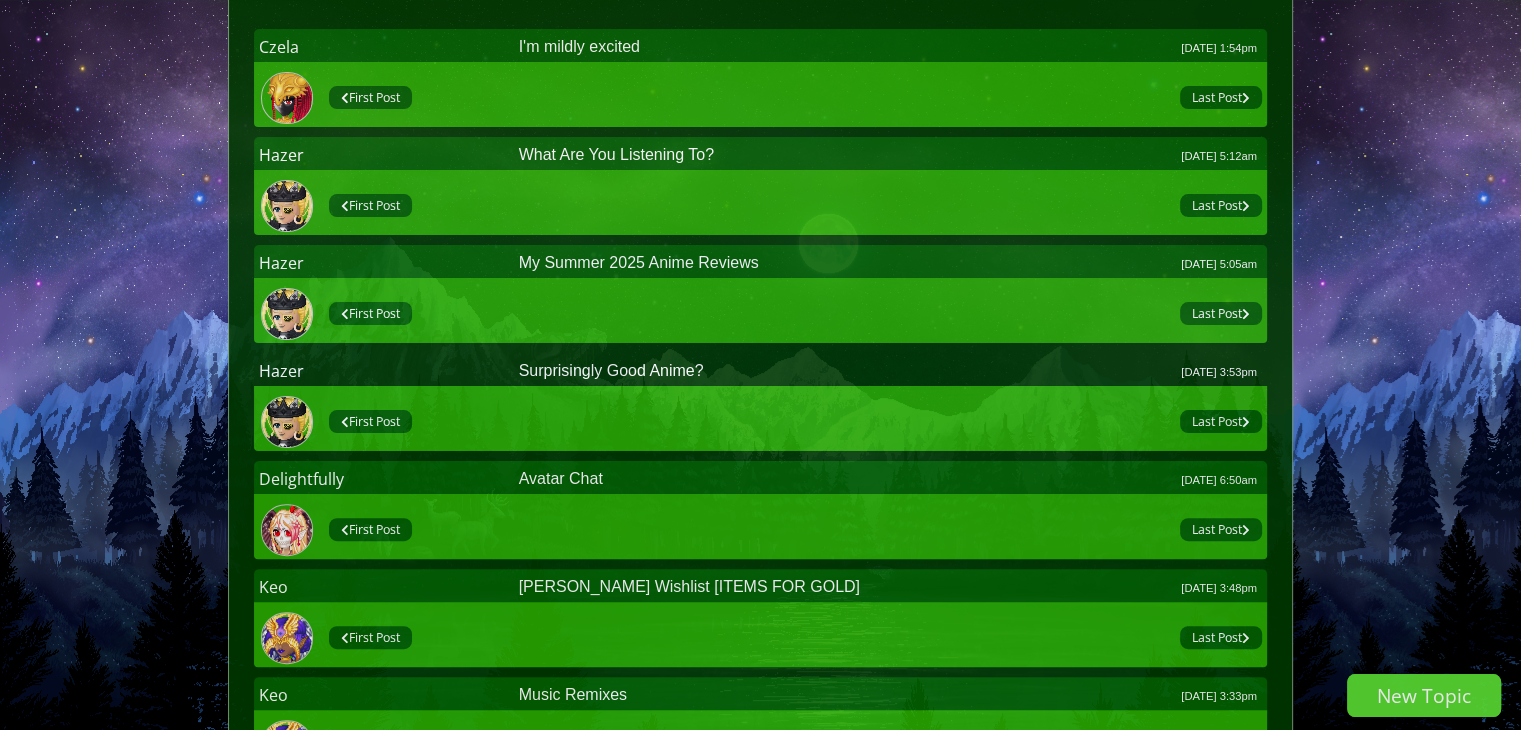 click on "Surprisingly Good Anime?
Jul 05, 2025 3:53pm" at bounding box center (888, 371) 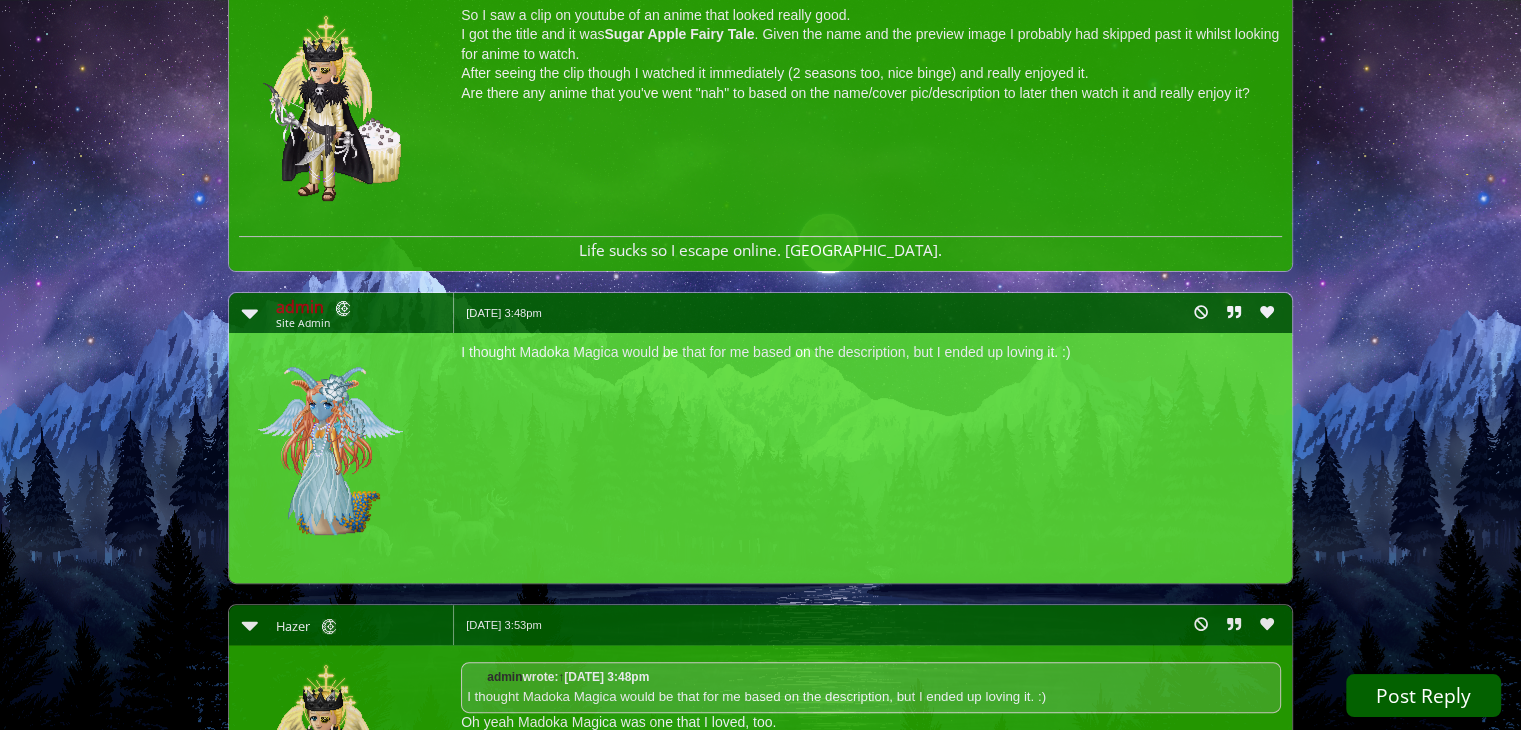 scroll, scrollTop: 771, scrollLeft: 0, axis: vertical 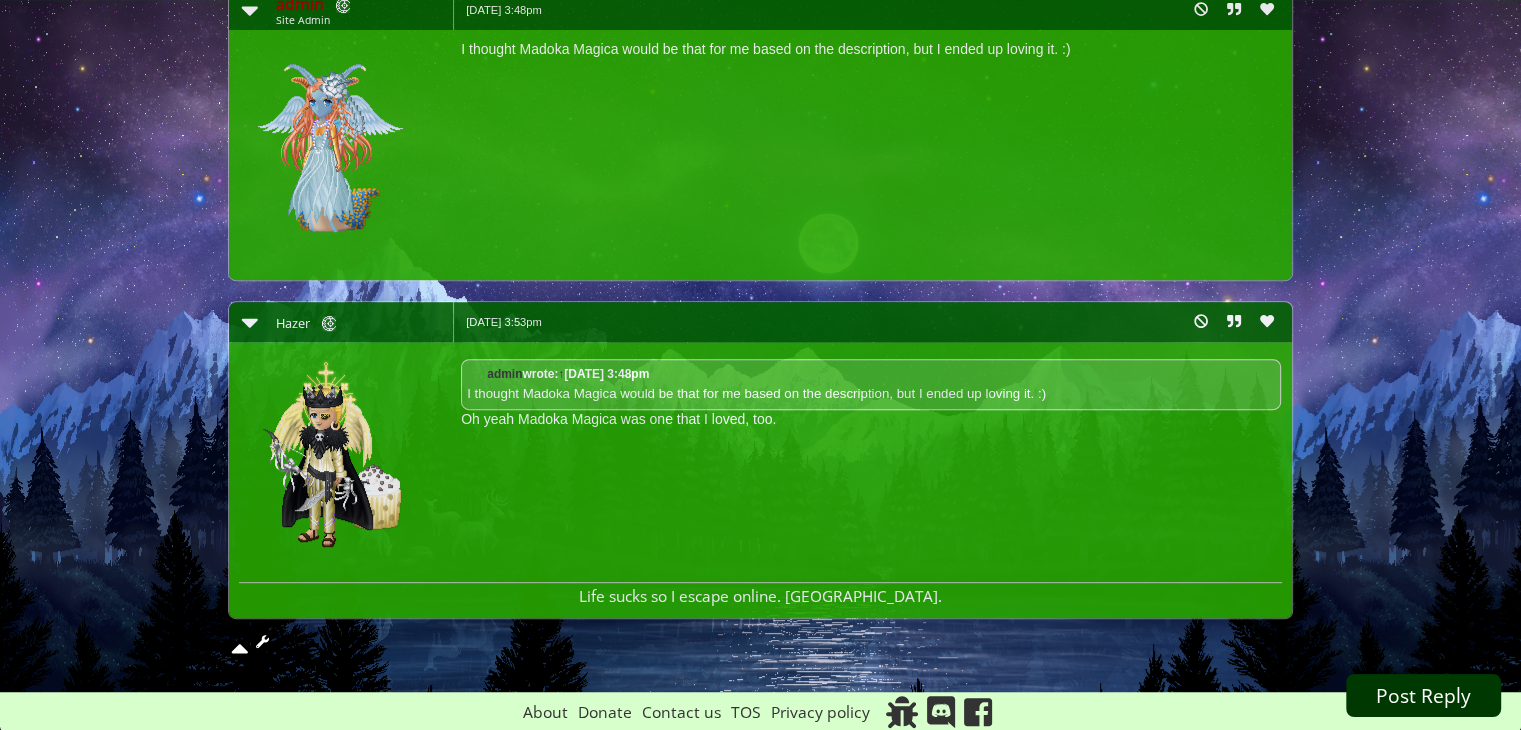 click on "Post Reply" at bounding box center [1423, 695] 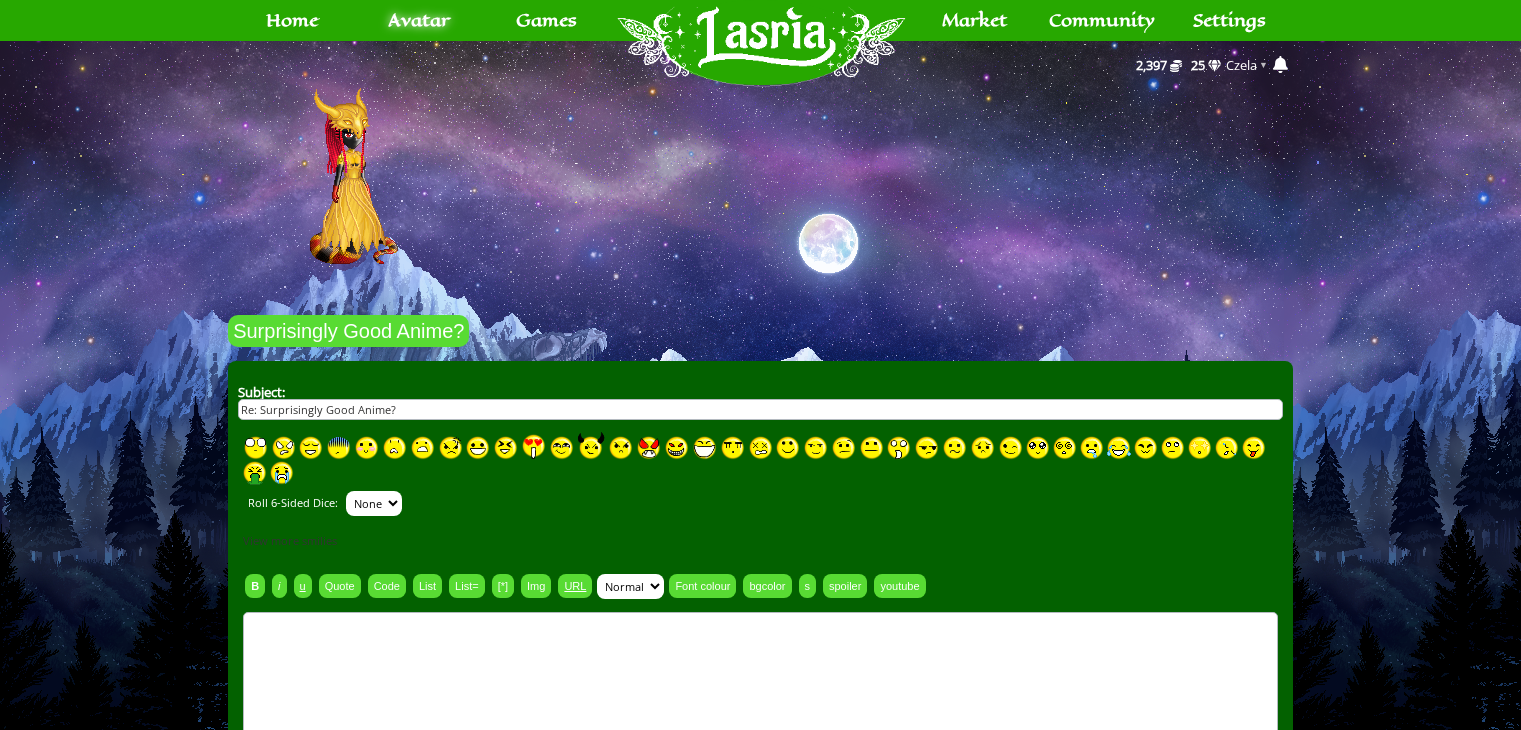 scroll, scrollTop: 0, scrollLeft: 0, axis: both 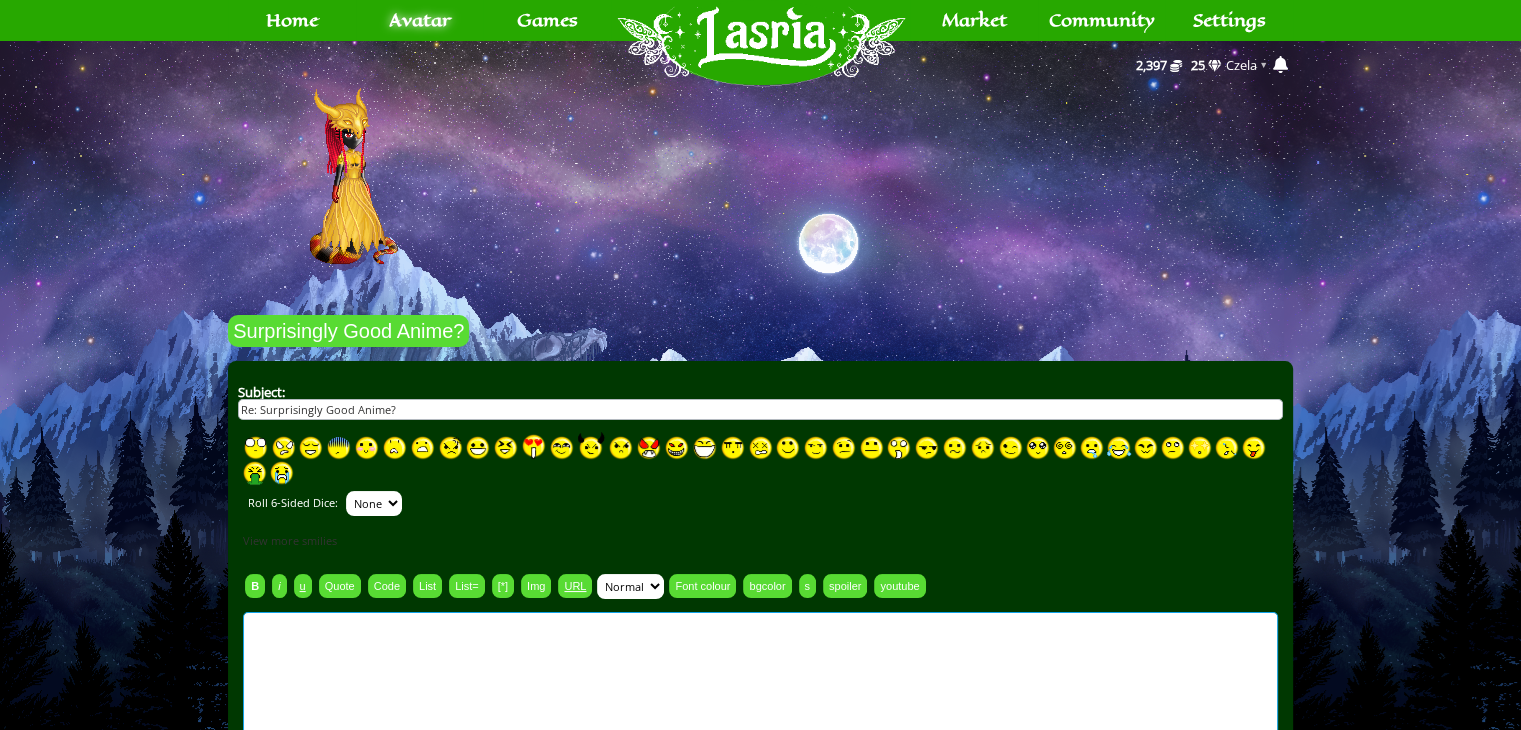 click at bounding box center [760, 747] 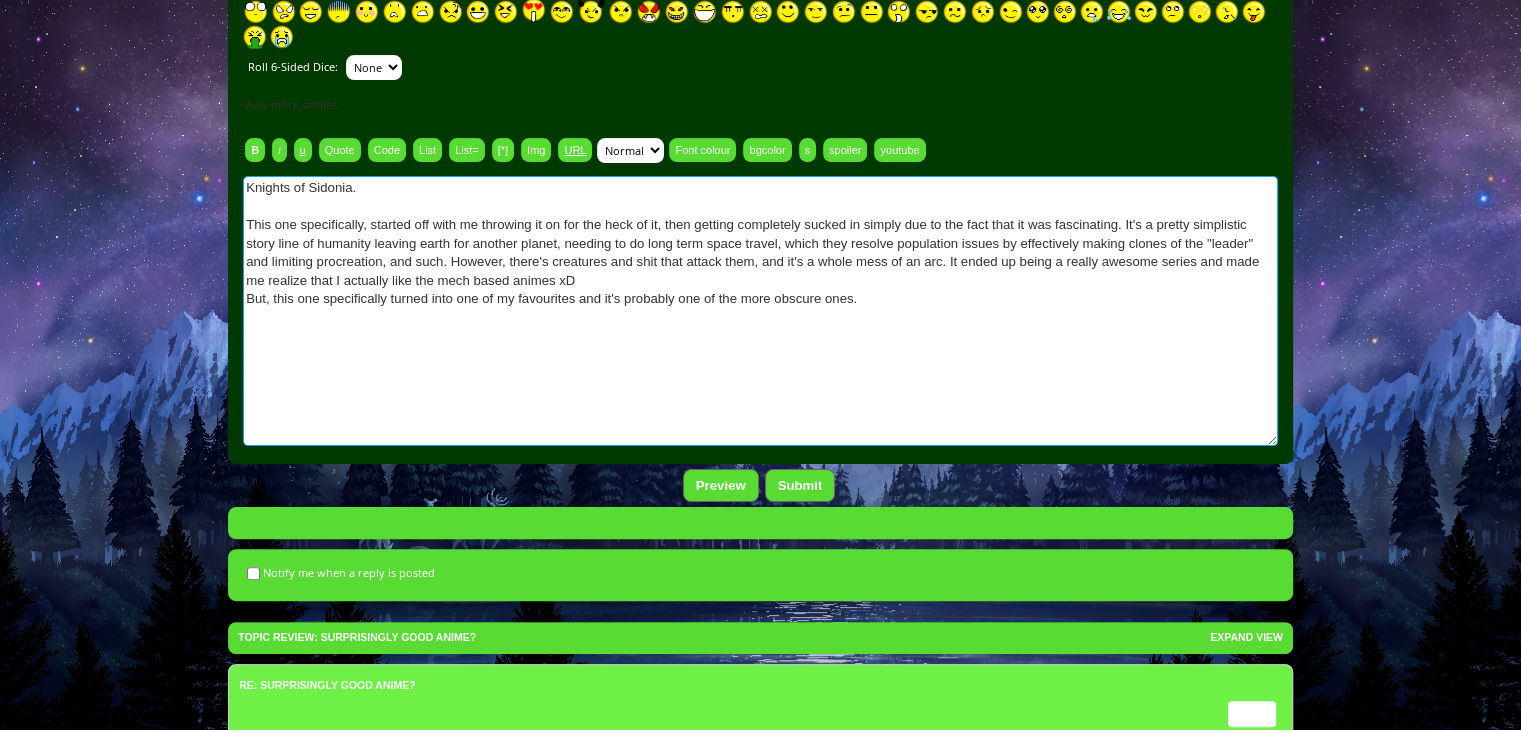 scroll, scrollTop: 436, scrollLeft: 0, axis: vertical 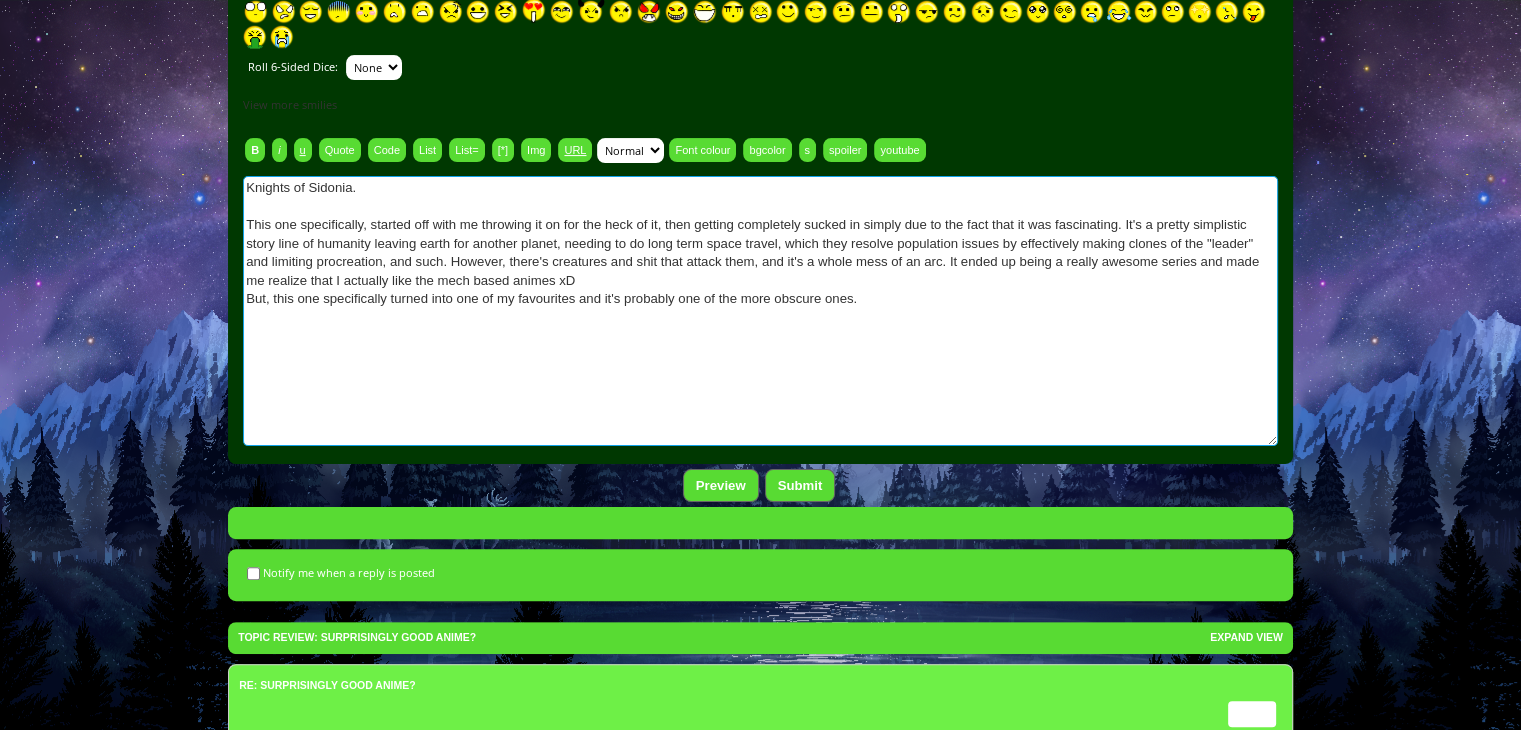 click on "Knights of Sidonia.
This one specifically, started off with me throwing it on for the heck of it, then getting completely sucked in simply due to the fact that it was fascinating. It's a pretty simplistic story line of humanity leaving earth for another planet, needing to do long term space travel, which they resolve population issues by effectively making clones of the "leader" and limiting procreation, and such. However, there's creatures and shit that attack them, and it's a whole mess of an arc. It ended up being a really awesome series and made me realize that I actually like the mech based animes xD
But, this one specifically turned into one of my favourites and it's probably one of the more obscure ones." at bounding box center (760, 311) 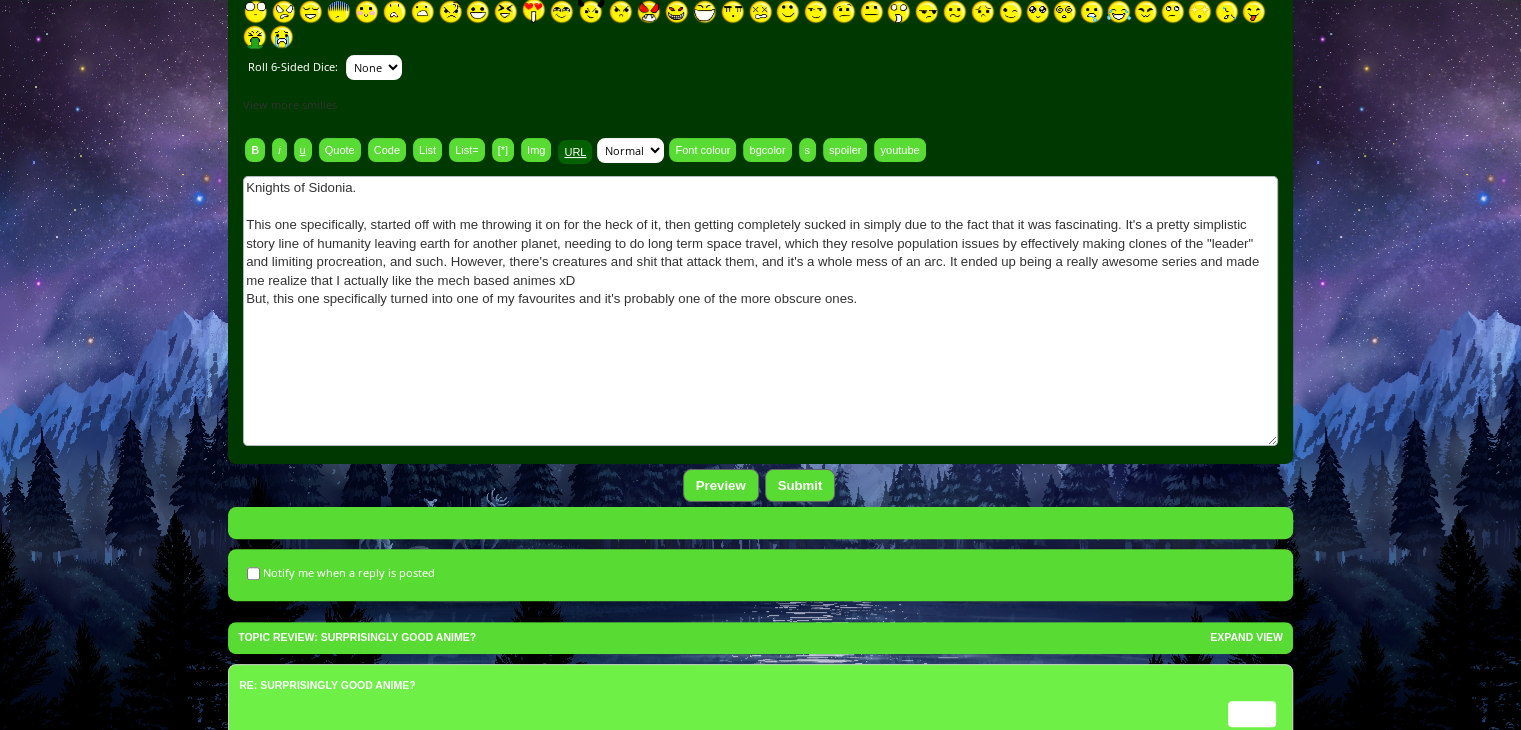 click on "URL" at bounding box center [575, 152] 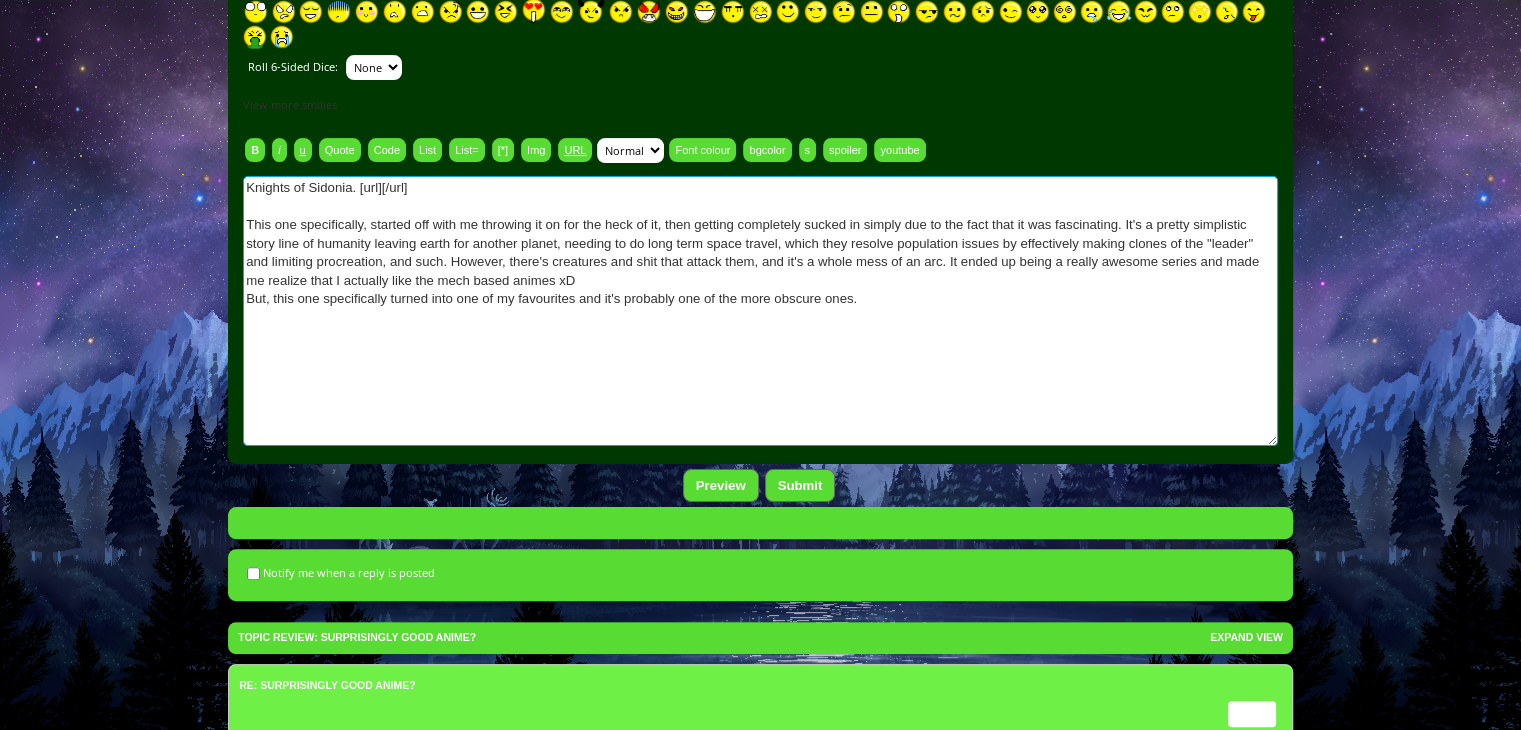 click on "Knights of Sidonia. [url][/url]
This one specifically, started off with me throwing it on for the heck of it, then getting completely sucked in simply due to the fact that it was fascinating. It's a pretty simplistic story line of humanity leaving earth for another planet, needing to do long term space travel, which they resolve population issues by effectively making clones of the "leader" and limiting procreation, and such. However, there's creatures and shit that attack them, and it's a whole mess of an arc. It ended up being a really awesome series and made me realize that I actually like the mech based animes xD
But, this one specifically turned into one of my favourites and it's probably one of the more obscure ones." at bounding box center (760, 311) 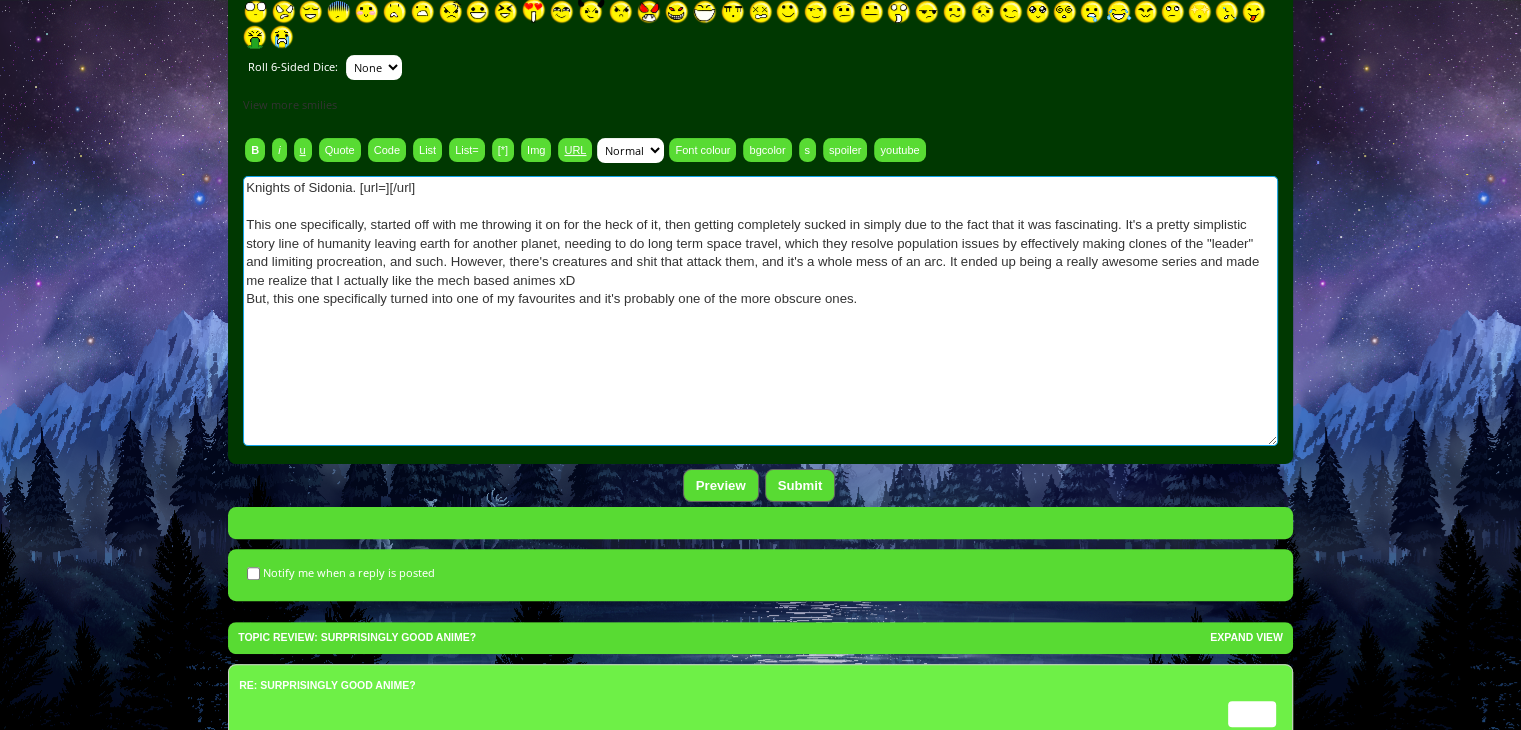 paste on "https://sidonia-no-kishi.fandom.com/wiki/Sidonia_no_Kishi" 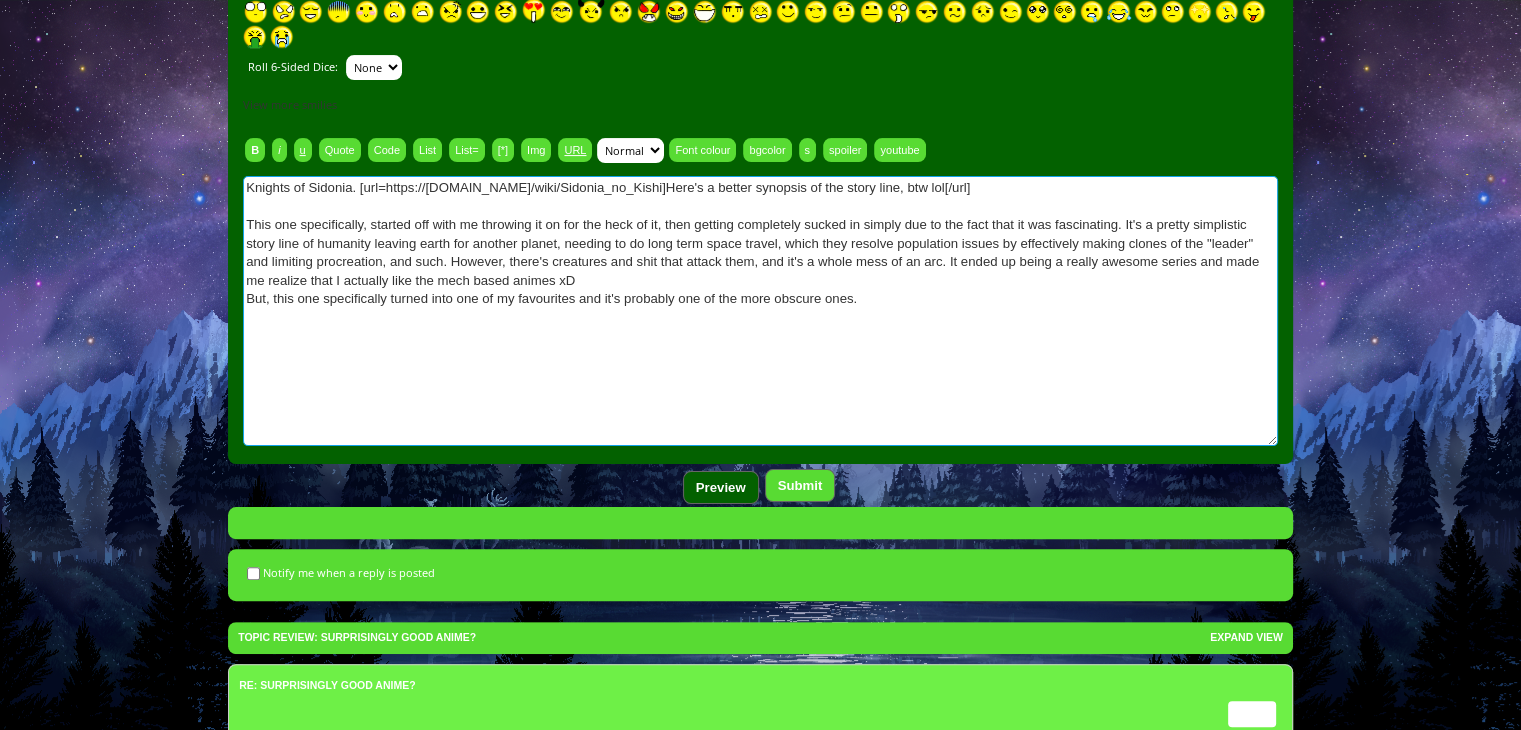 type on "Knights of Sidonia. [url=https://sidonia-no-kishi.fandom.com/wiki/Sidonia_no_Kishi]Here's a better synopsis of the story line, btw lol[/url]
This one specifically, started off with me throwing it on for the heck of it, then getting completely sucked in simply due to the fact that it was fascinating. It's a pretty simplistic story line of humanity leaving earth for another planet, needing to do long term space travel, which they resolve population issues by effectively making clones of the "leader" and limiting procreation, and such. However, there's creatures and shit that attack them, and it's a whole mess of an arc. It ended up being a really awesome series and made me realize that I actually like the mech based animes xD
But, this one specifically turned into one of my favourites and it's probably one of the more obscure ones." 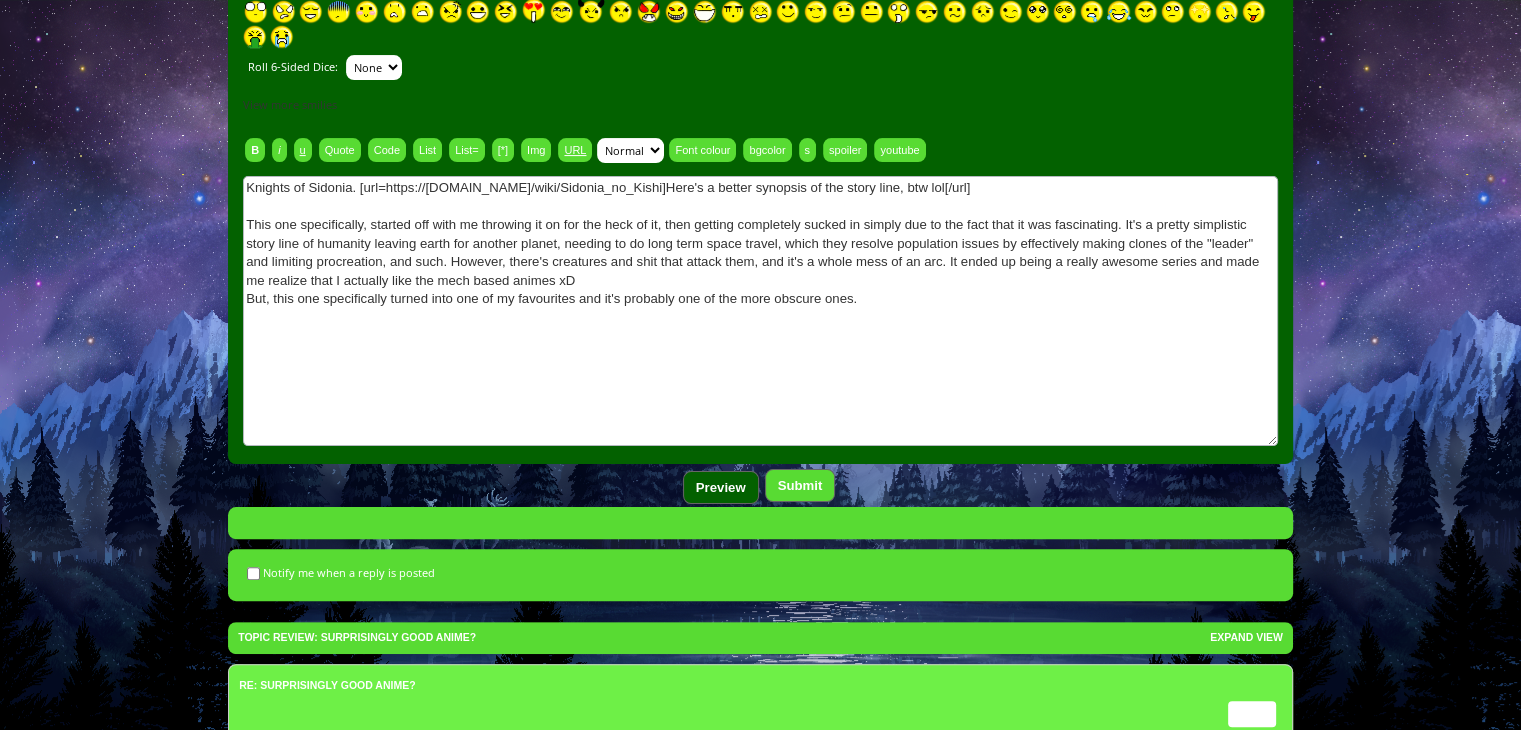 click on "Preview" at bounding box center (721, 487) 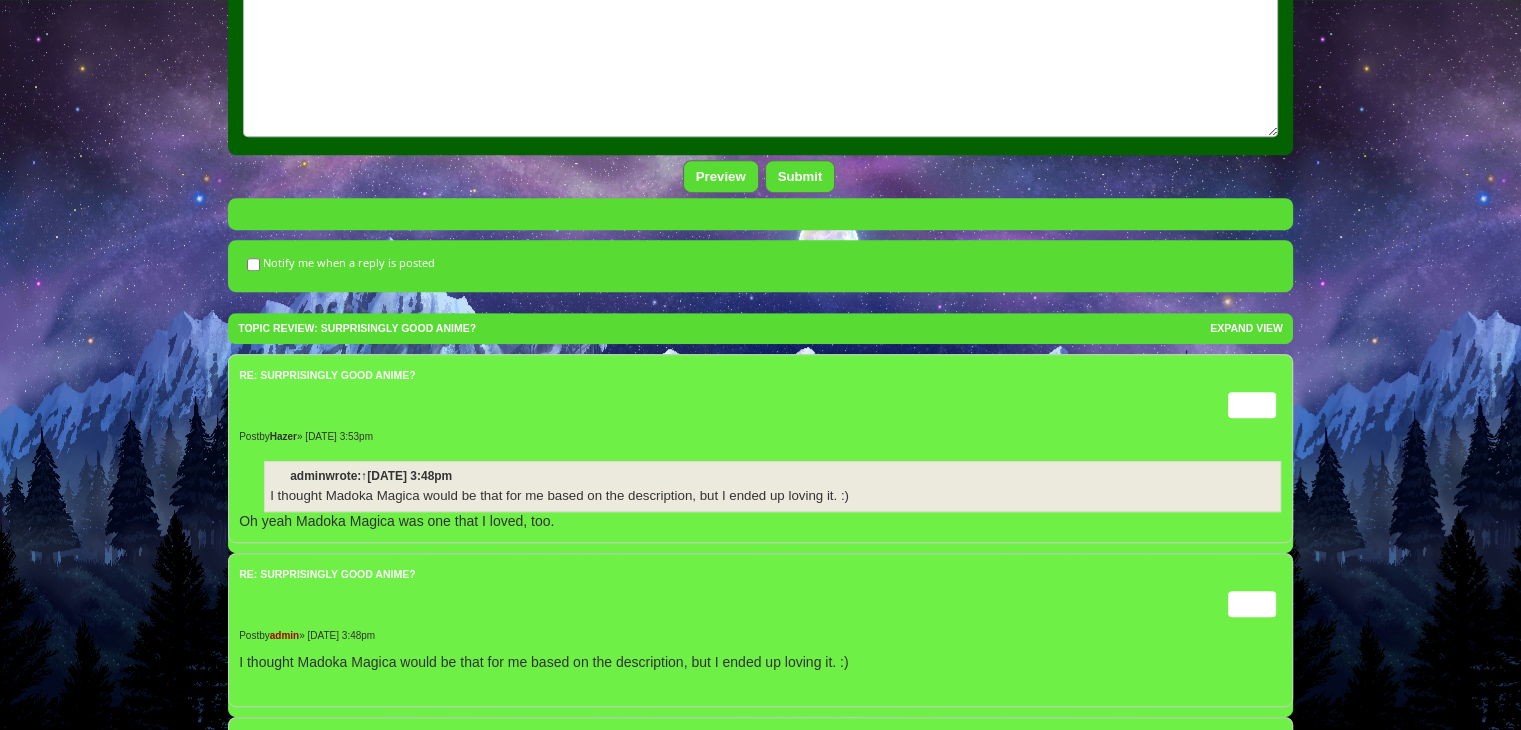scroll, scrollTop: 947, scrollLeft: 0, axis: vertical 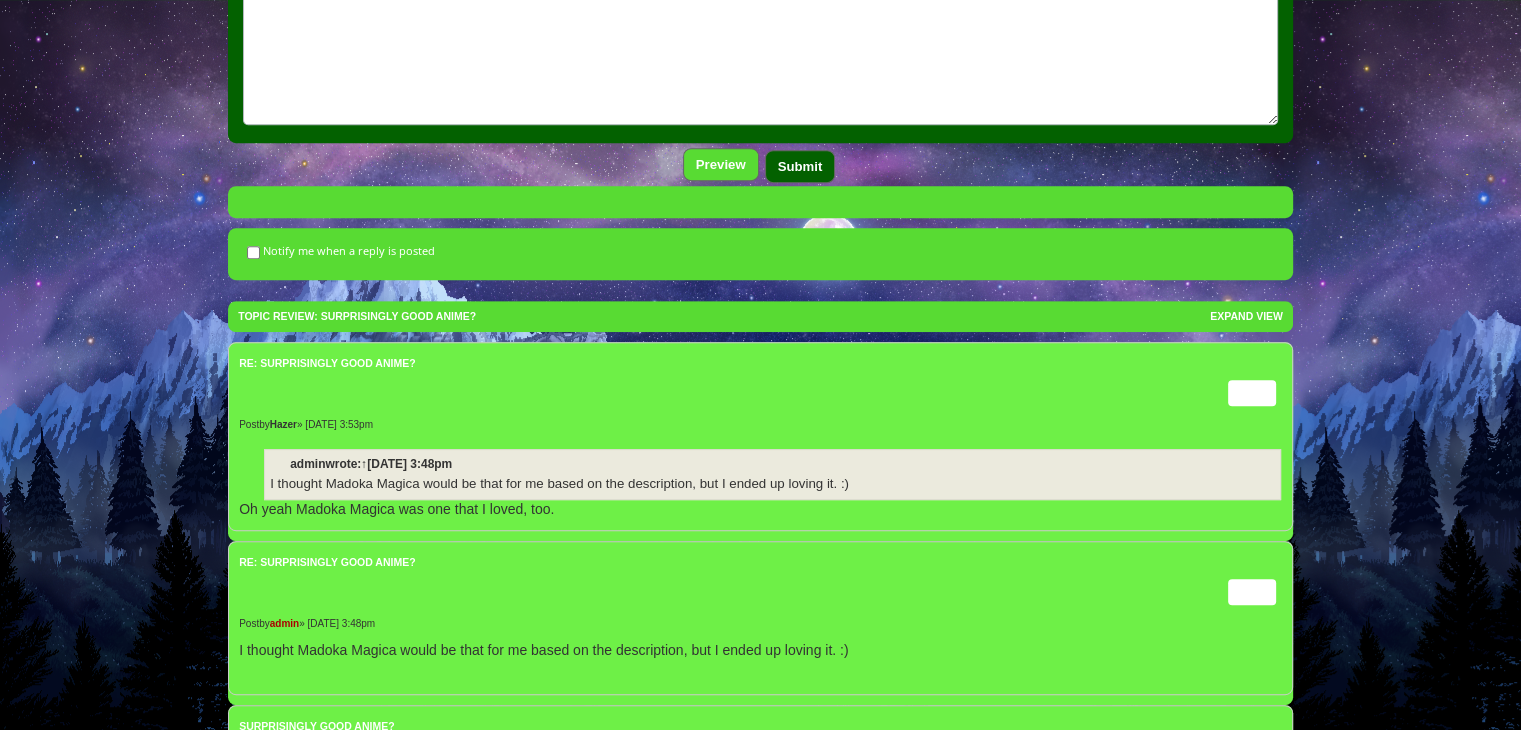 click on "Submit" at bounding box center (800, 166) 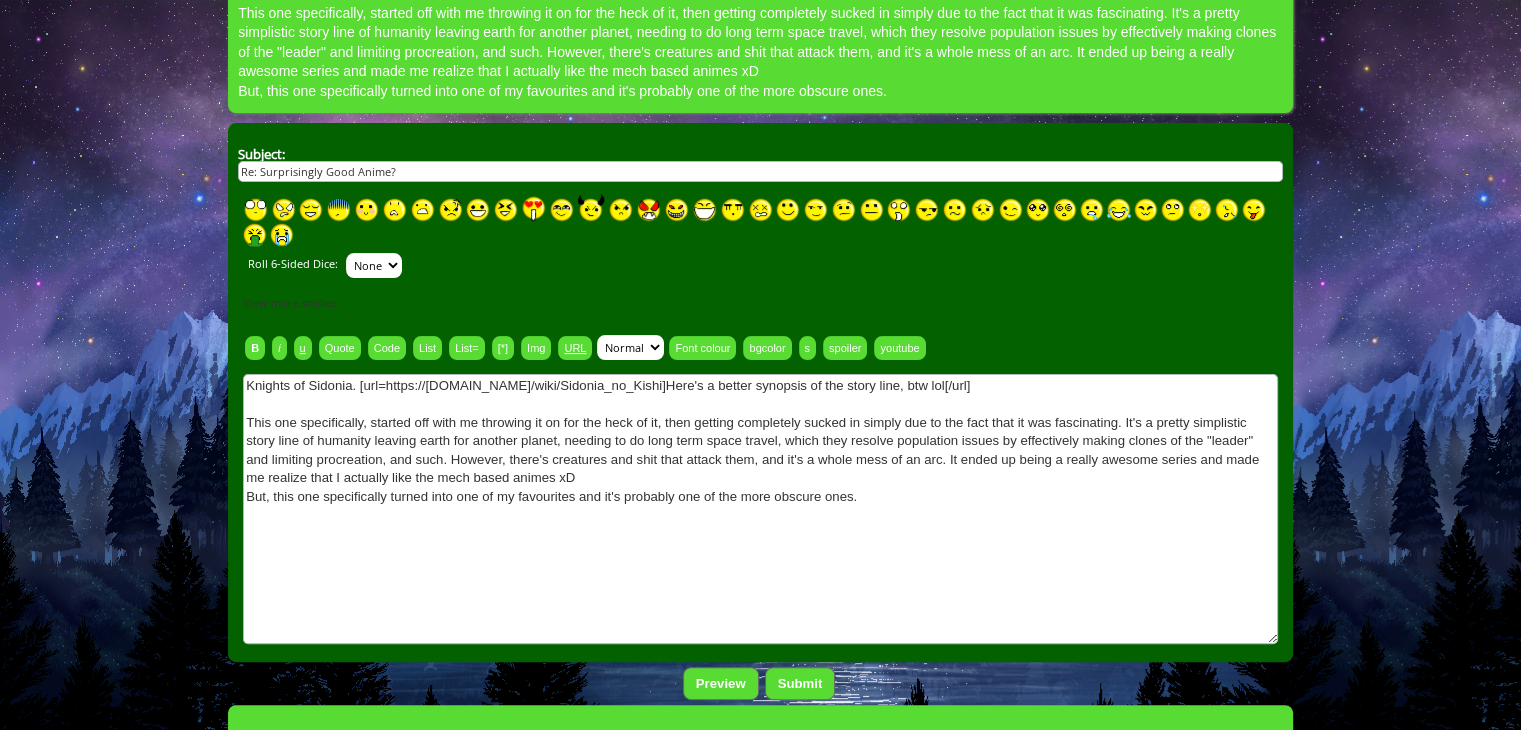scroll, scrollTop: 427, scrollLeft: 0, axis: vertical 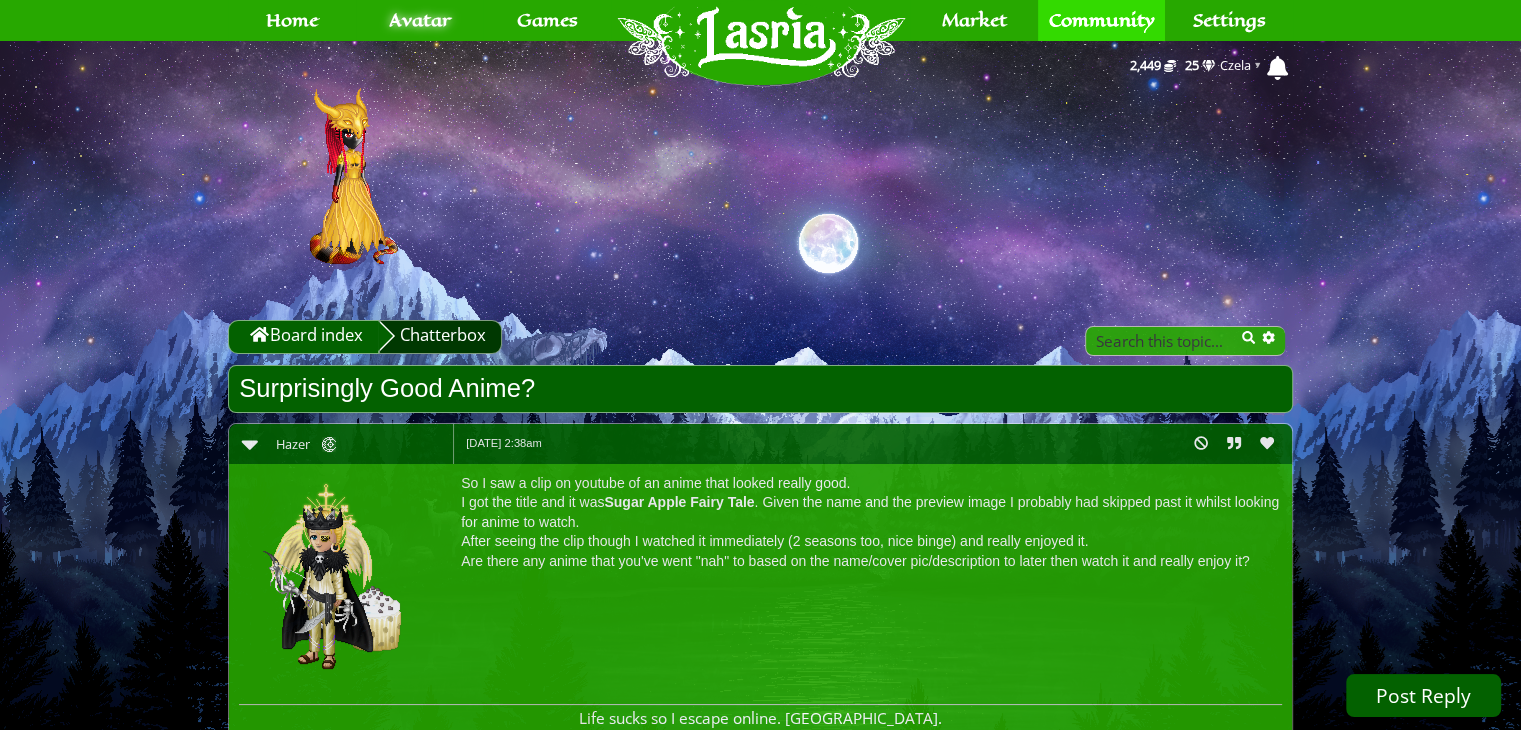 click on "Chatterbox" at bounding box center (440, 337) 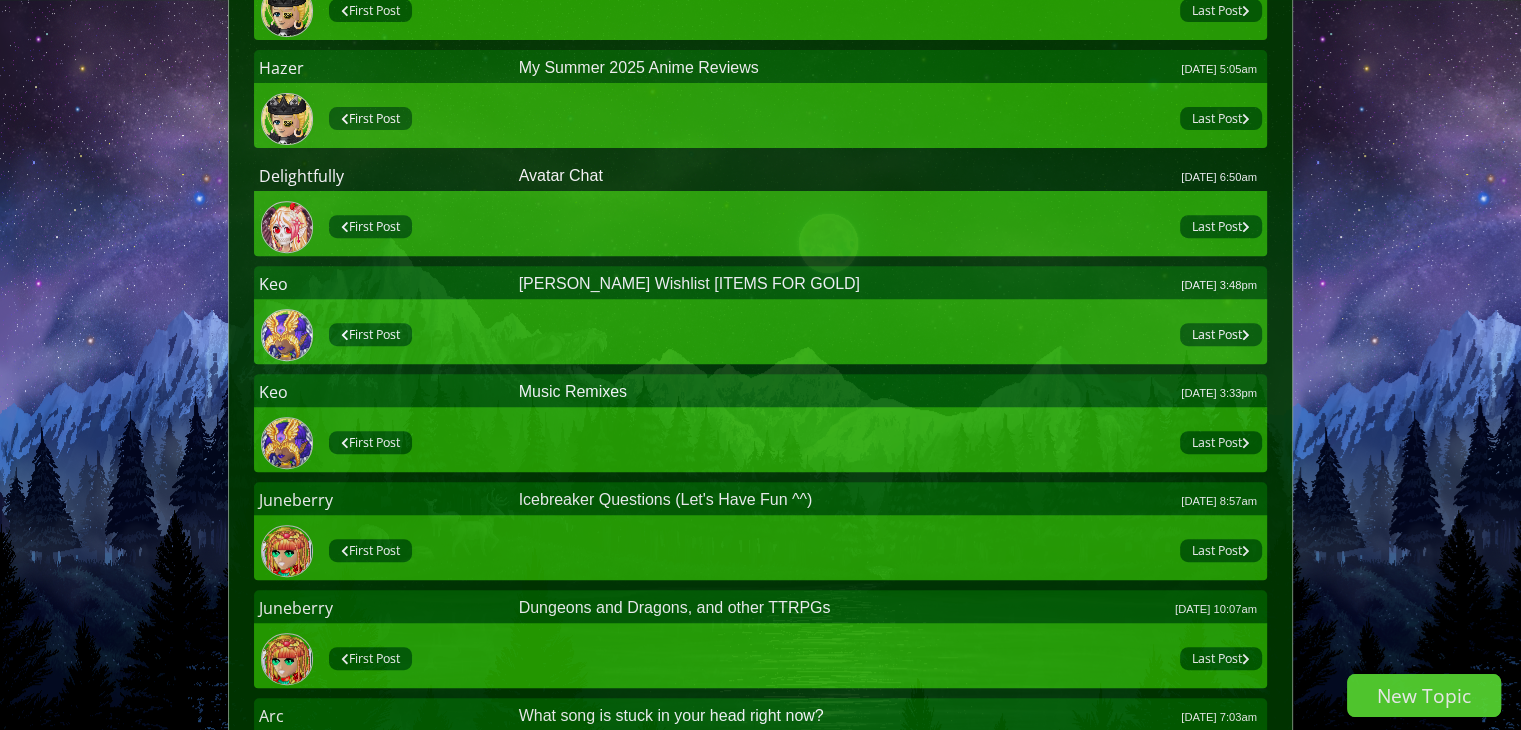 scroll, scrollTop: 742, scrollLeft: 0, axis: vertical 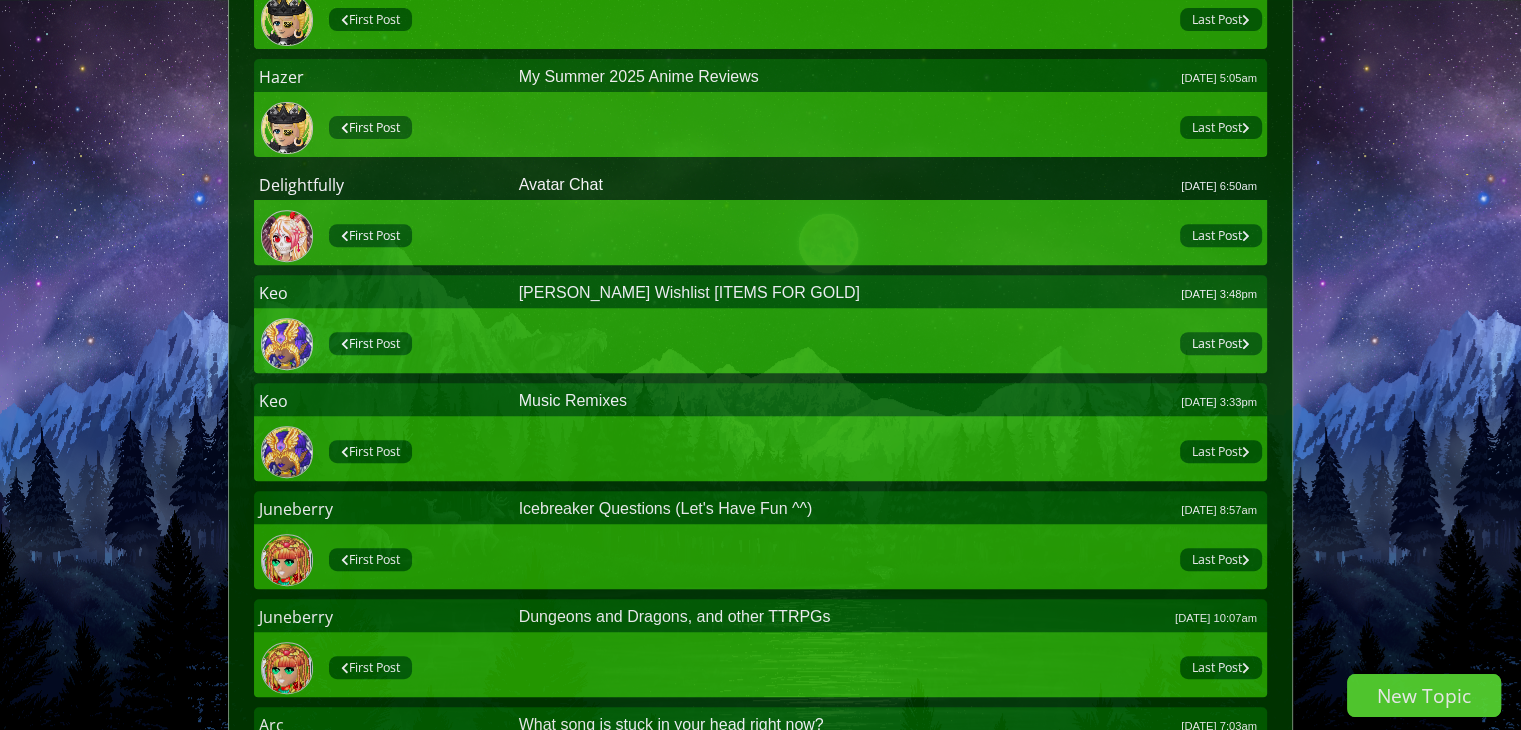 click on "Avatar Chat
May 25, 2024 6:50am" at bounding box center [888, 185] 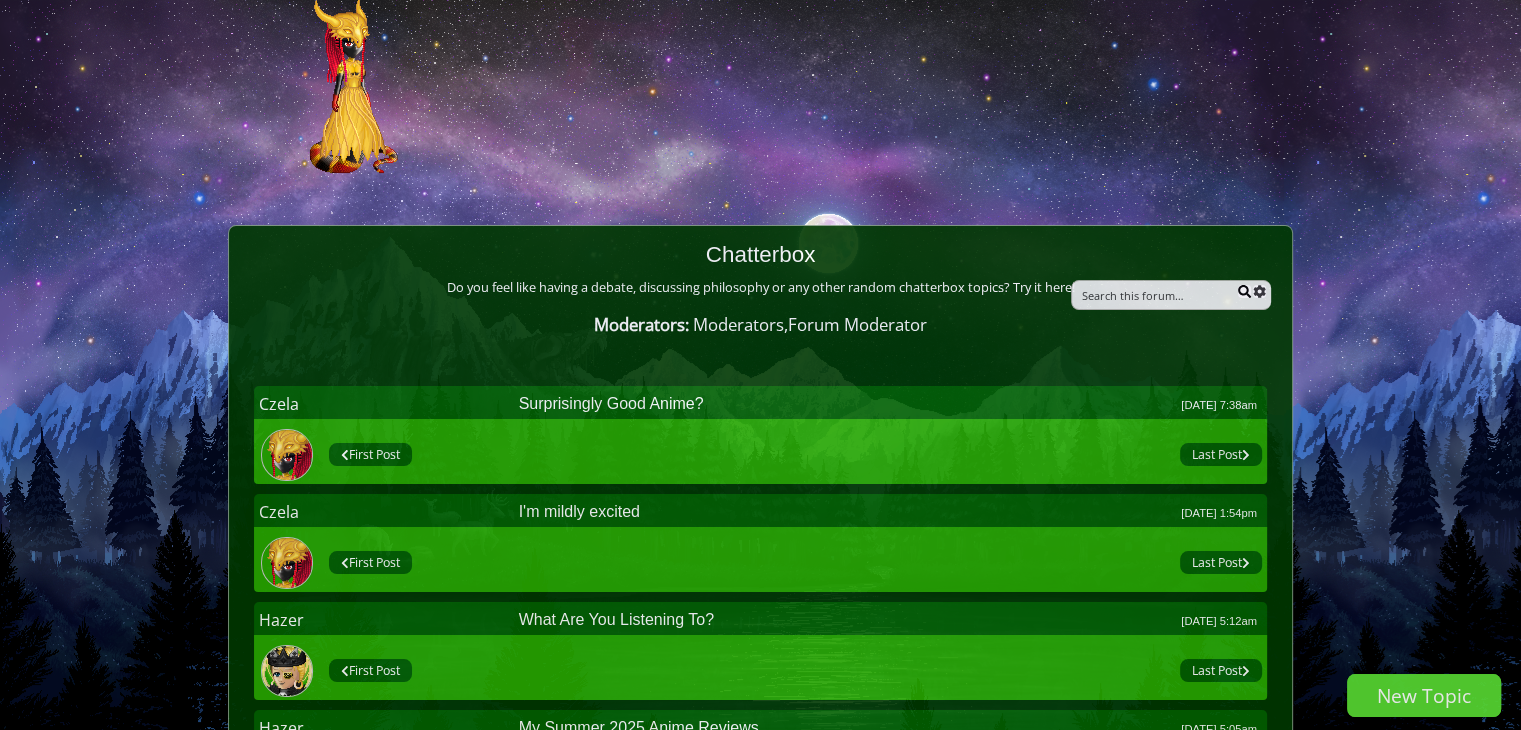 scroll, scrollTop: 0, scrollLeft: 0, axis: both 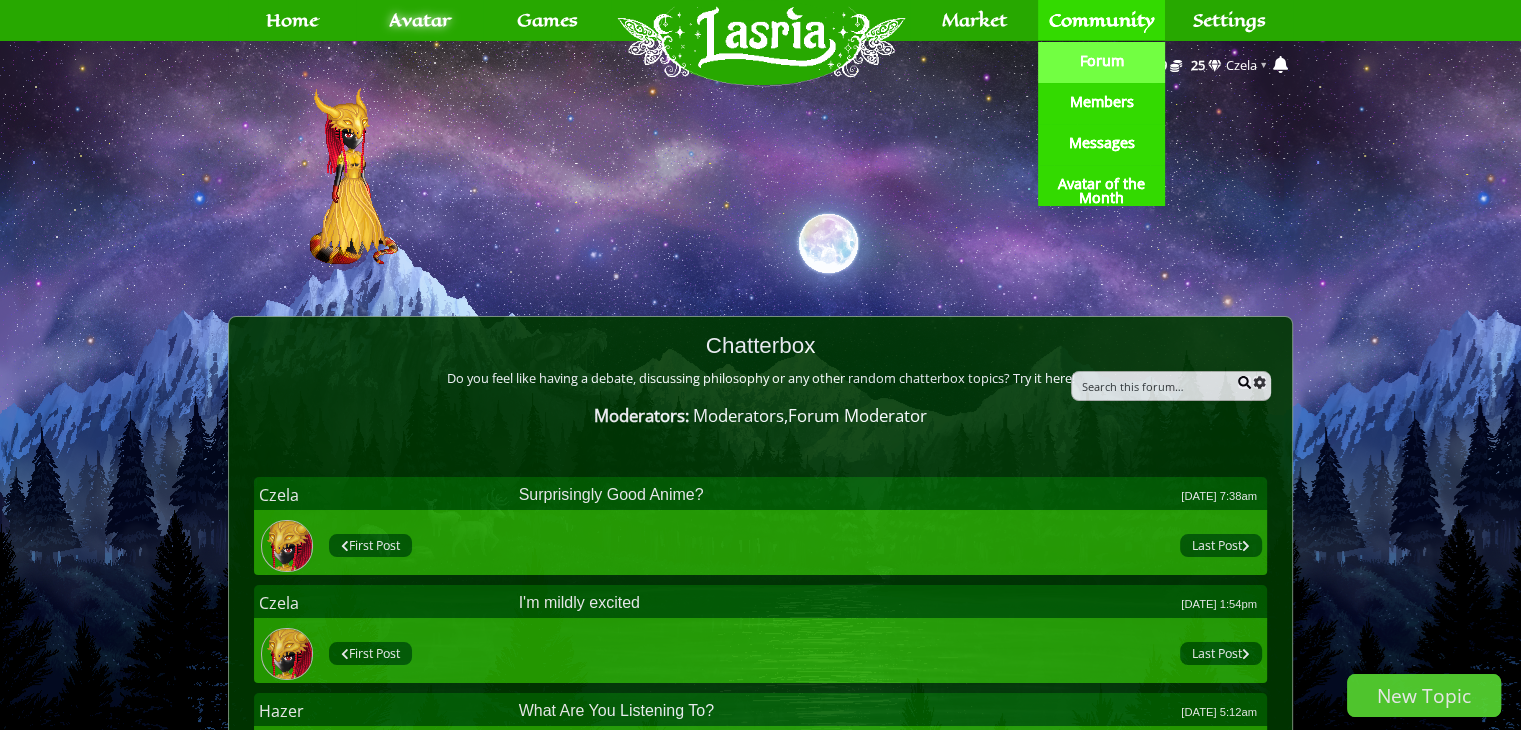 click on "Forum" at bounding box center [1102, 62] 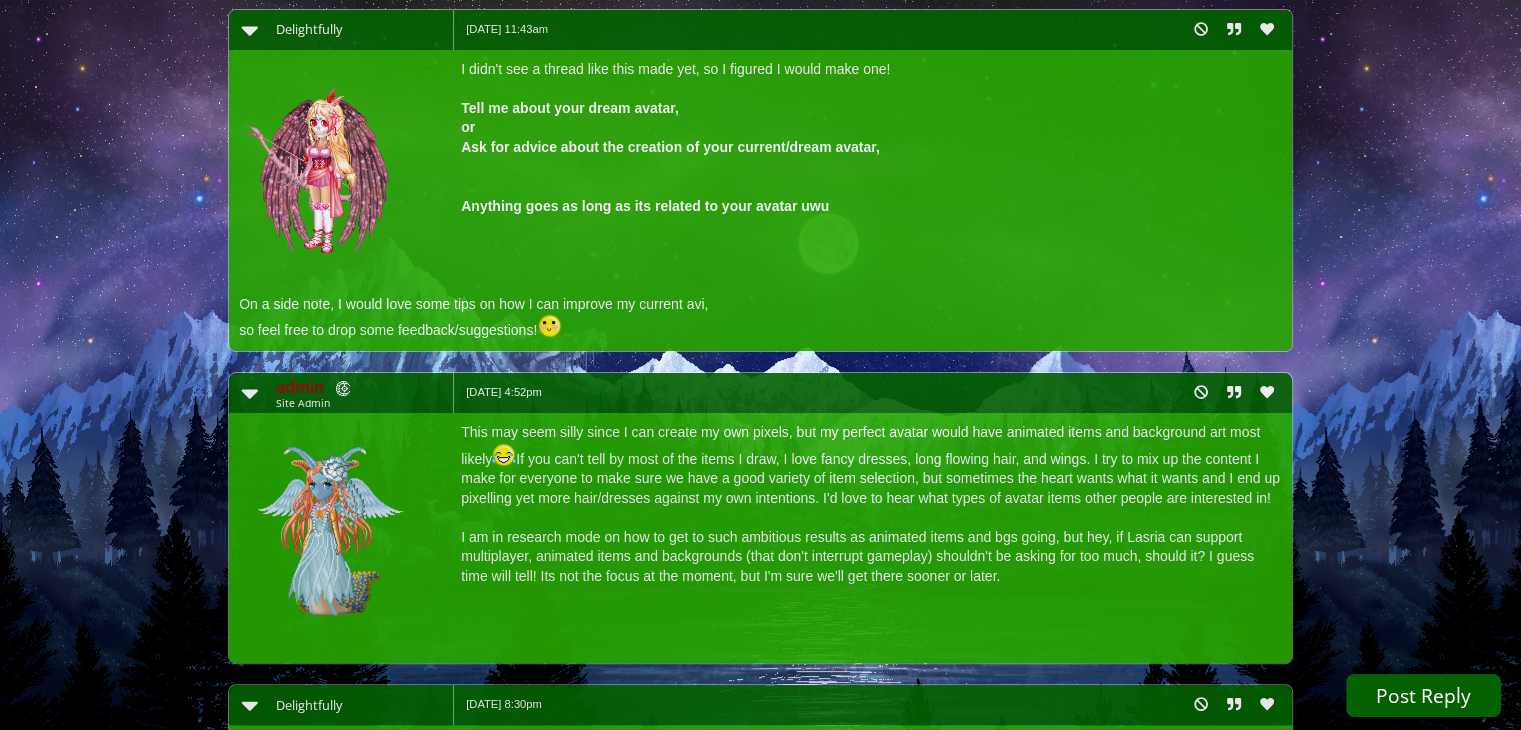 scroll, scrollTop: 0, scrollLeft: 0, axis: both 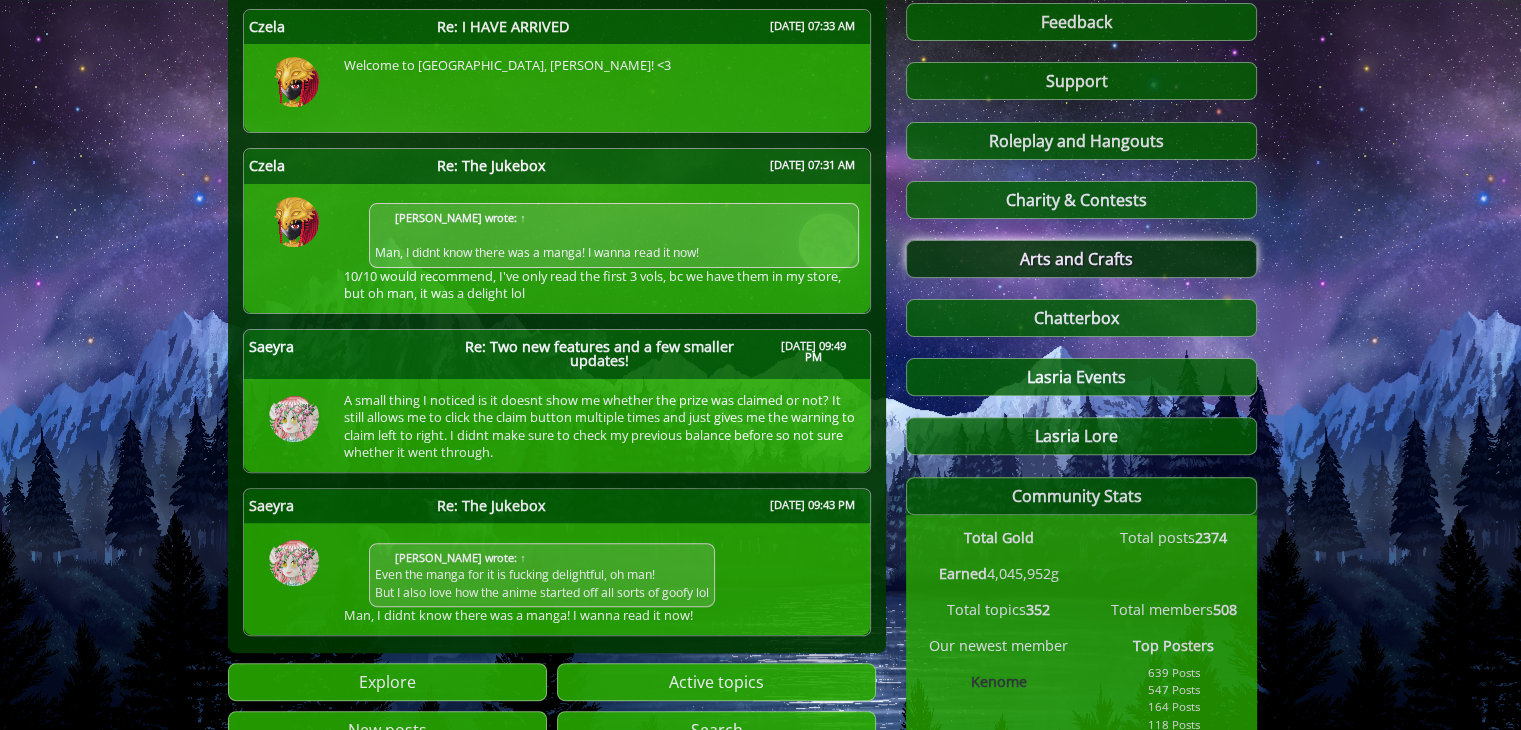 click on "Arts and Crafts" at bounding box center (1081, 259) 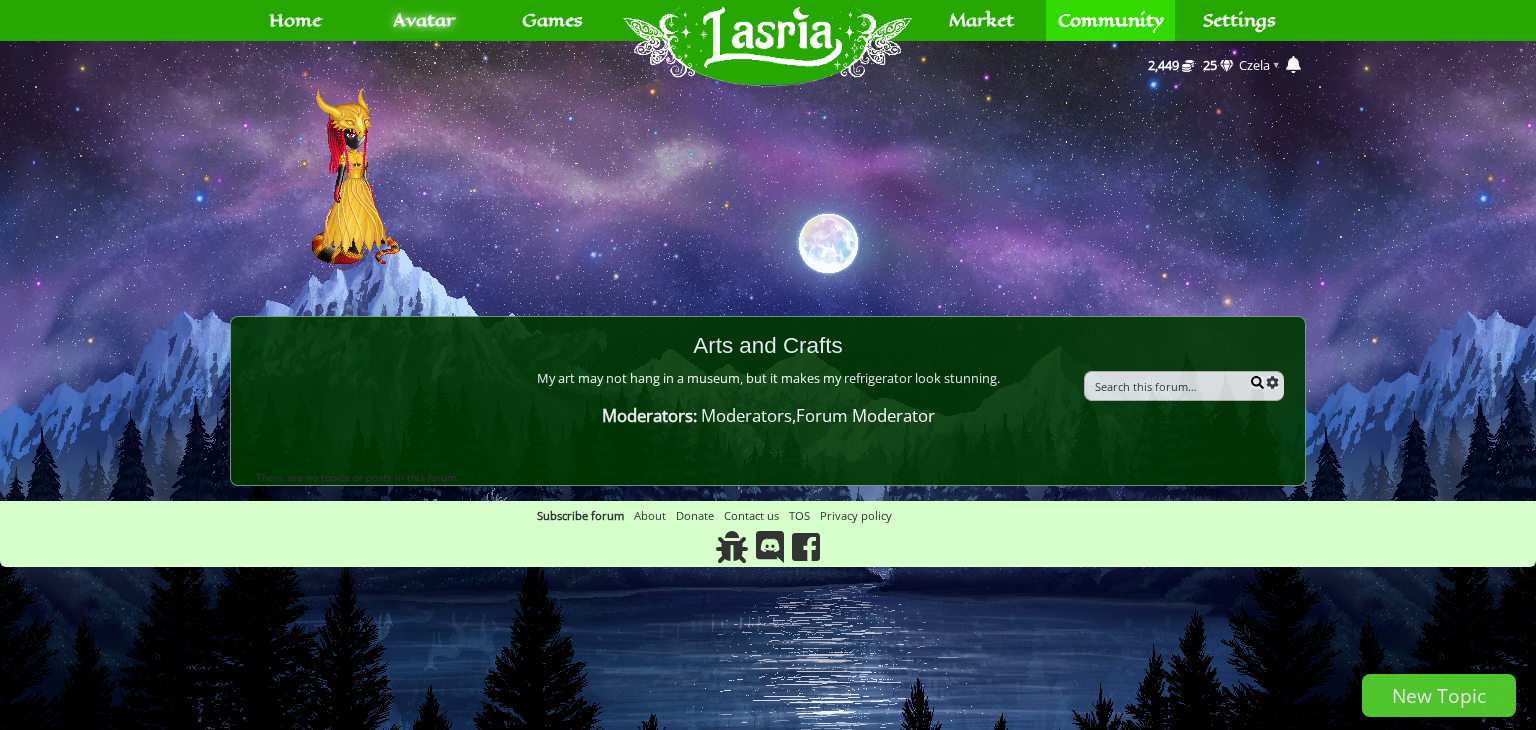 scroll, scrollTop: 0, scrollLeft: 0, axis: both 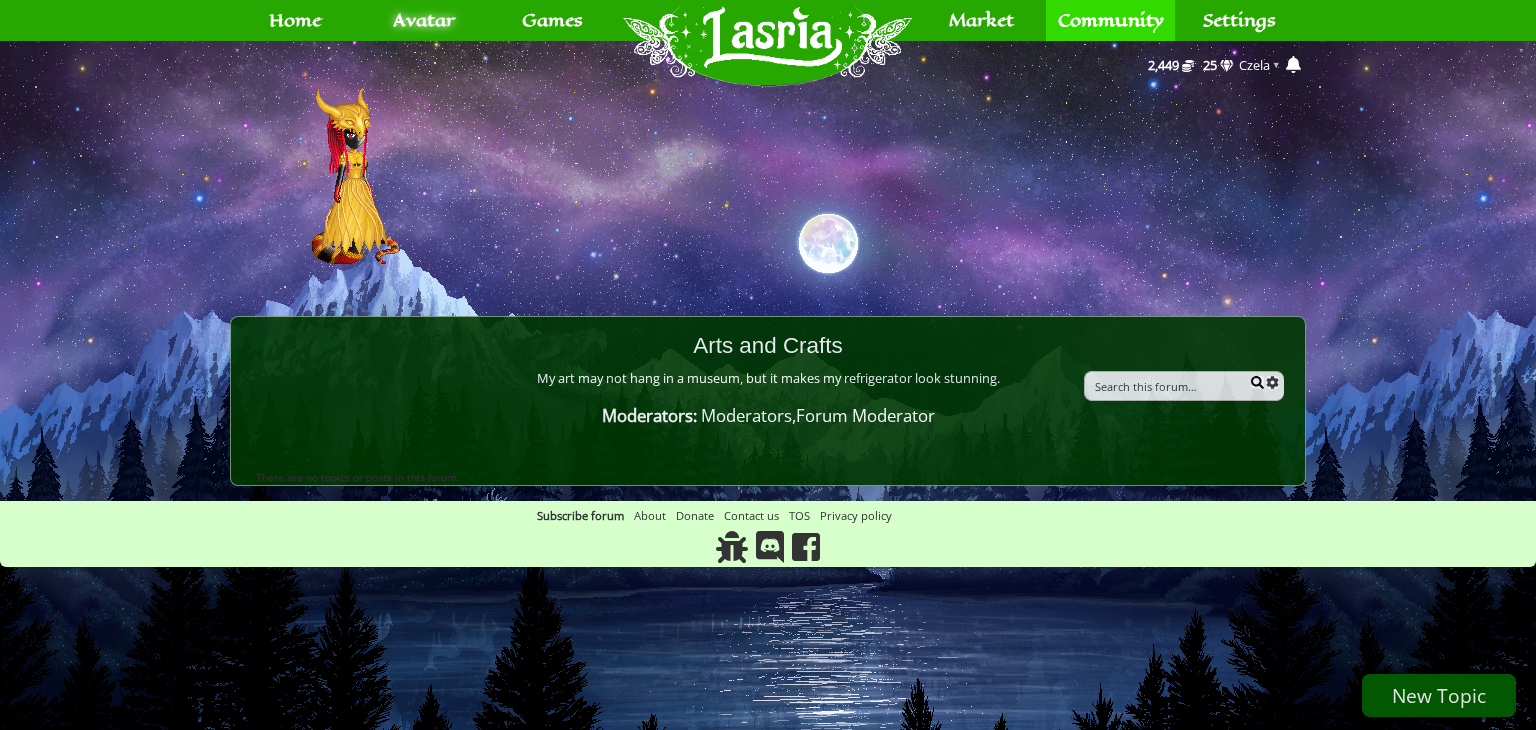 click on "New Topic" at bounding box center [1439, 695] 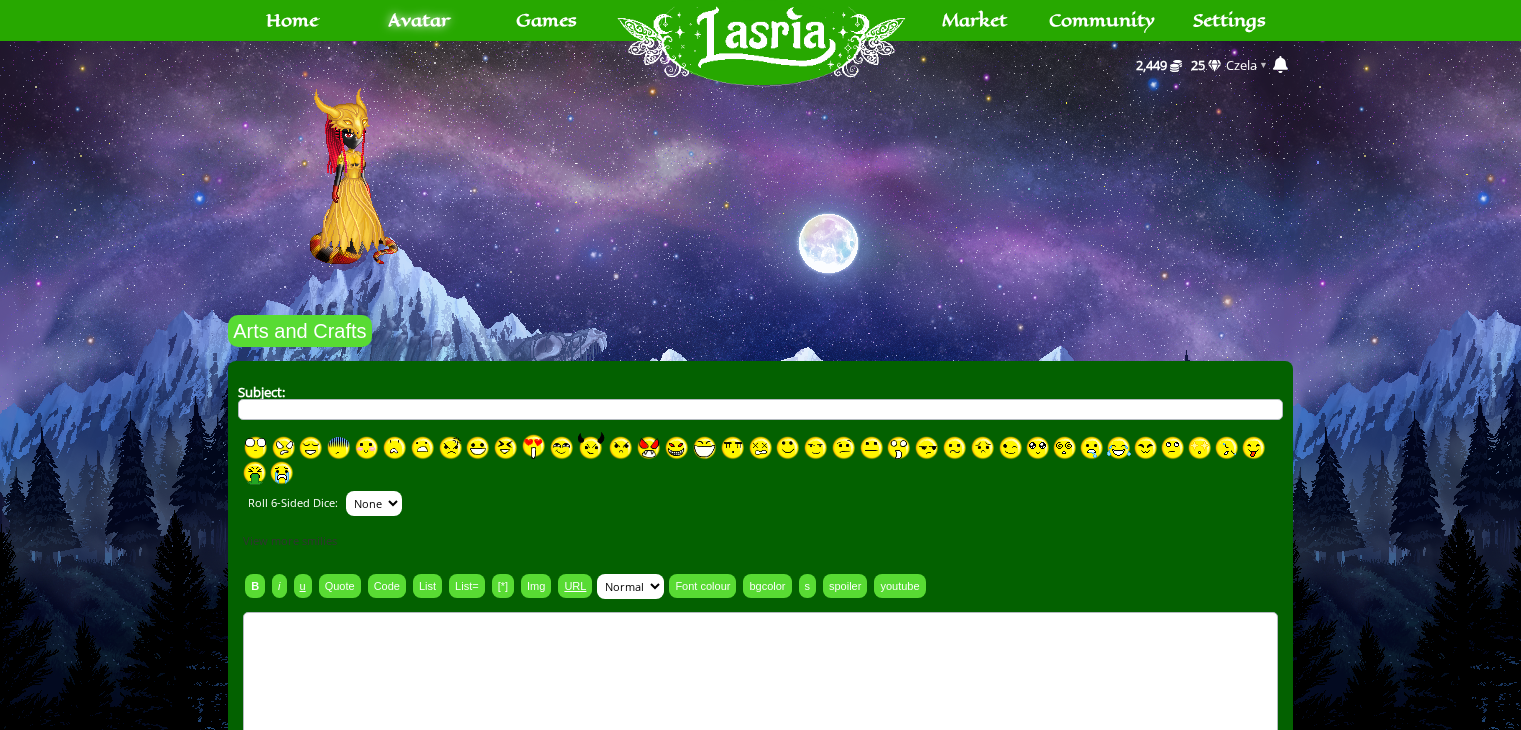 scroll, scrollTop: 0, scrollLeft: 0, axis: both 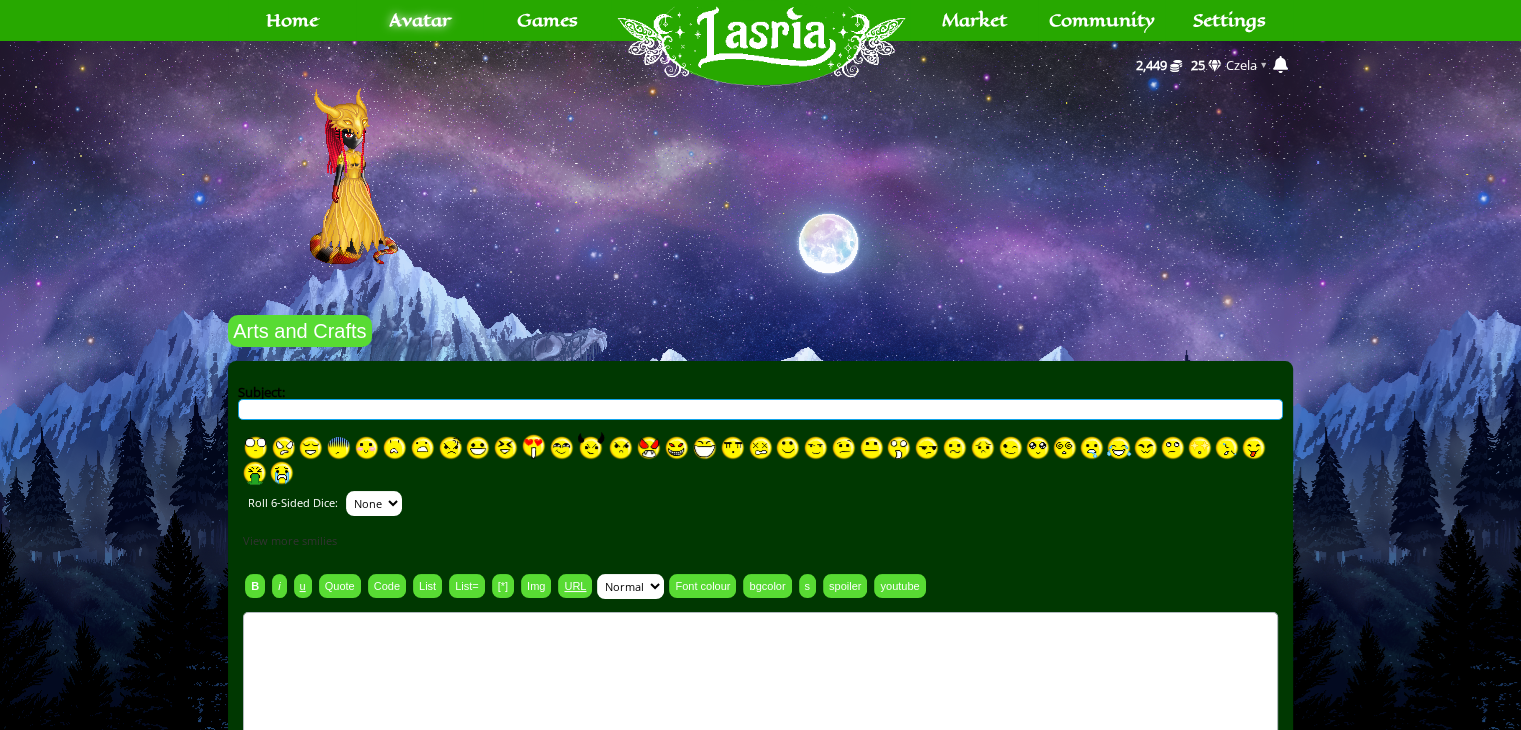 click on "Subject:" at bounding box center [760, 409] 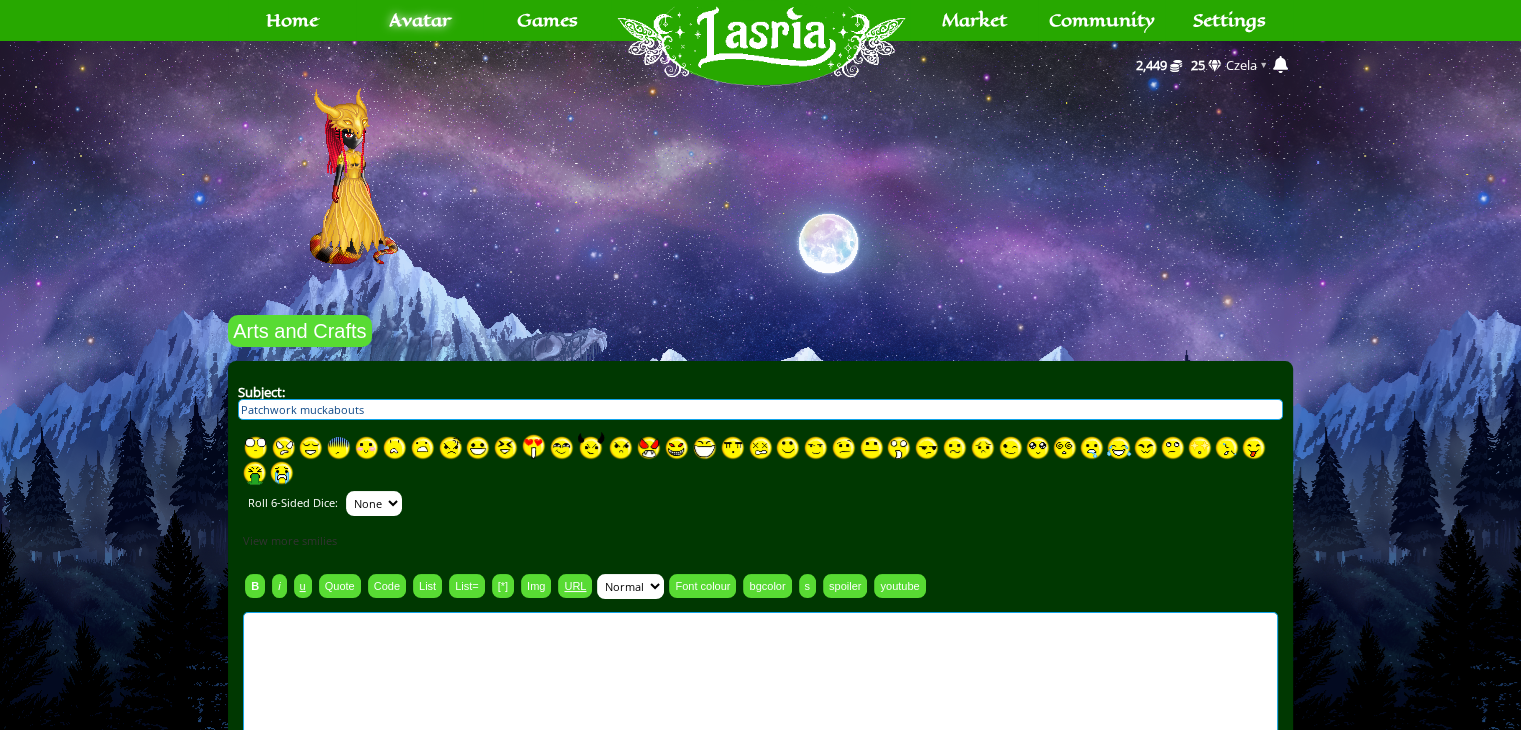 type on "Patchwork muckabouts" 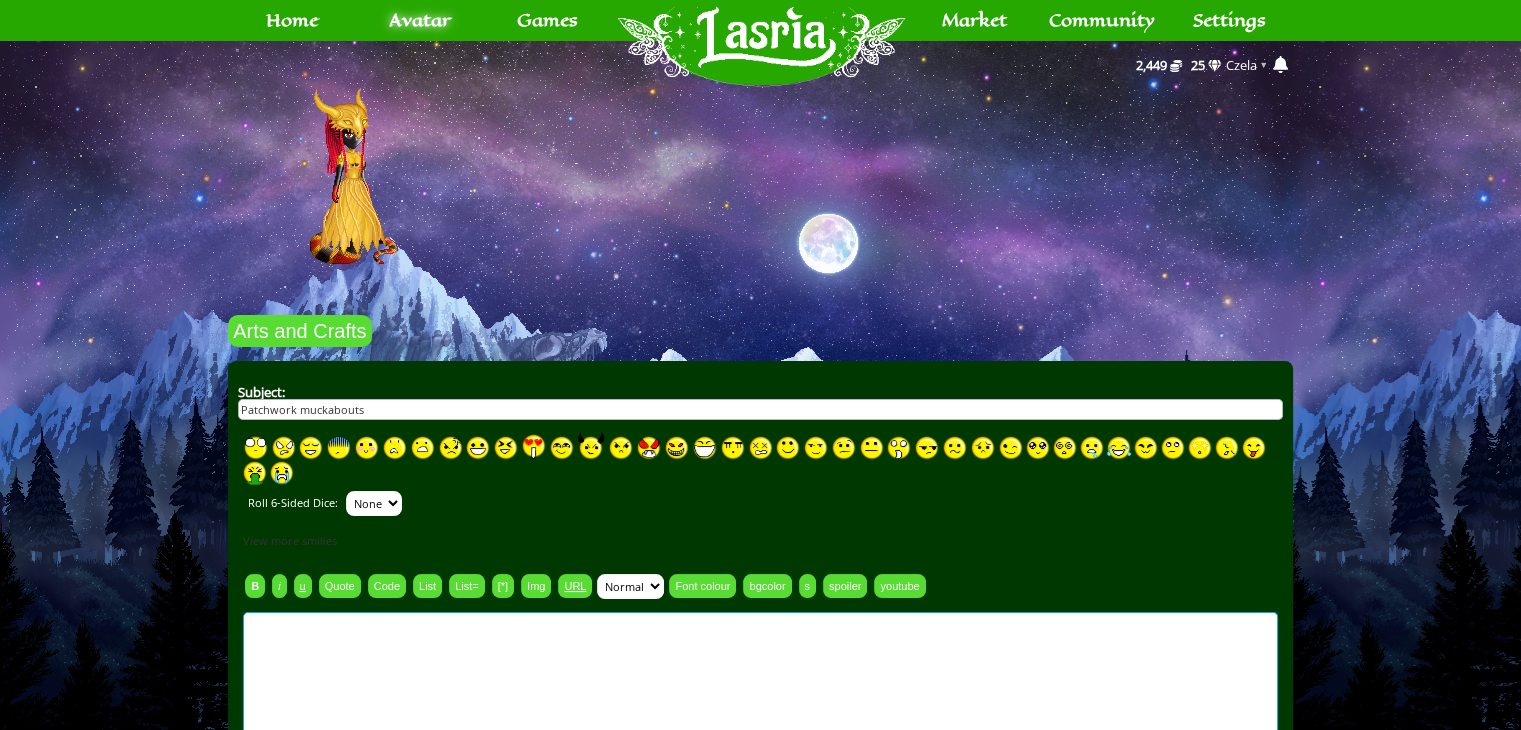 click at bounding box center [760, 747] 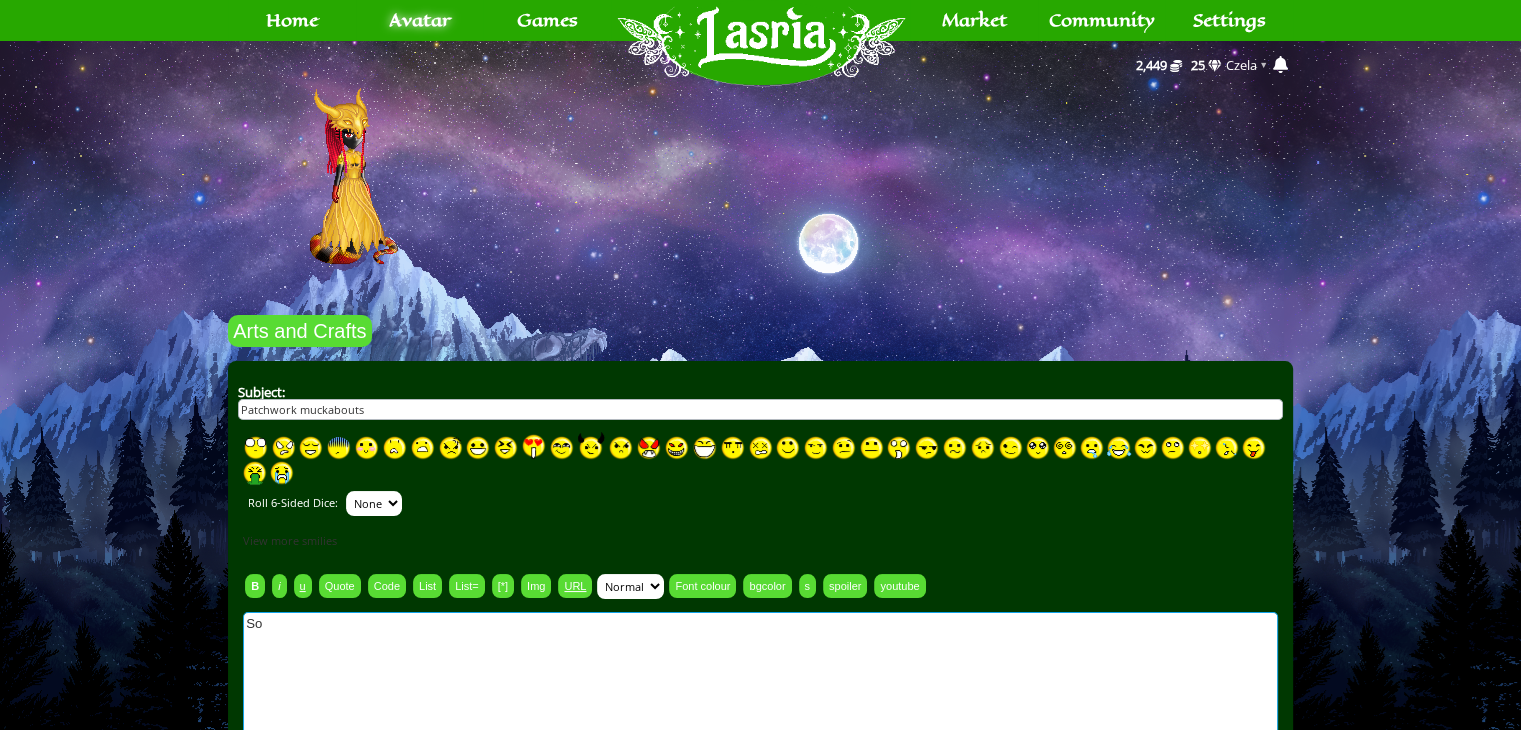type on "S" 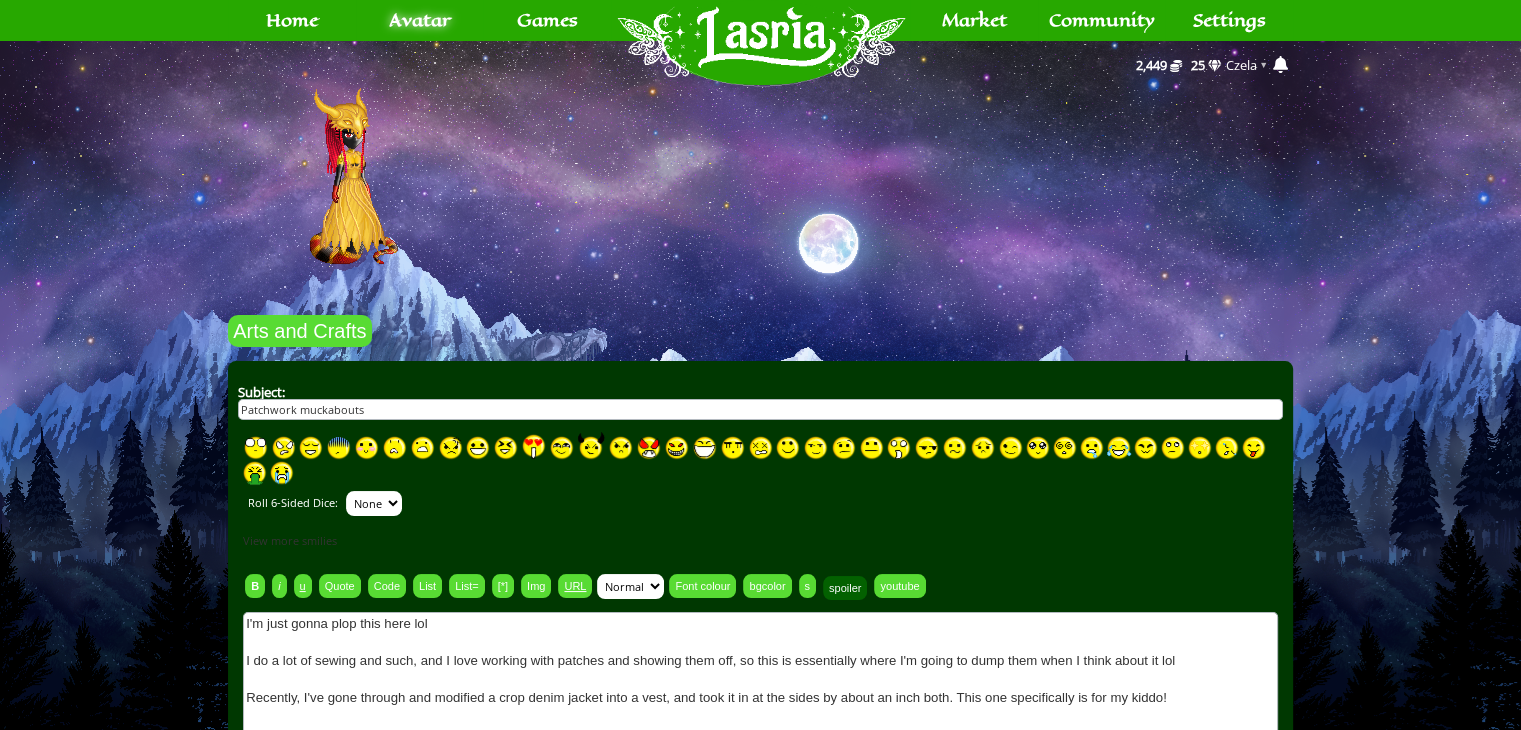click on "spoiler" at bounding box center (845, 588) 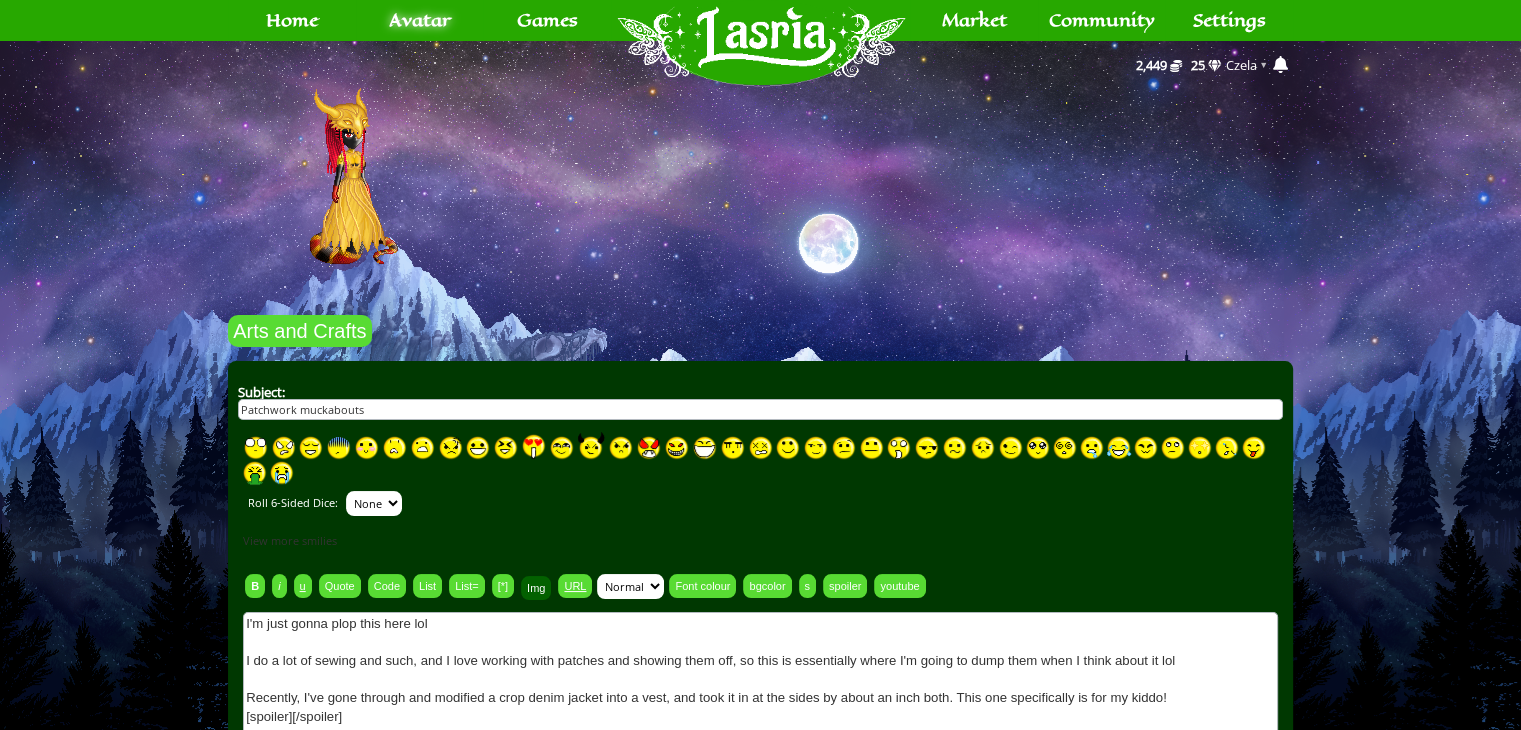 click on "Img" at bounding box center (536, 588) 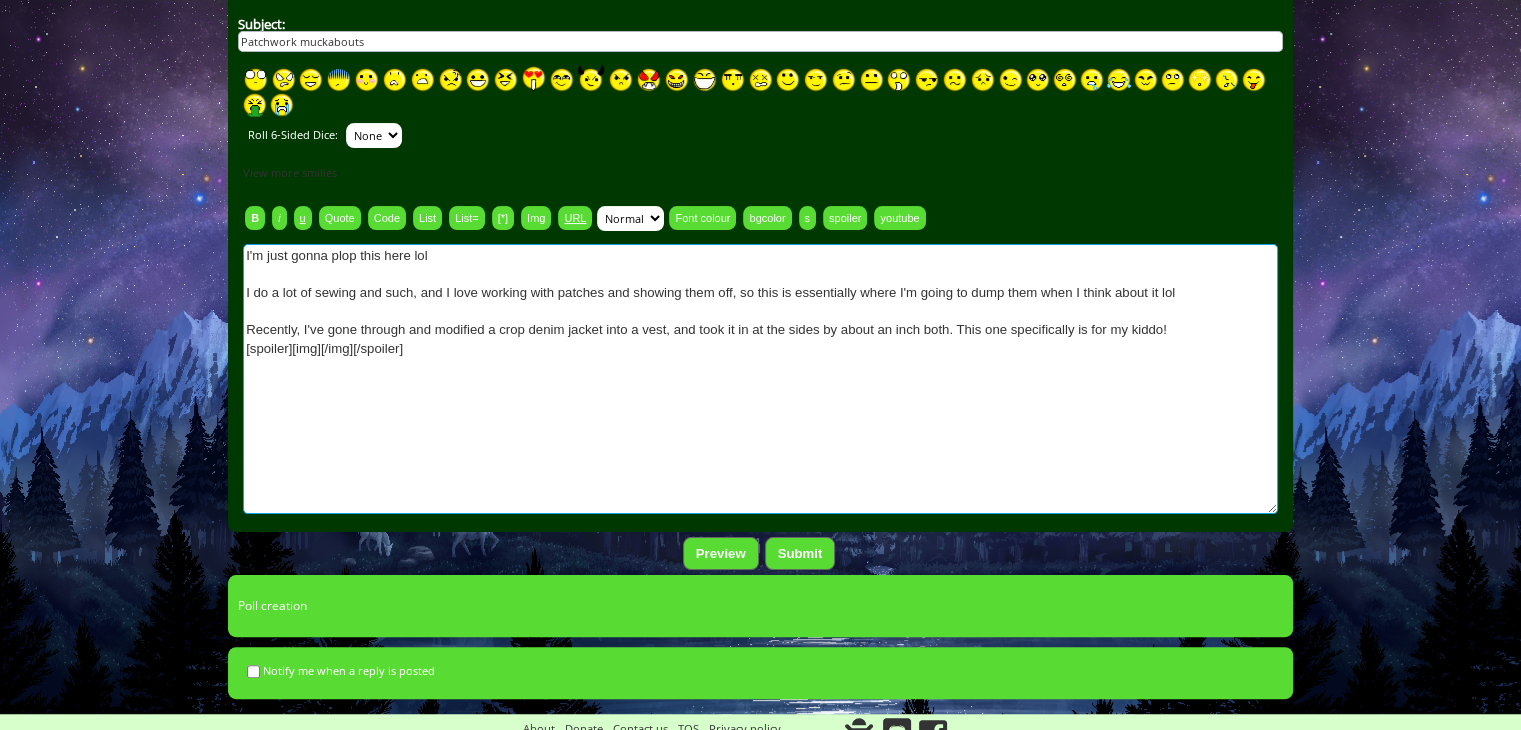 scroll, scrollTop: 371, scrollLeft: 0, axis: vertical 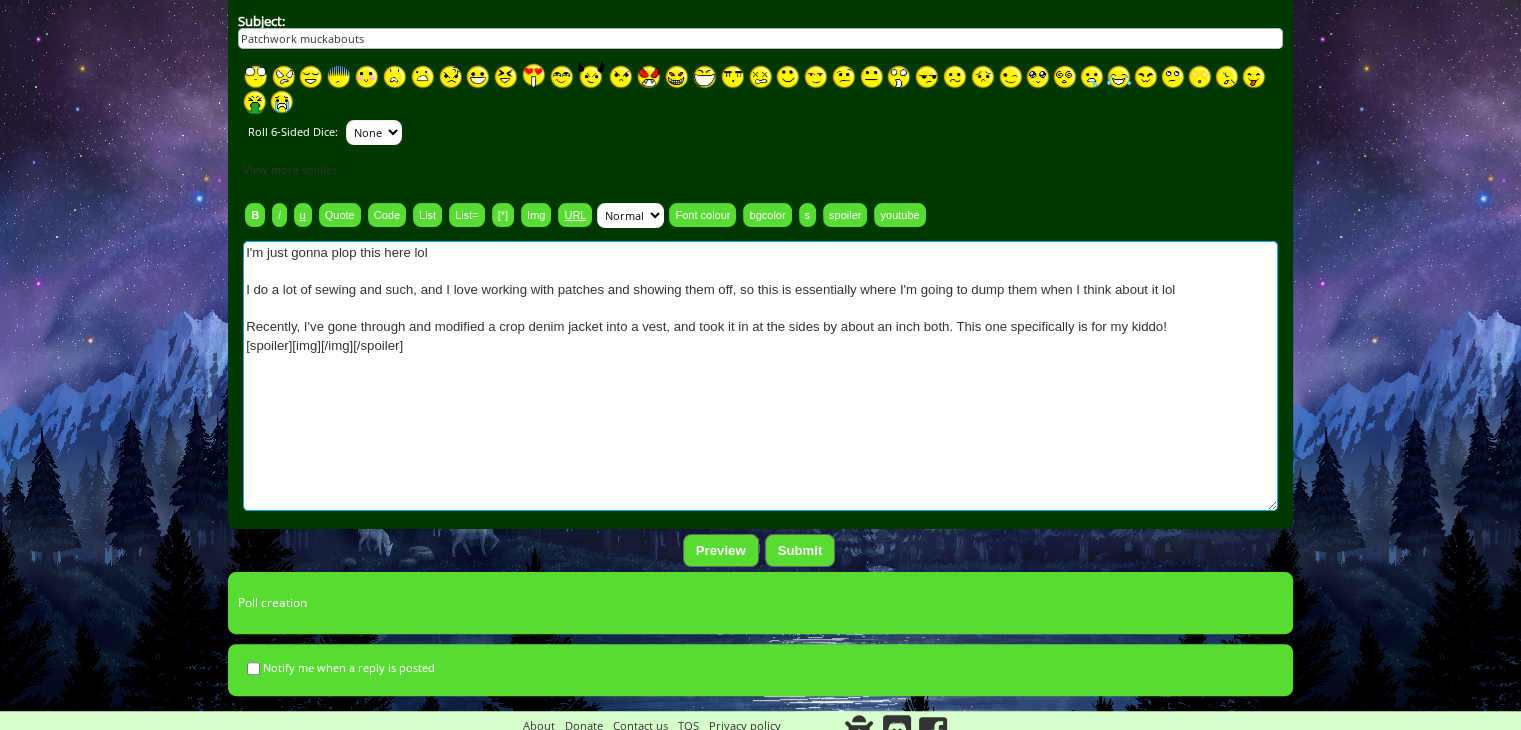 click on "I'm just gonna plop this here lol
I do a lot of sewing and such, and I love working with patches and showing them off, so this is essentially where I'm going to dump them when I think about it lol
Recently, I've gone through and modified a crop denim jacket into a vest, and took it in at the sides by about an inch both. This one specifically is for my kiddo!
[spoiler][img][/img][/spoiler]" at bounding box center [760, 376] 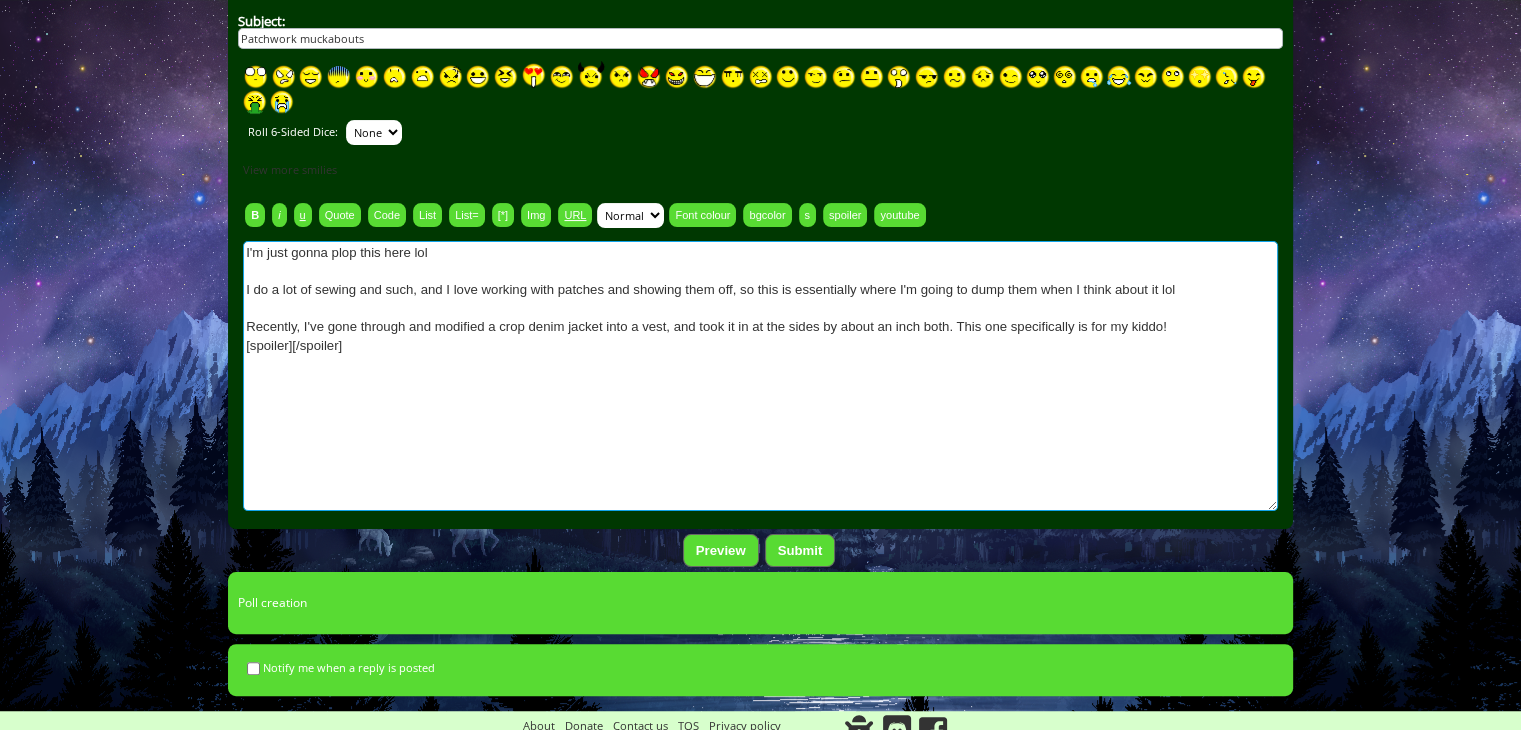 paste on "img]https://i.imgur.com/Nmod5vN.jpeg[/img]
[img]https://i.imgur.com/NPptv8s.jpeg[/img][" 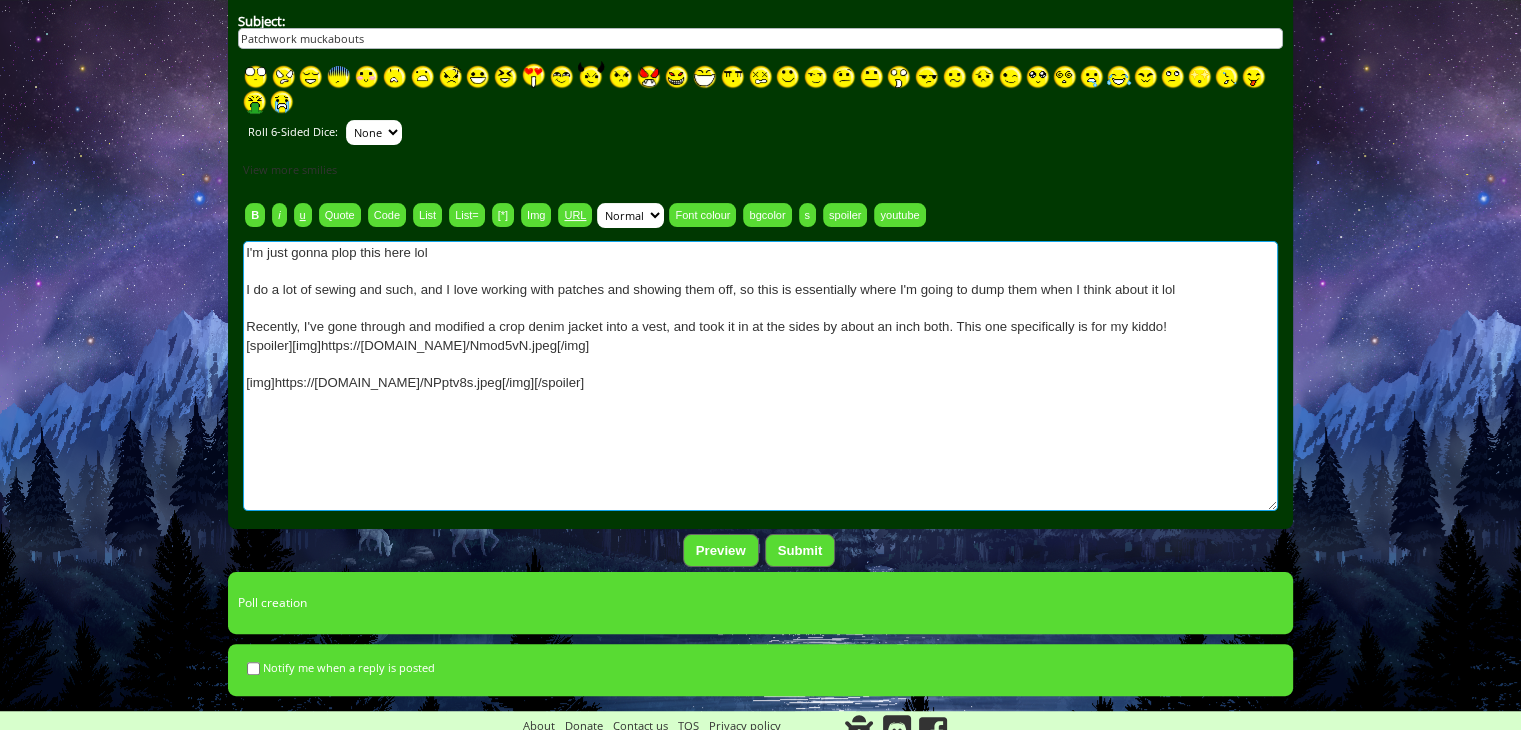 click on "I'm just gonna plop this here lol
I do a lot of sewing and such, and I love working with patches and showing them off, so this is essentially where I'm going to dump them when I think about it lol
Recently, I've gone through and modified a crop denim jacket into a vest, and took it in at the sides by about an inch both. This one specifically is for my kiddo!
[spoiler][img]https://i.imgur.com/Nmod5vN.jpeg[/img]
[img]https://i.imgur.com/NPptv8s.jpeg[/img][/spoiler]" at bounding box center (760, 376) 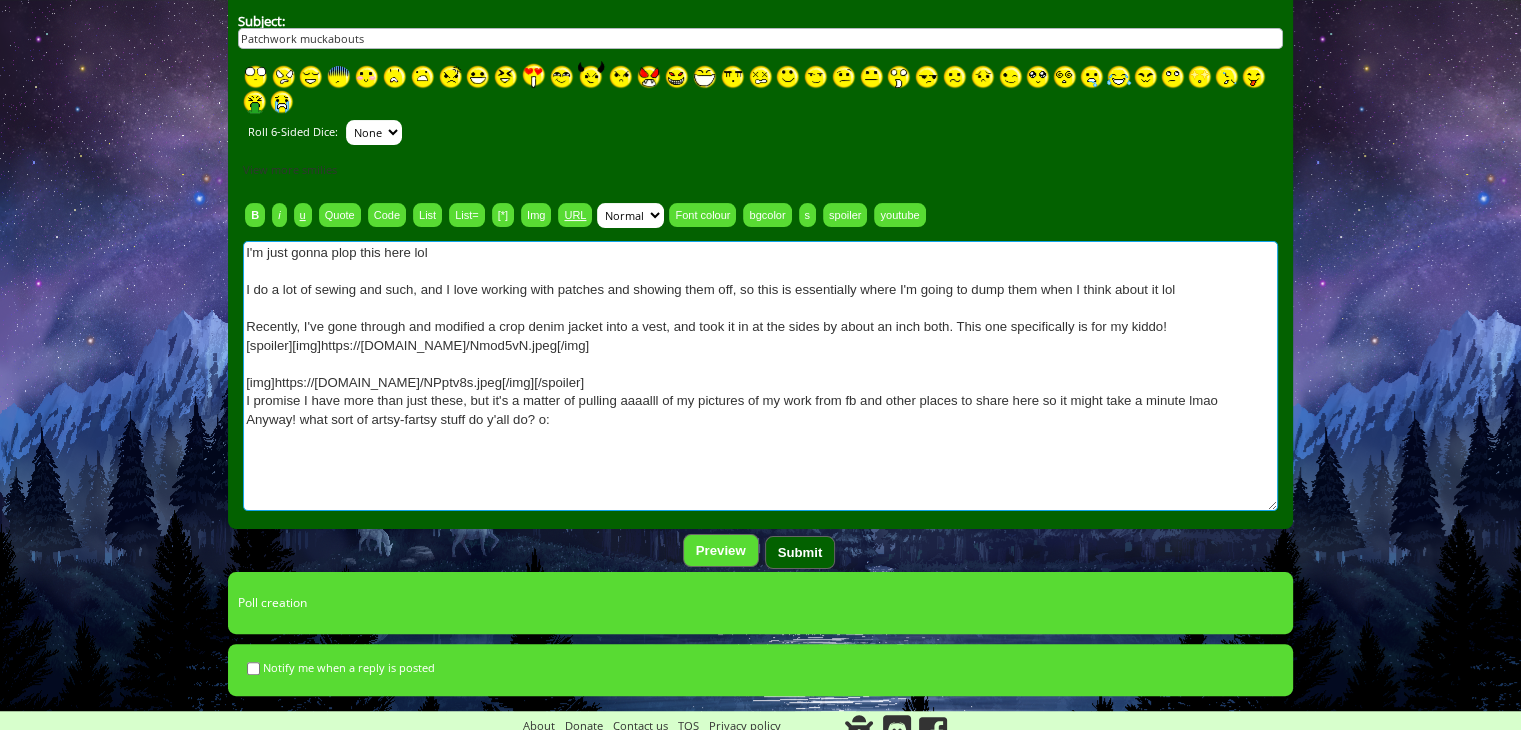 type on "I'm just gonna plop this here lol
I do a lot of sewing and such, and I love working with patches and showing them off, so this is essentially where I'm going to dump them when I think about it lol
Recently, I've gone through and modified a crop denim jacket into a vest, and took it in at the sides by about an inch both. This one specifically is for my kiddo!
[spoiler][img]https://i.imgur.com/Nmod5vN.jpeg[/img]
[img]https://i.imgur.com/NPptv8s.jpeg[/img][/spoiler]
I promise I have more than just these, but it's a matter of pulling aaaalll of my pictures of my work from fb and other places to share here so it might take a minute lmao
Anyway! what sort of artsy-fartsy stuff do y'all do? o:" 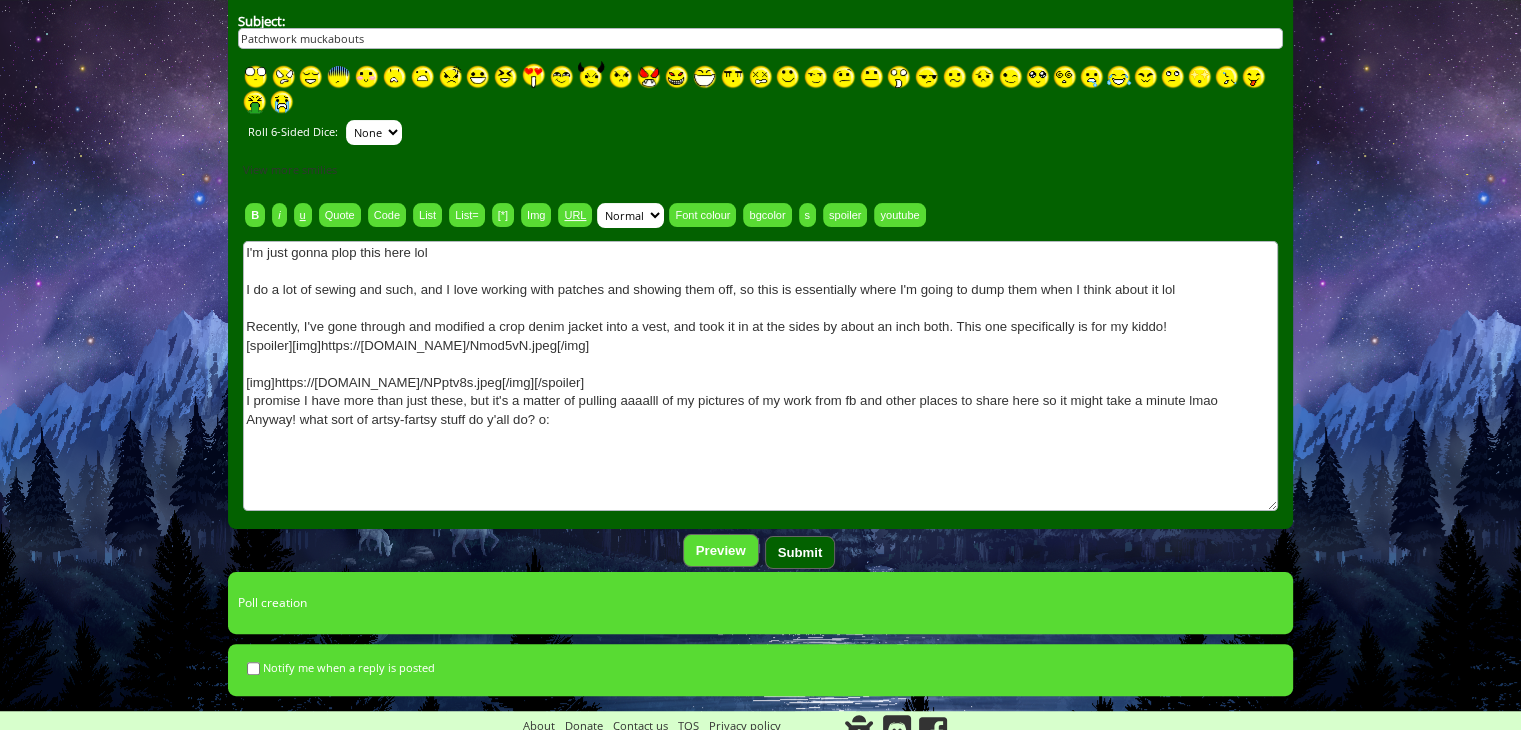 click on "Submit" at bounding box center (800, 552) 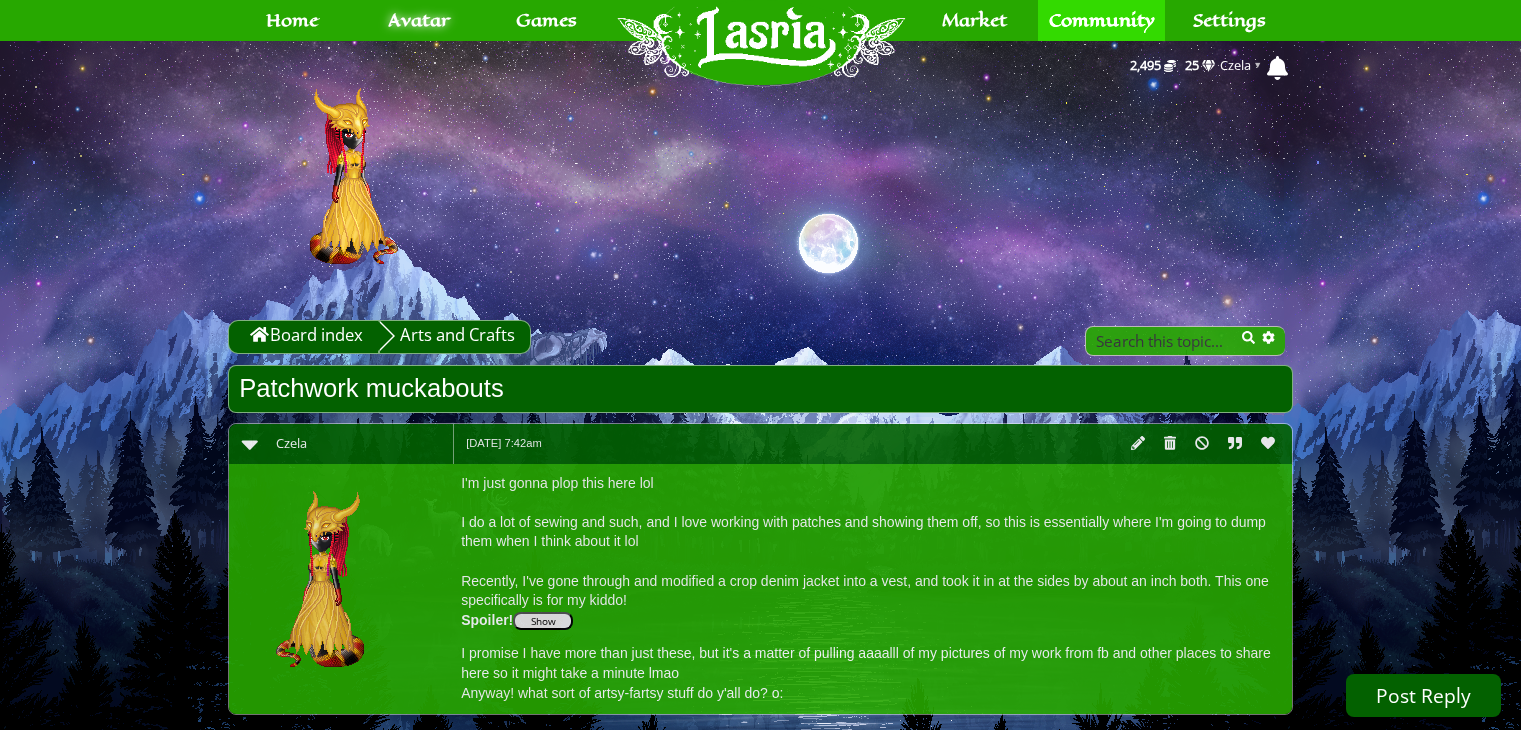 scroll, scrollTop: 0, scrollLeft: 0, axis: both 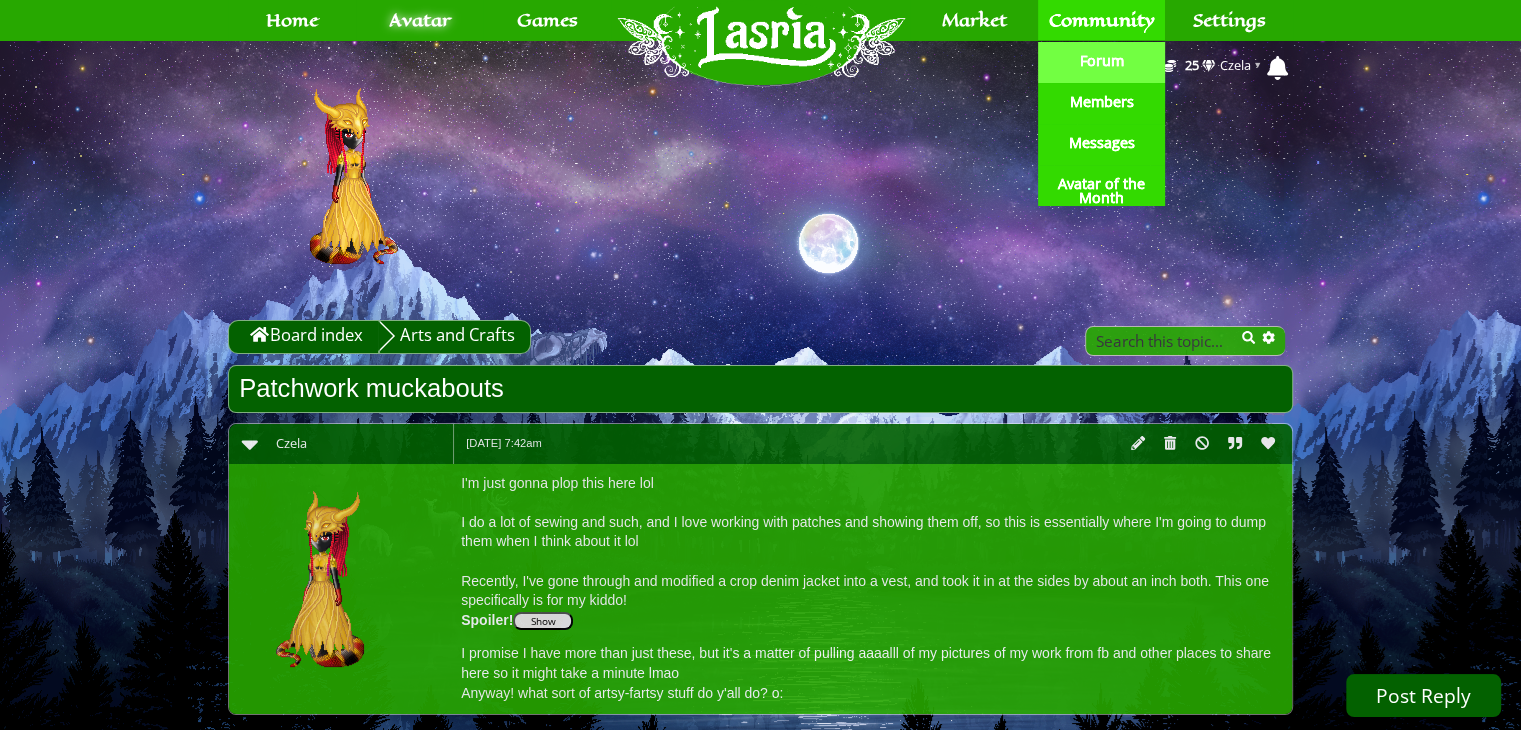 click on "Forum" at bounding box center [1102, 61] 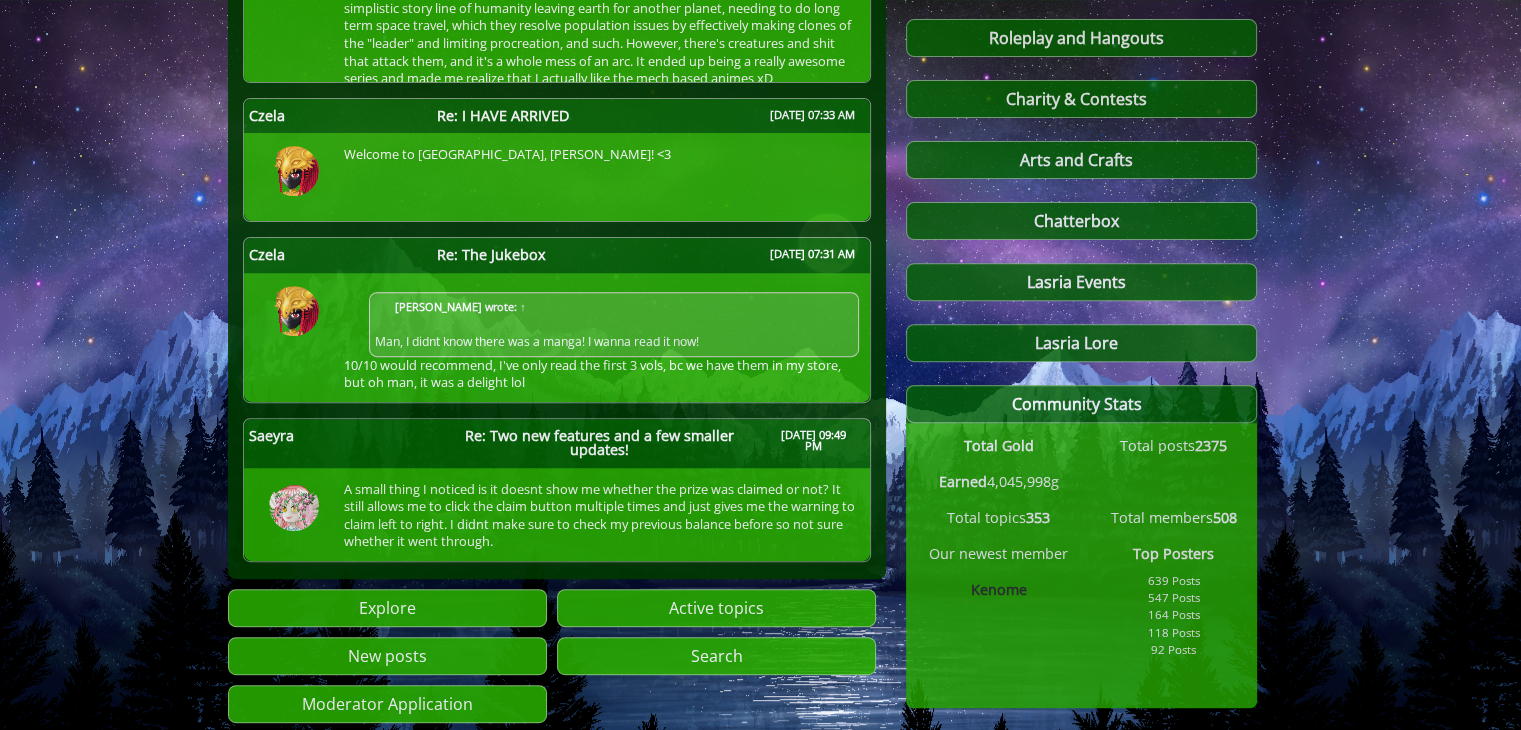 scroll, scrollTop: 680, scrollLeft: 0, axis: vertical 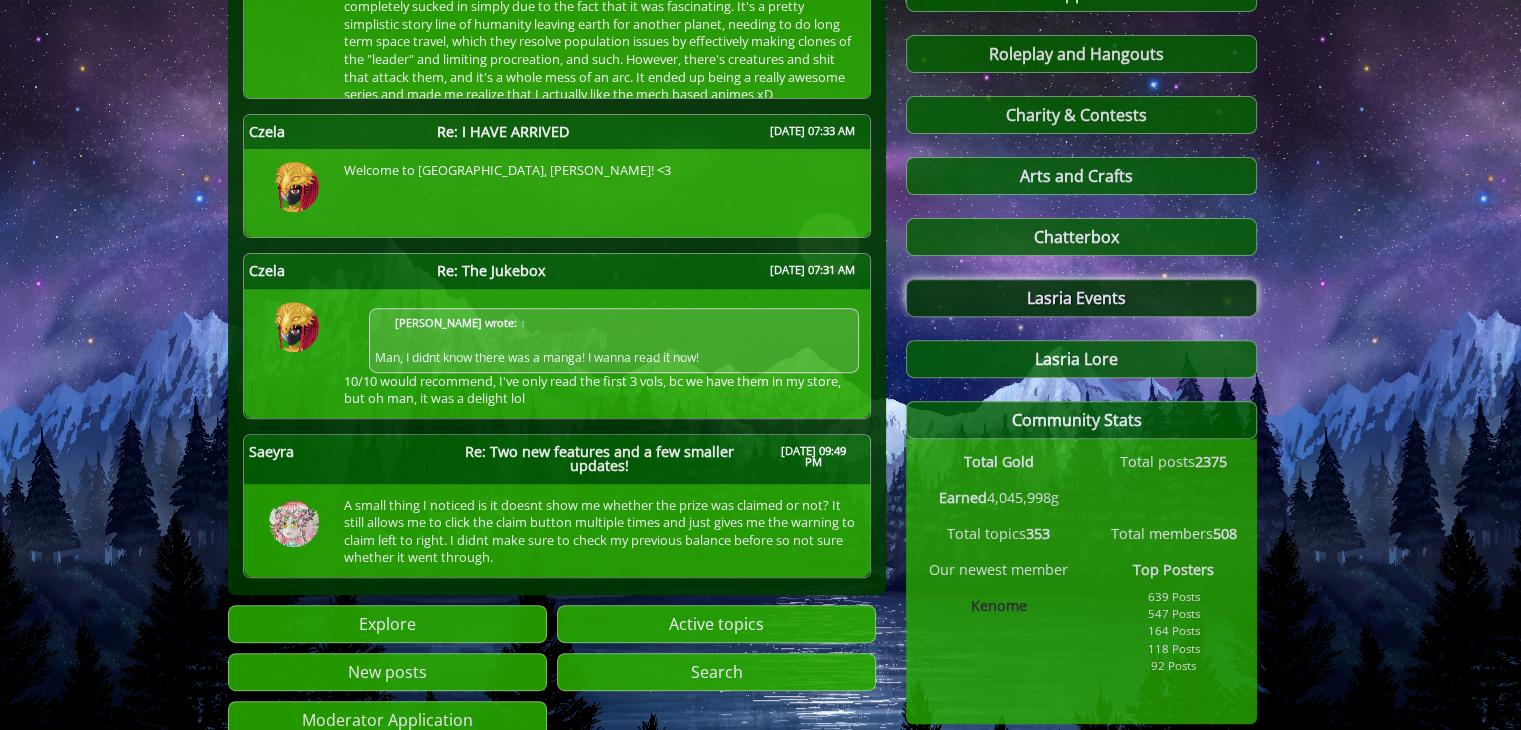 click on "Lasria Events" at bounding box center (1081, 298) 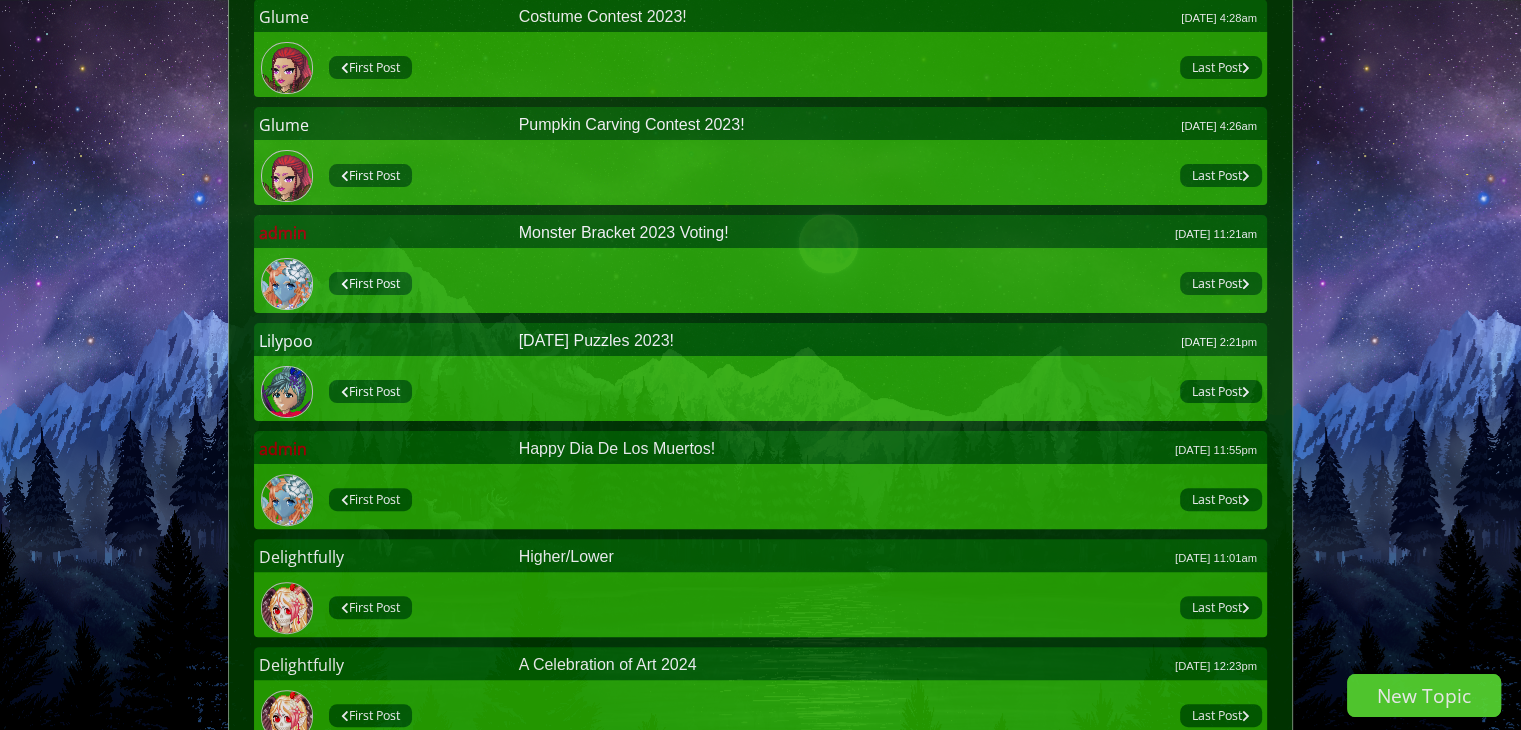 scroll, scrollTop: 0, scrollLeft: 0, axis: both 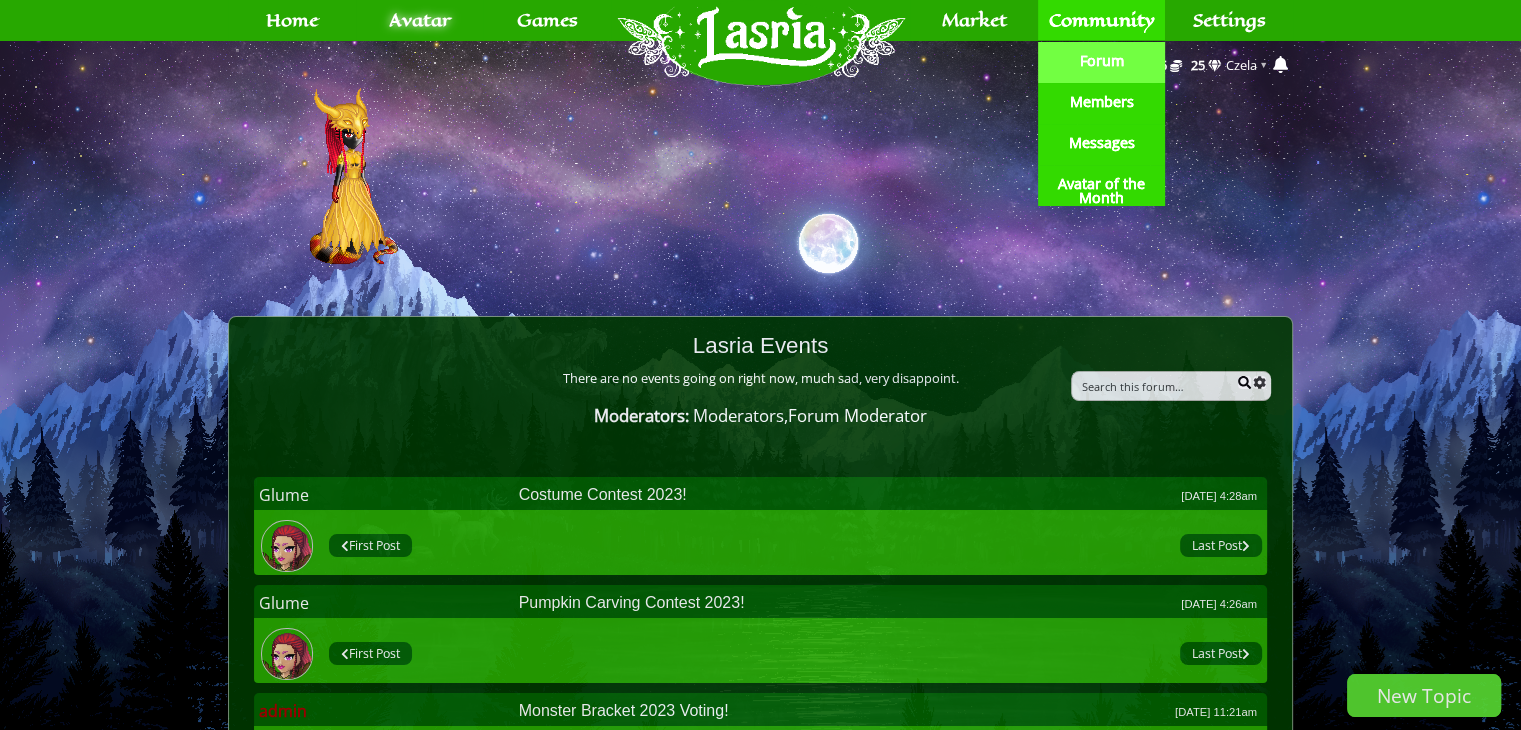 click on "Forum" at bounding box center [1102, 61] 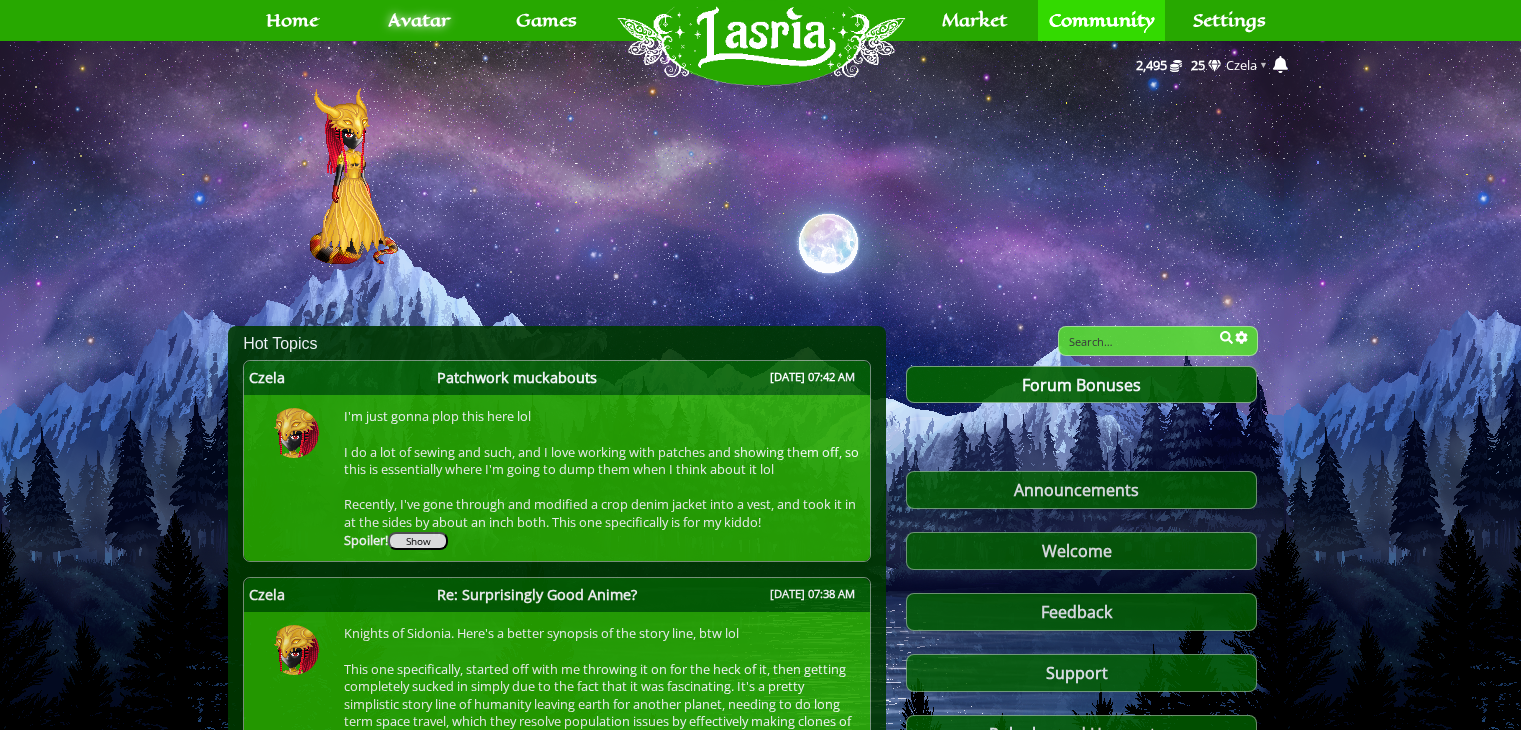 scroll, scrollTop: 0, scrollLeft: 0, axis: both 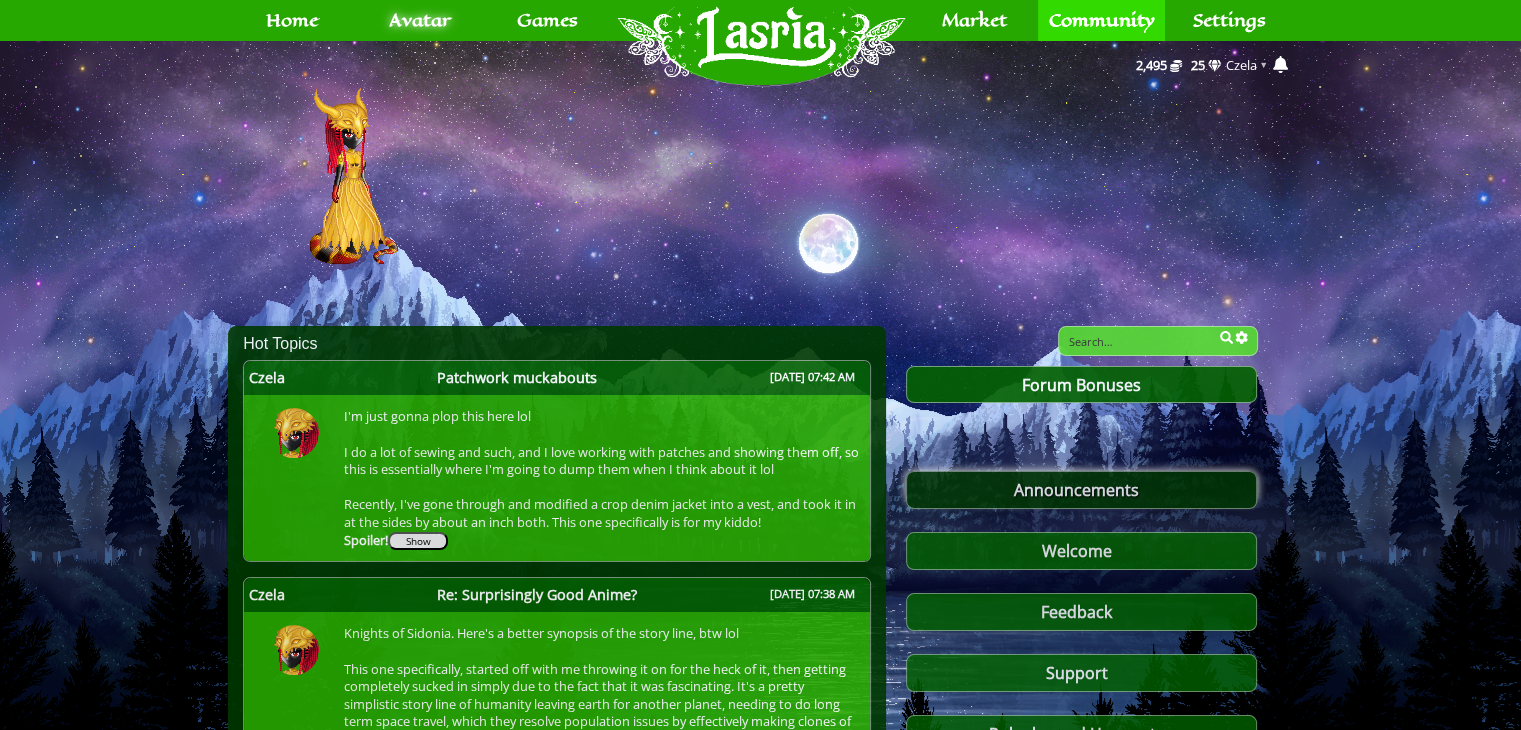click on "Announcements" at bounding box center [1081, 490] 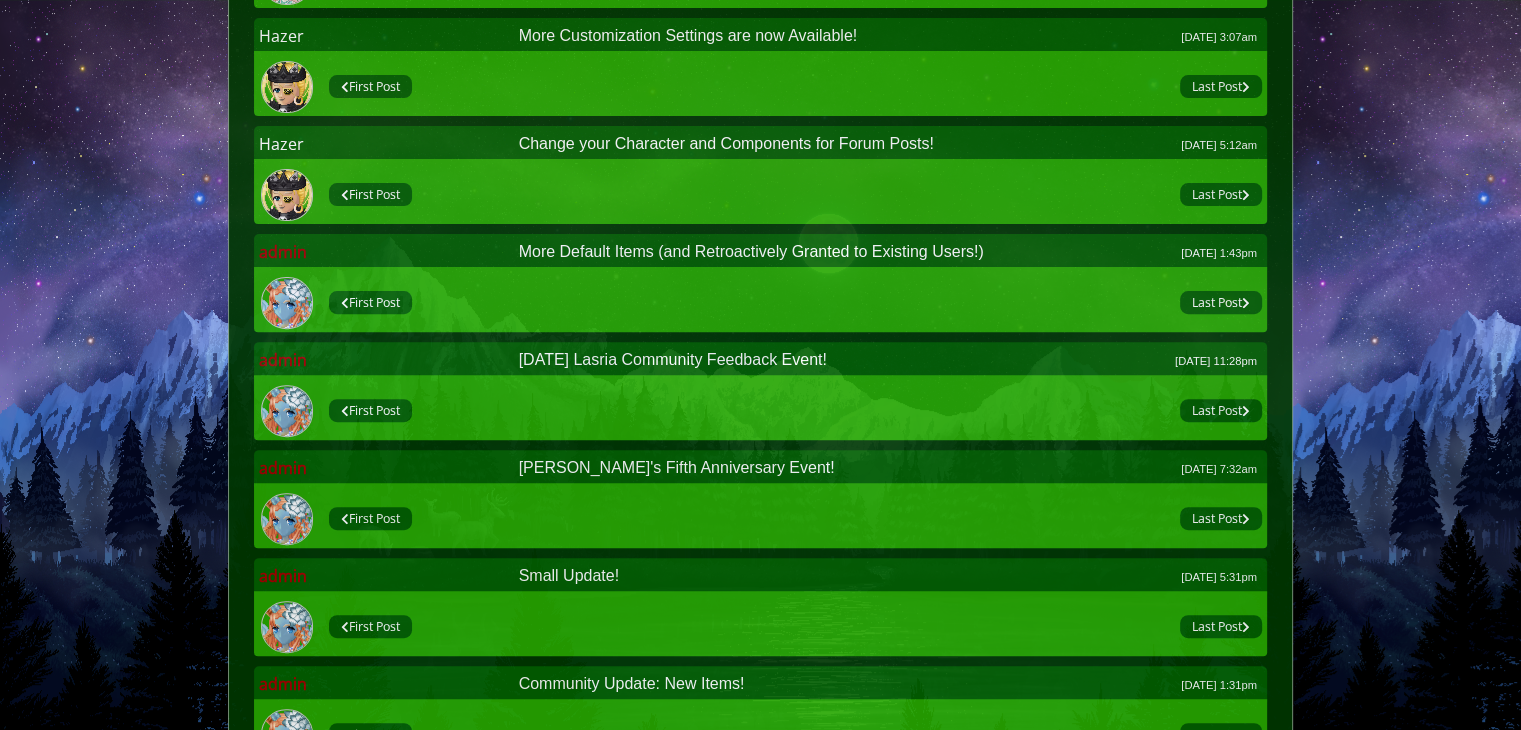 scroll, scrollTop: 676, scrollLeft: 0, axis: vertical 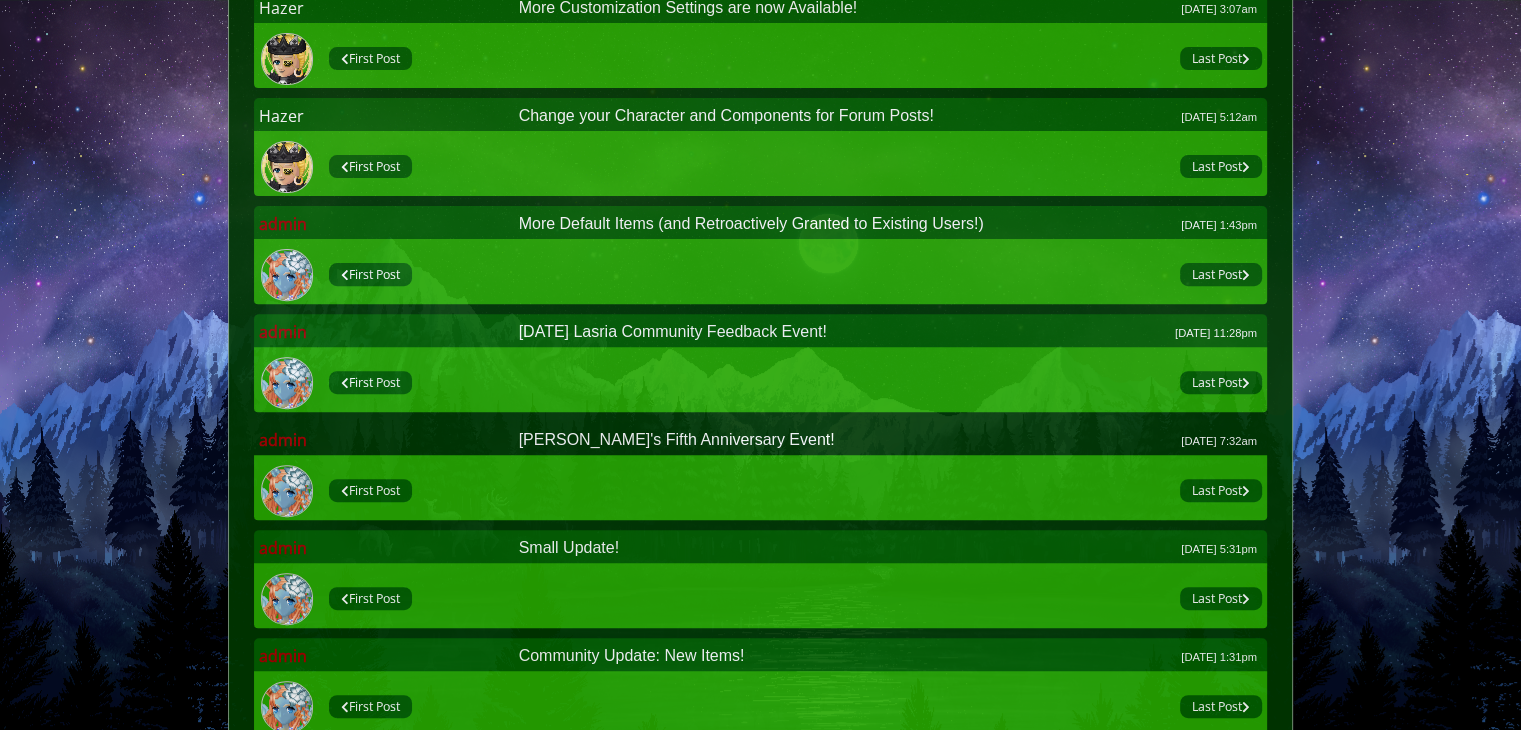 click on "Lasria's Fifth Anniversary Event!
May 16, 2025 7:32am" at bounding box center [888, 440] 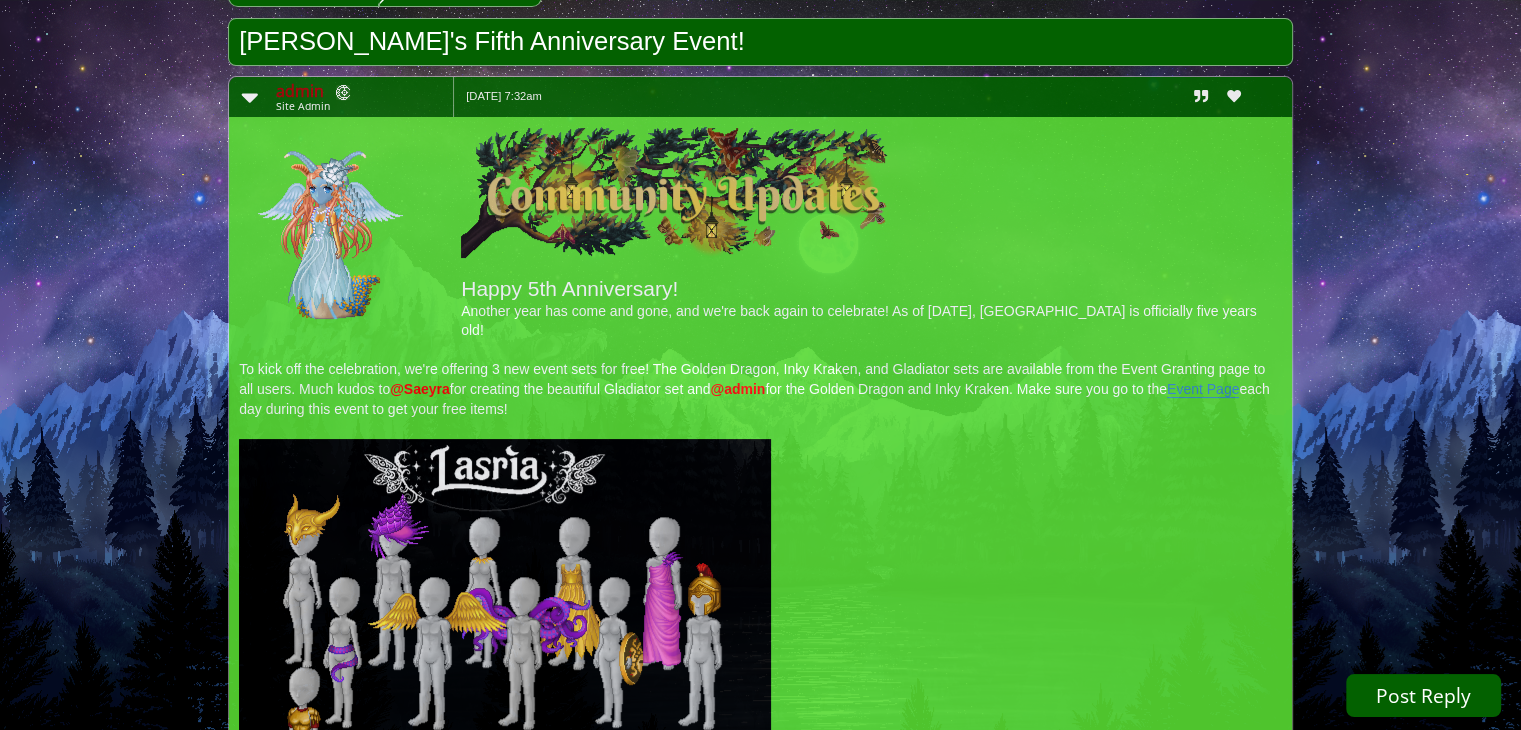 scroll, scrollTop: 390, scrollLeft: 0, axis: vertical 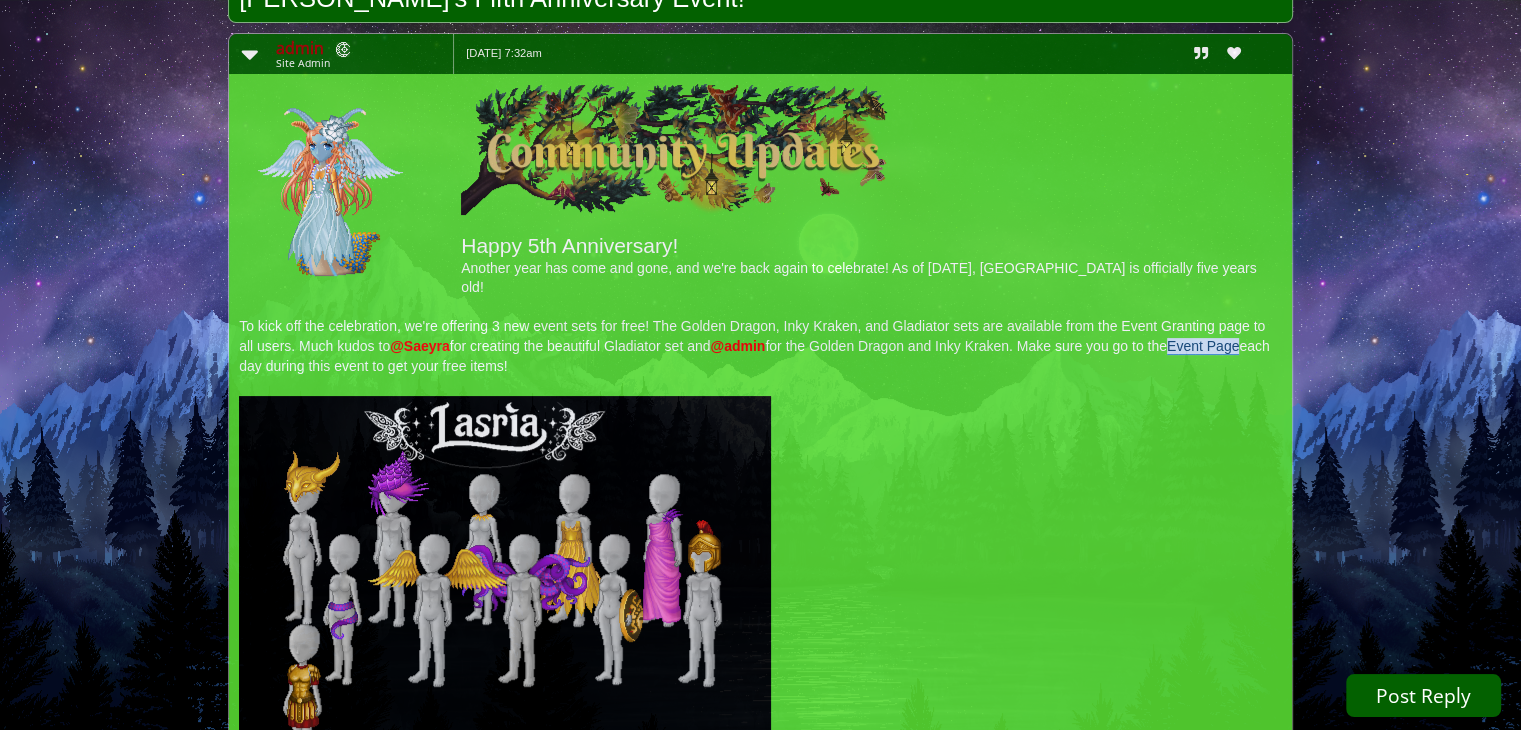 click on "Event Page" at bounding box center [1203, 346] 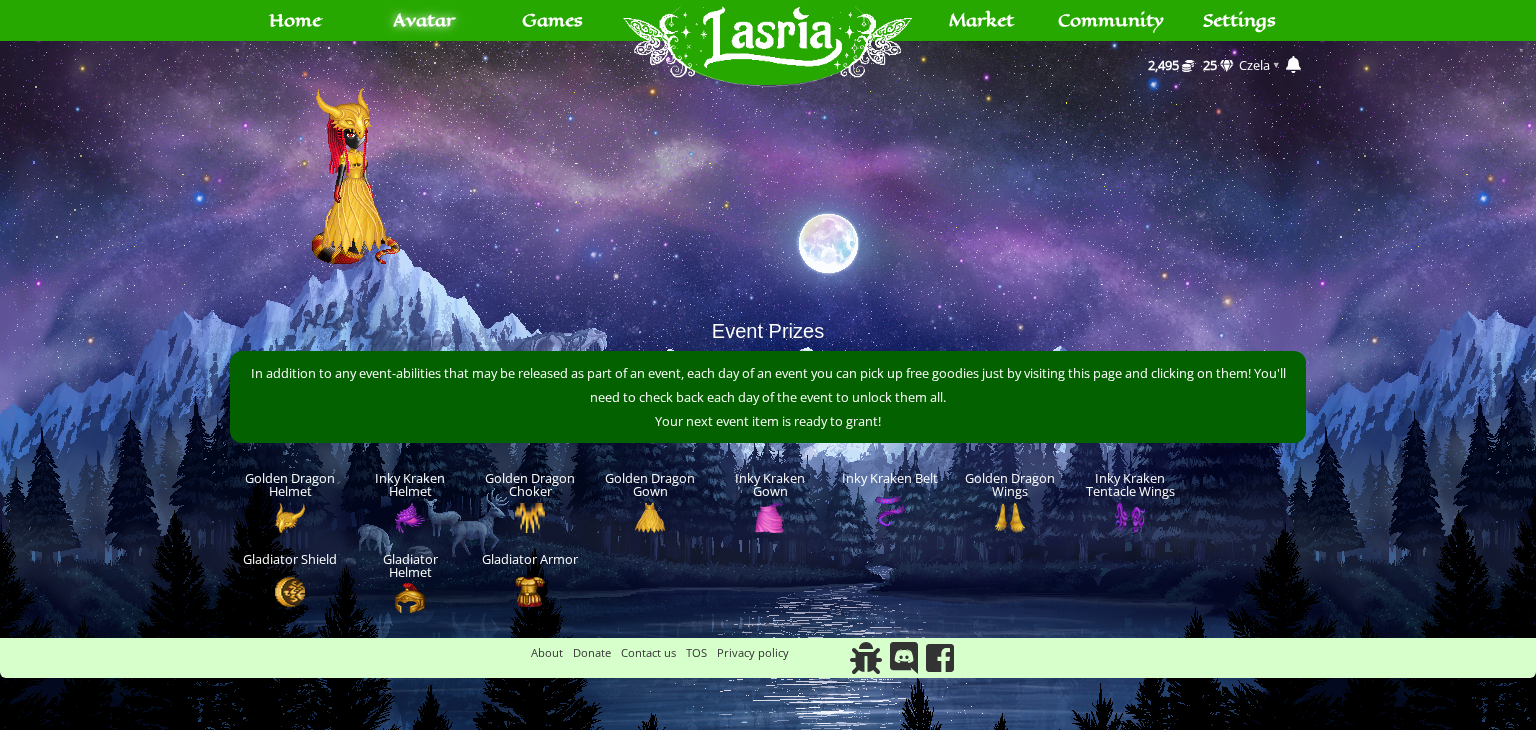 scroll, scrollTop: 0, scrollLeft: 0, axis: both 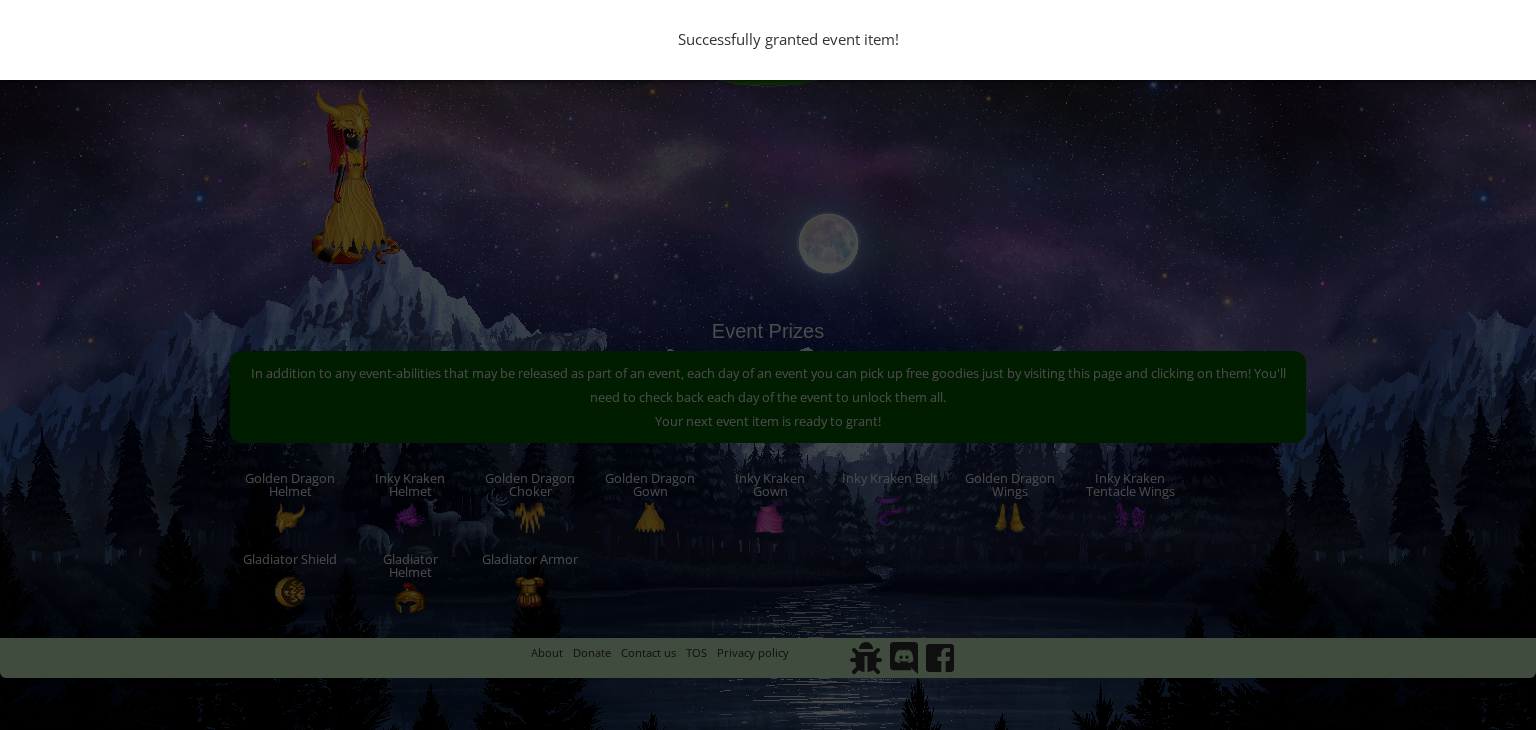 click on "Successfully granted event item!" at bounding box center (768, 365) 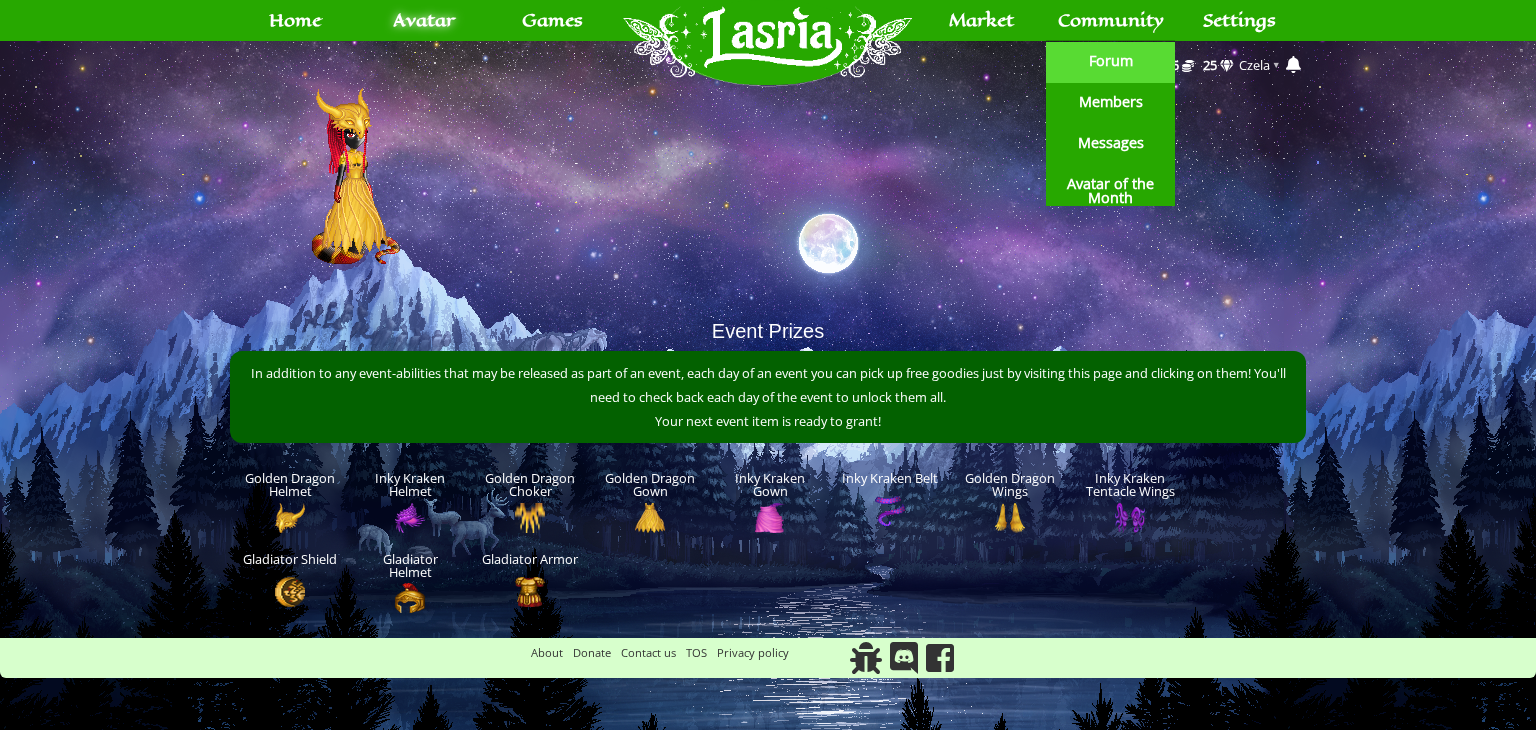 click on "Forum" at bounding box center (1111, 61) 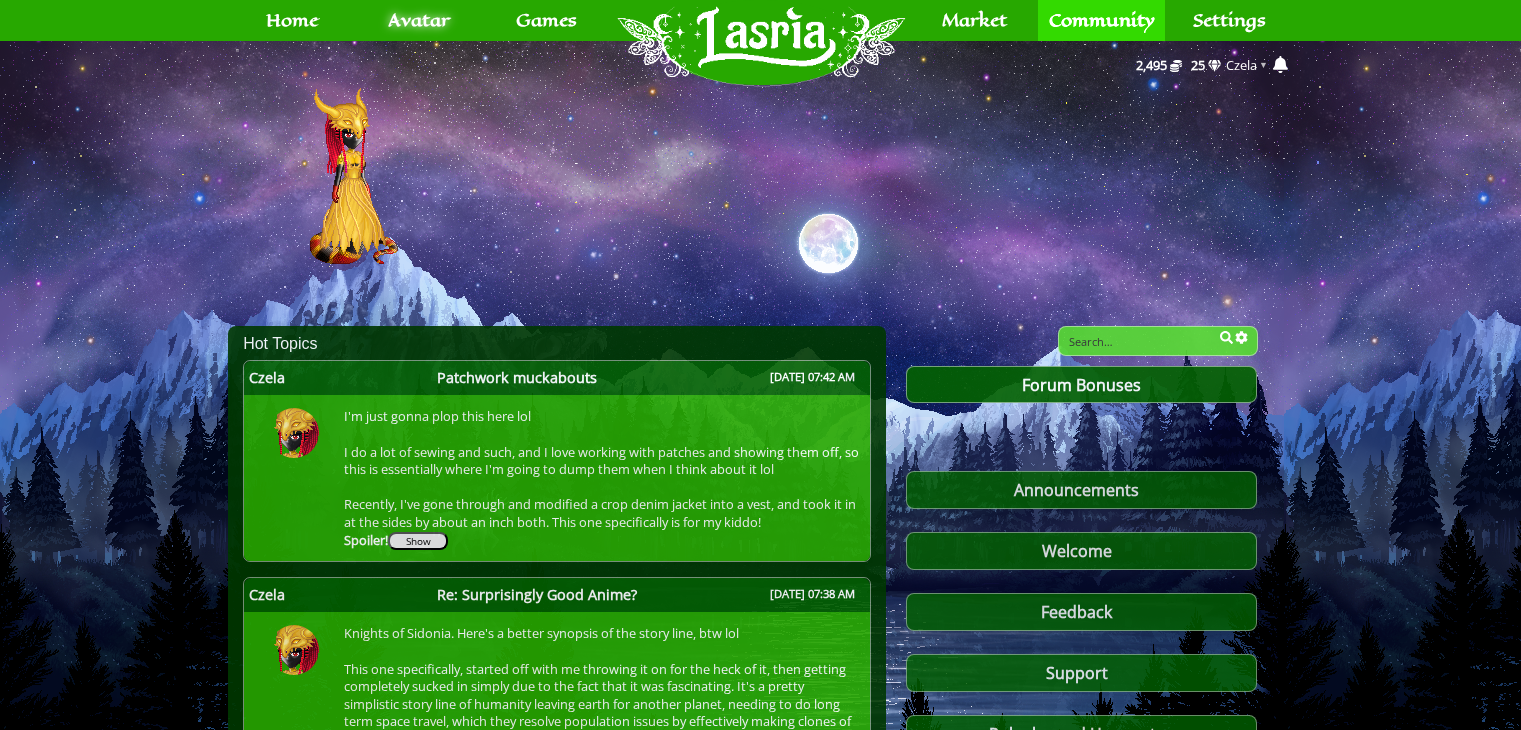 scroll, scrollTop: 0, scrollLeft: 0, axis: both 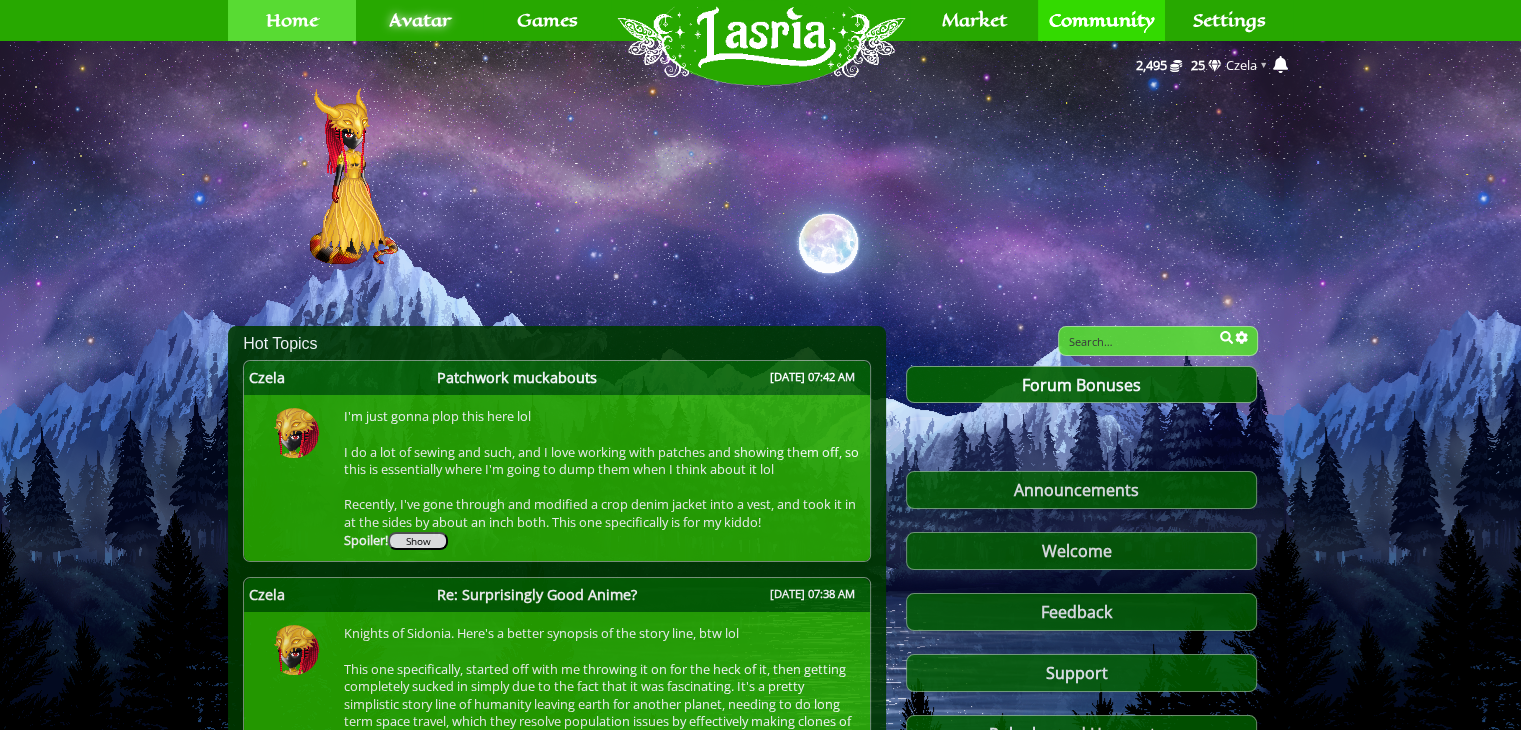 click on "Home" at bounding box center [292, 20] 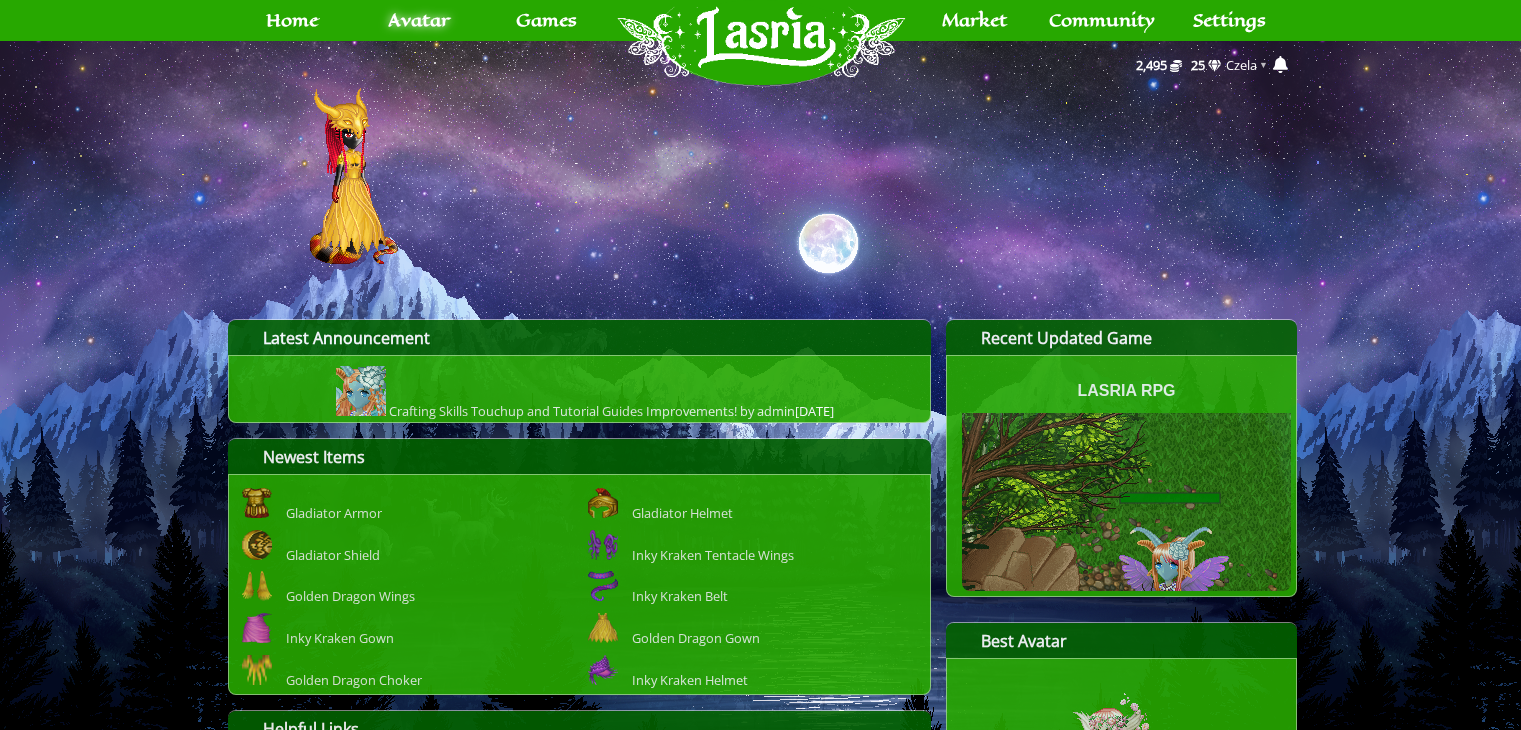 scroll, scrollTop: 0, scrollLeft: 0, axis: both 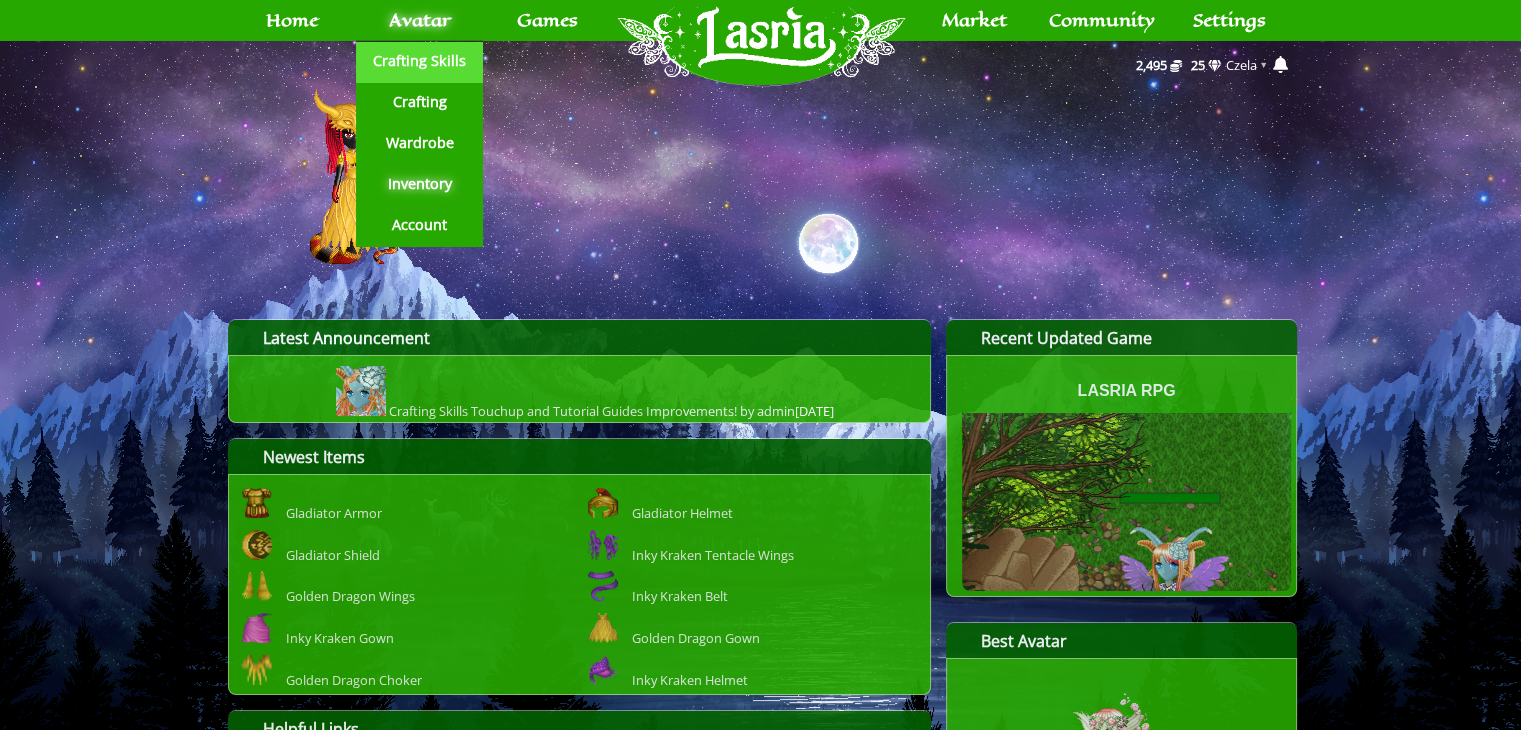 click on "Crafting Skills" at bounding box center (419, 61) 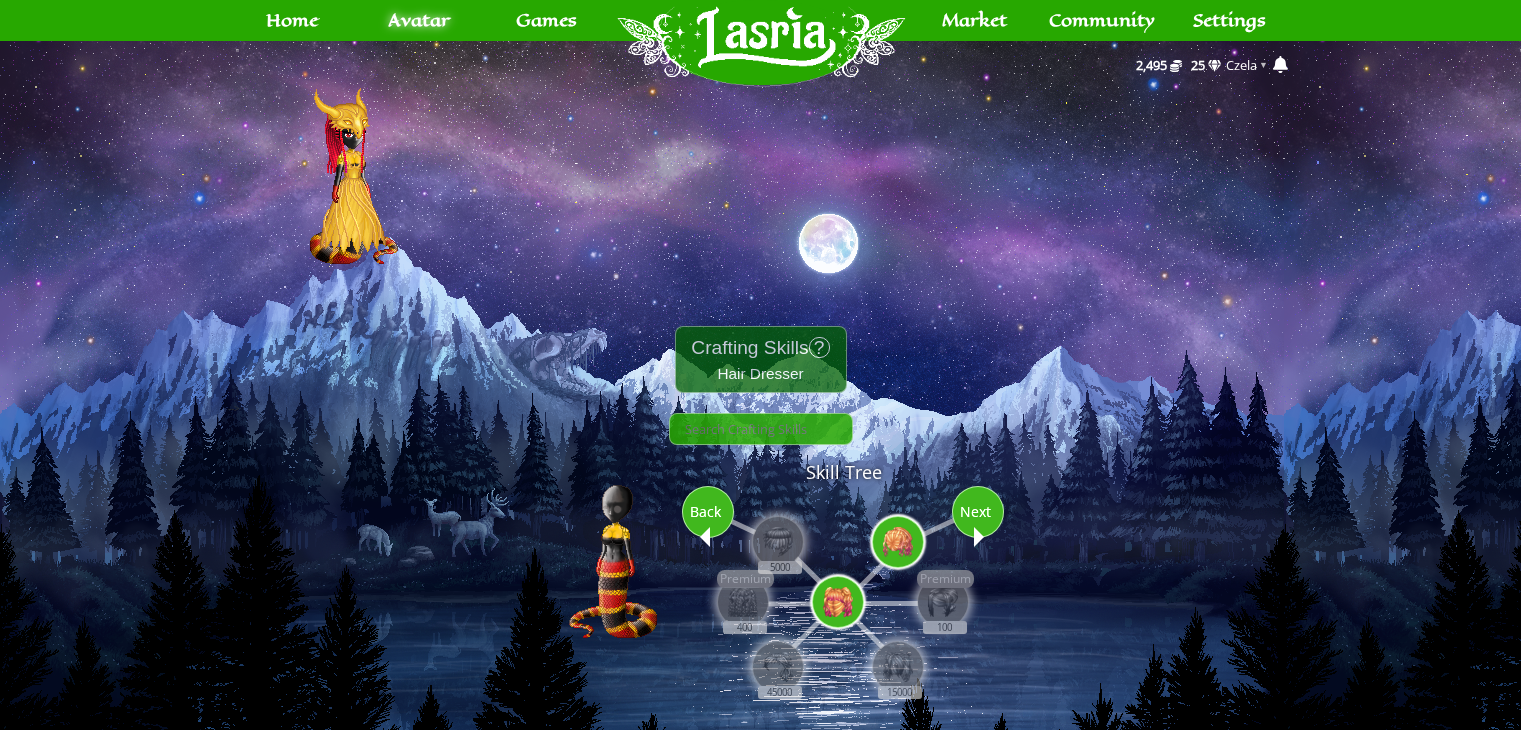 scroll, scrollTop: 0, scrollLeft: 0, axis: both 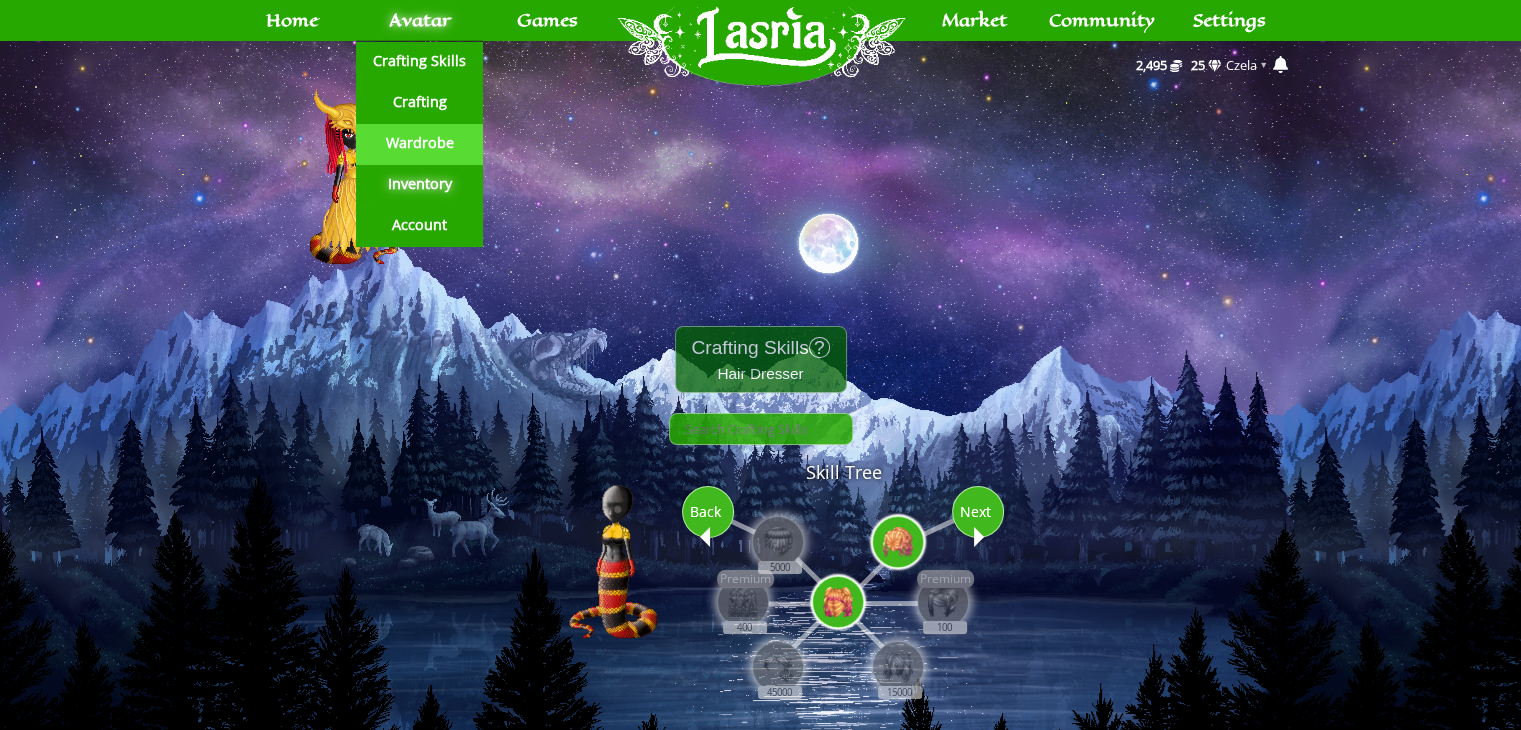 click on "Wardrobe" at bounding box center [419, 143] 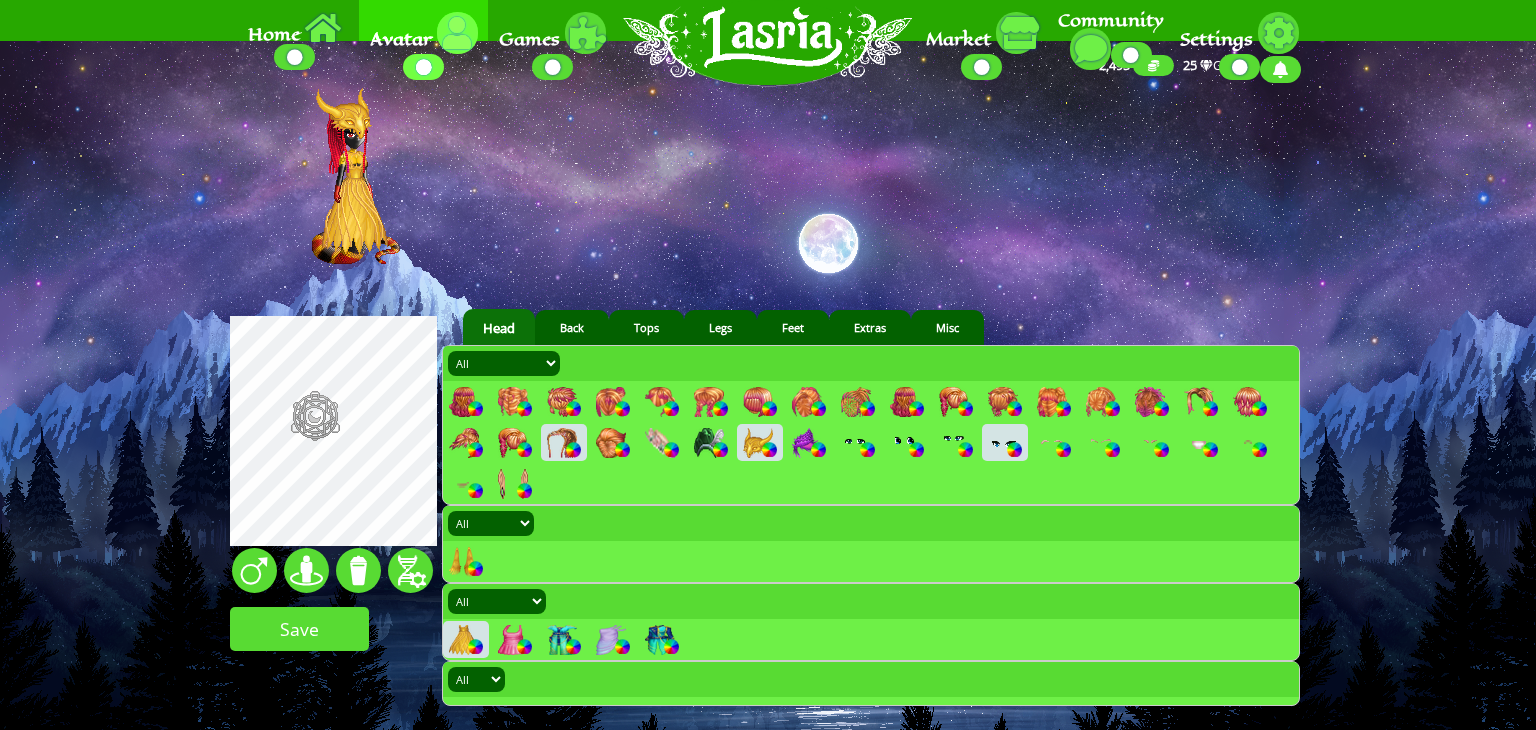 scroll, scrollTop: 0, scrollLeft: 0, axis: both 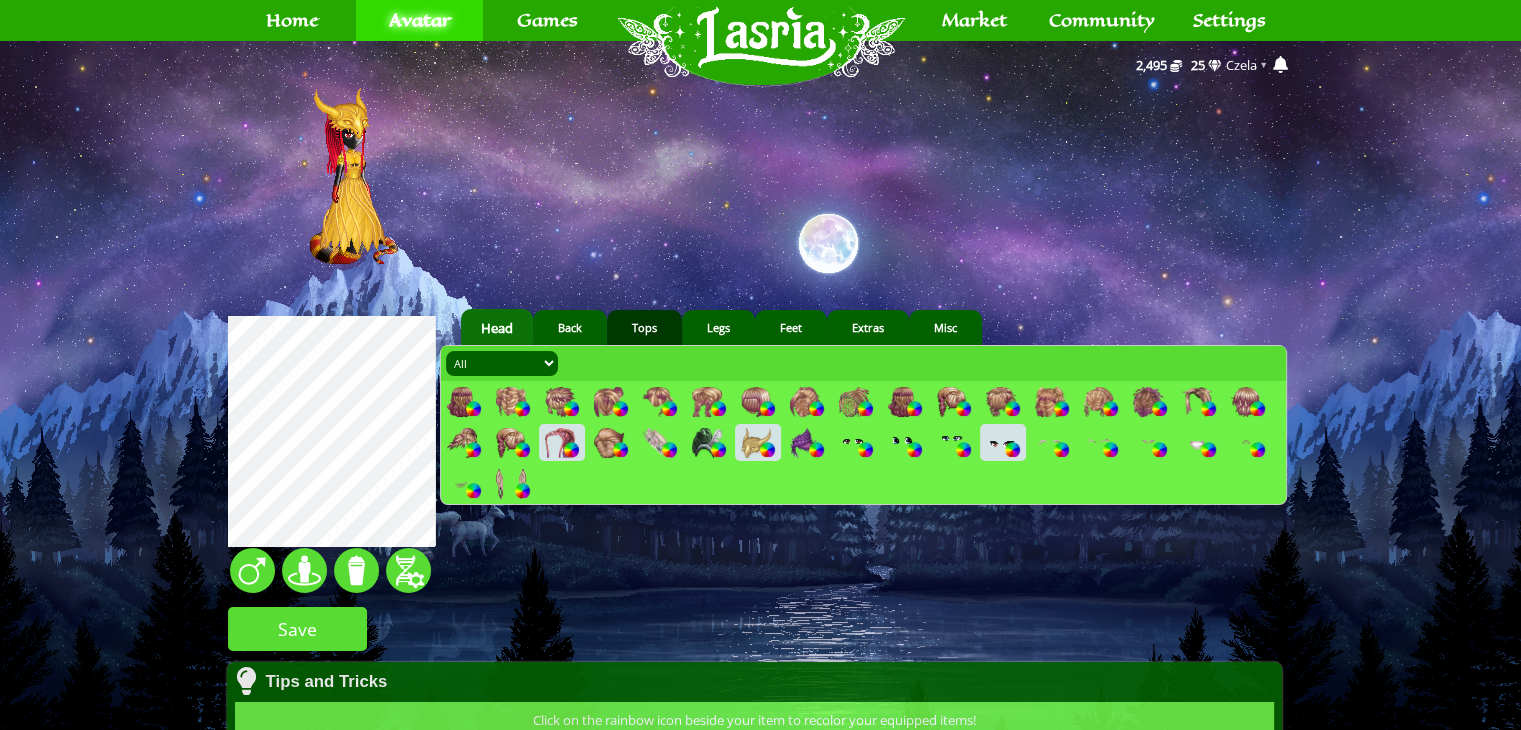 click on "Tops" at bounding box center [644, 327] 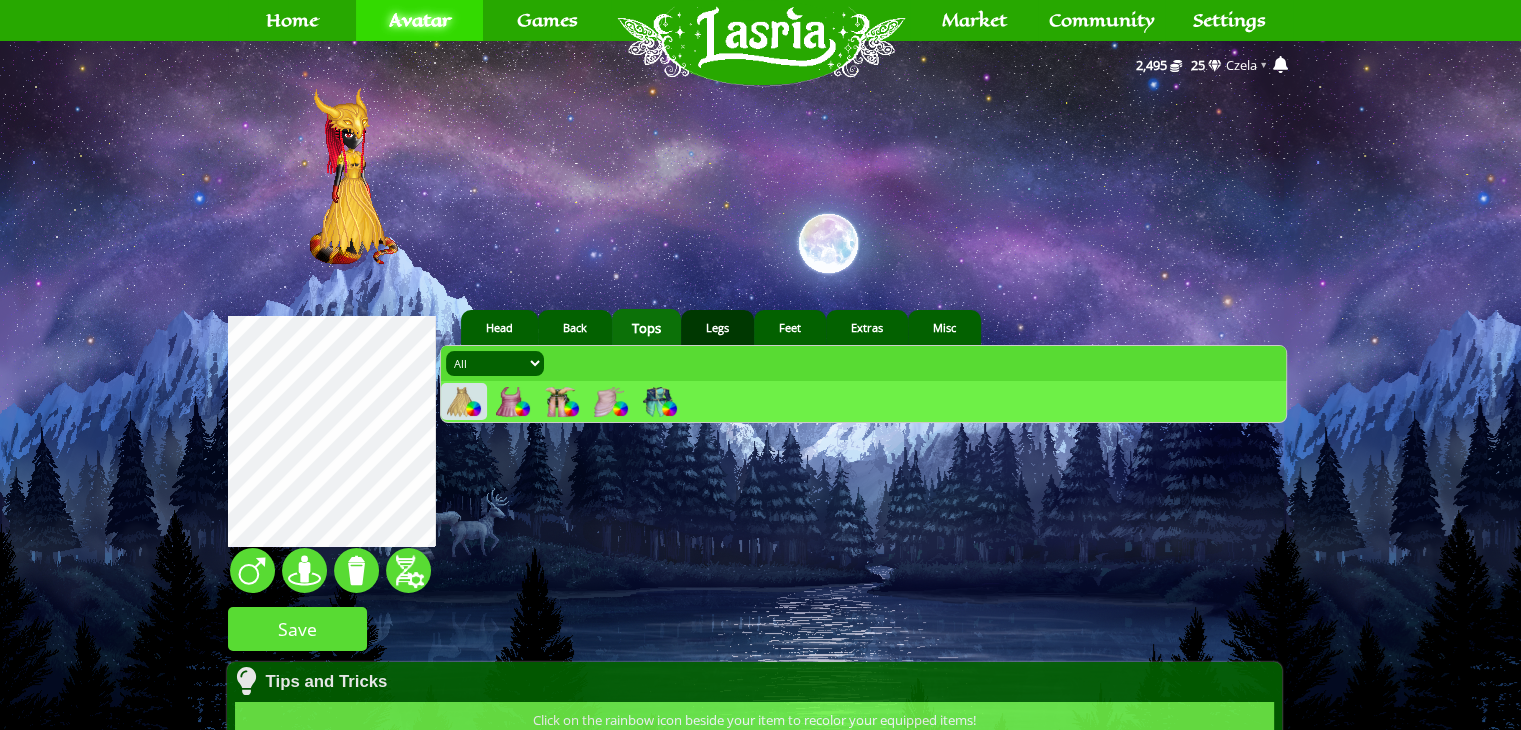 click on "Legs" at bounding box center (717, 327) 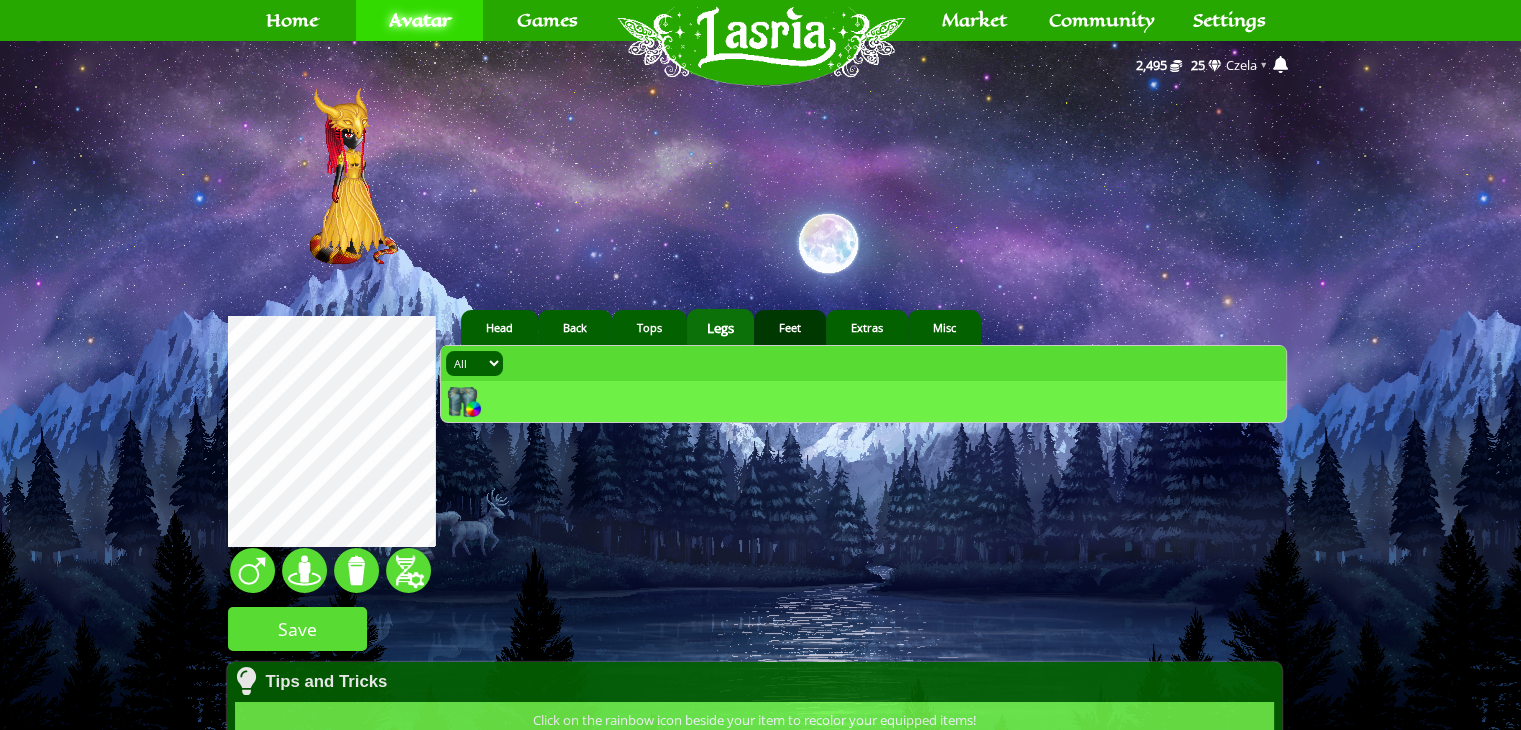 click on "Feet" at bounding box center (790, 327) 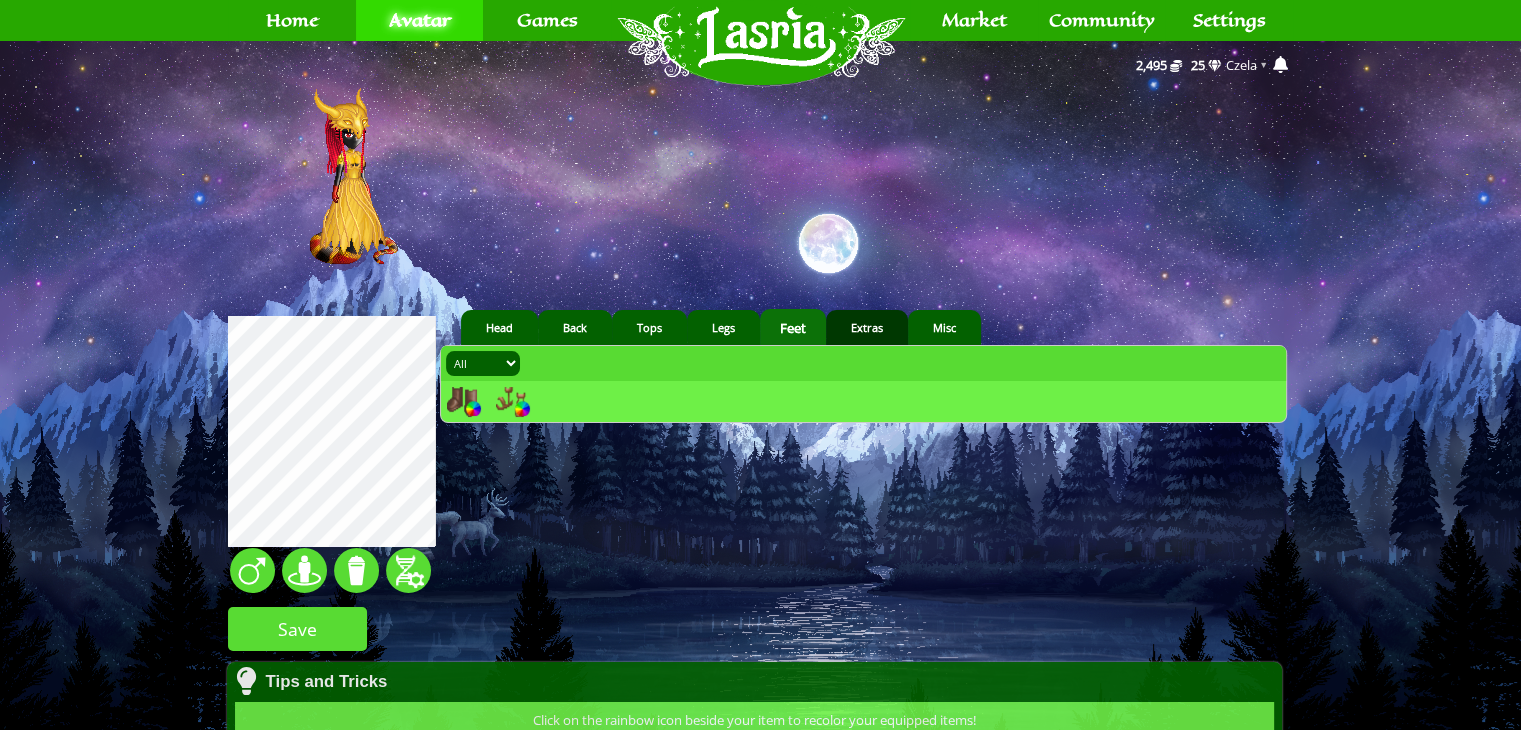 click on "Extras" at bounding box center [867, 327] 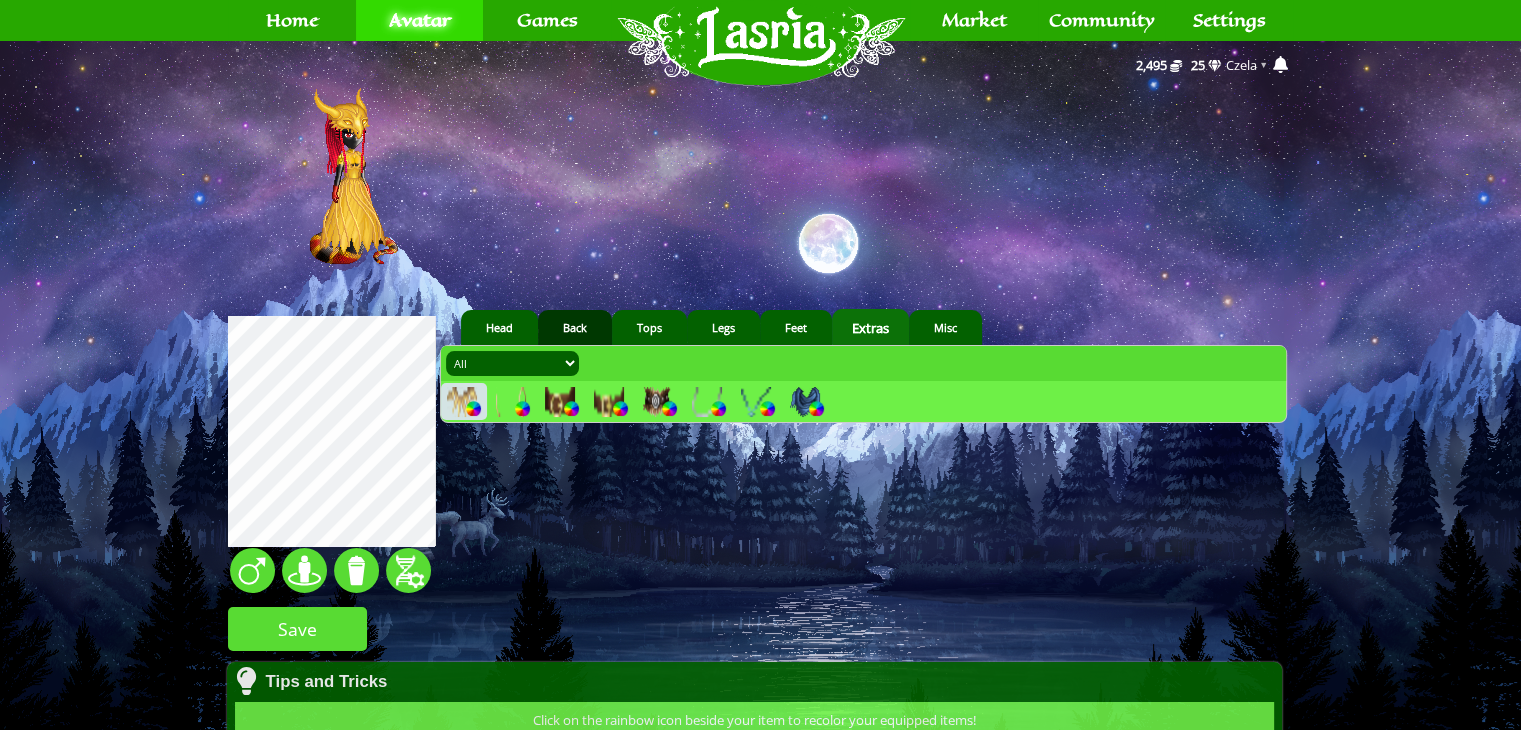 click on "Back" at bounding box center [575, 327] 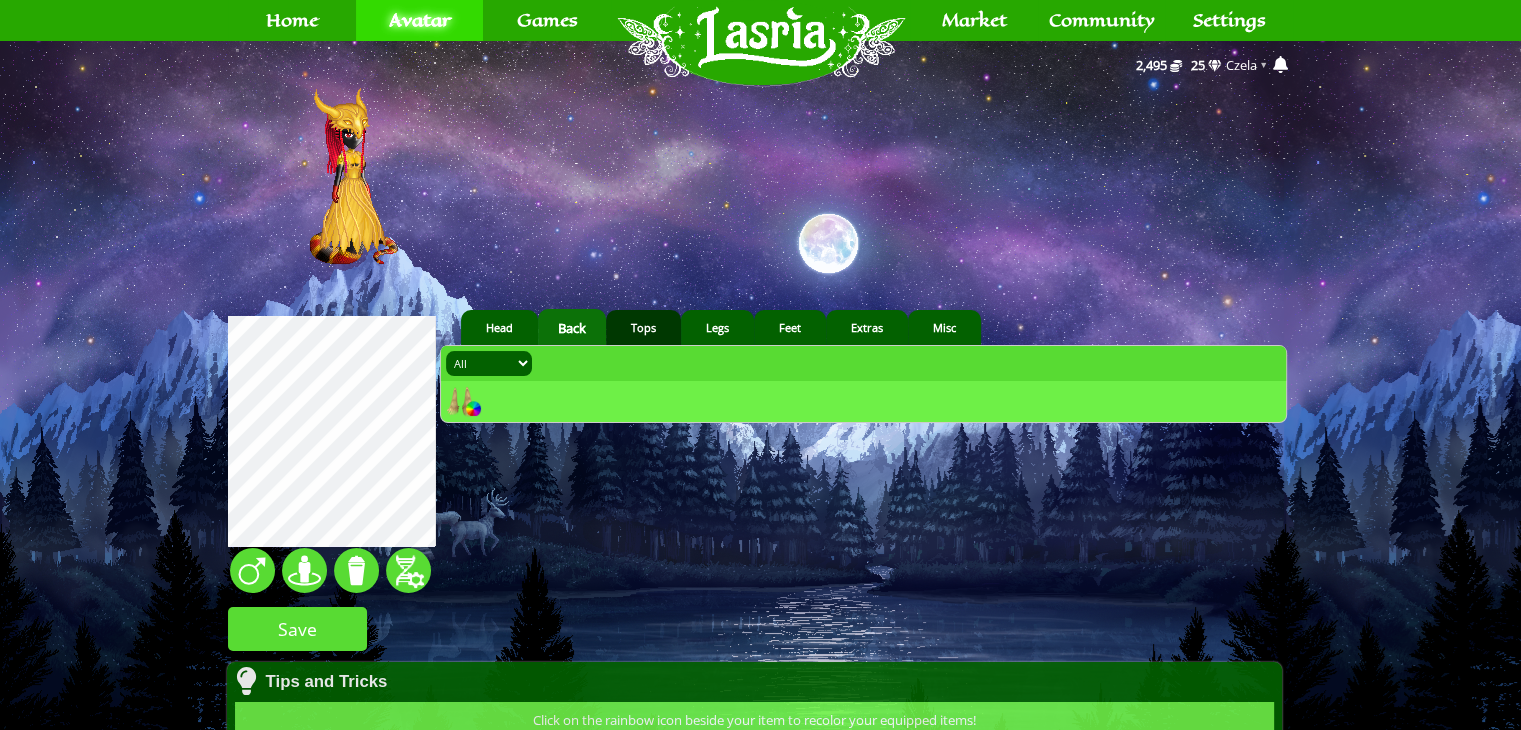 click on "Tops" at bounding box center (643, 327) 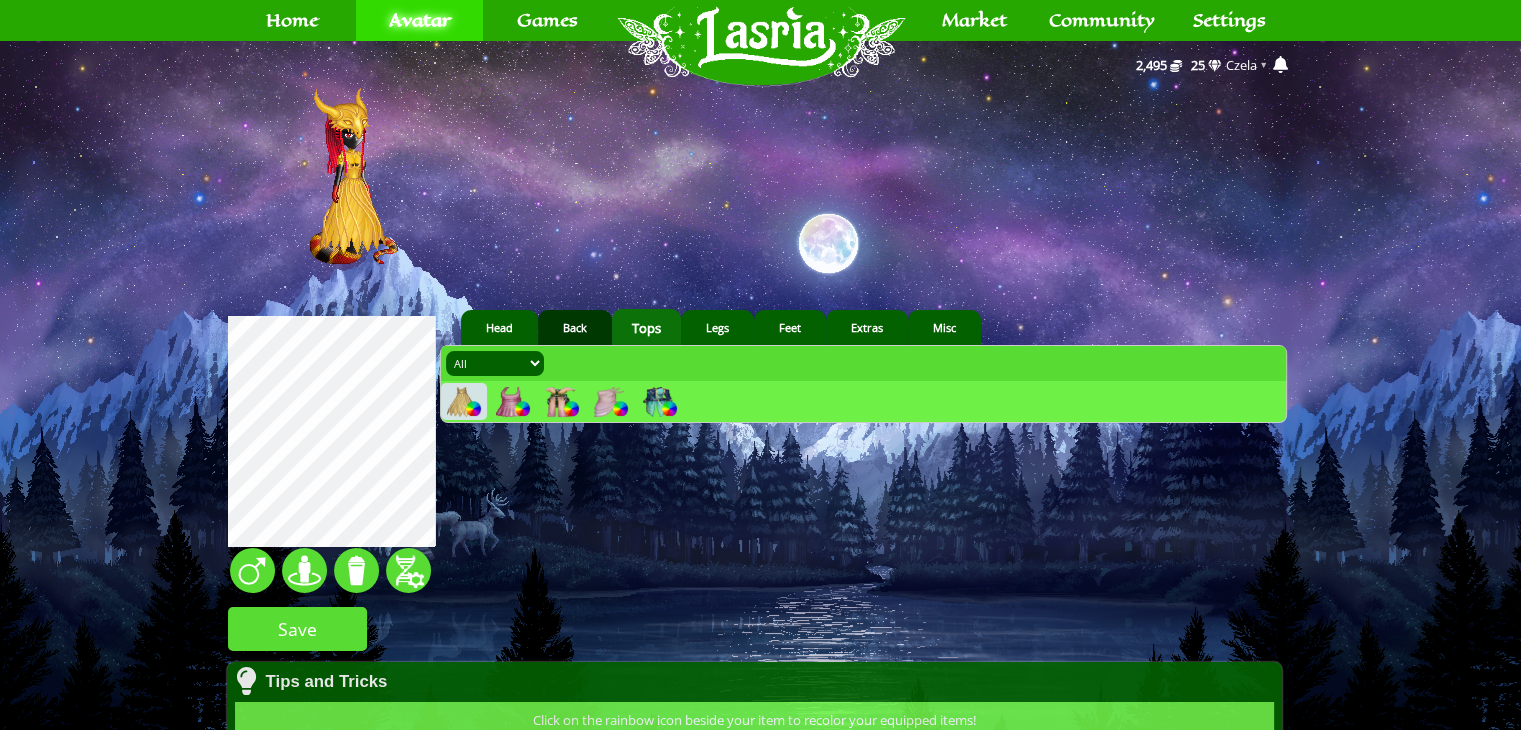 click on "Back" at bounding box center (575, 327) 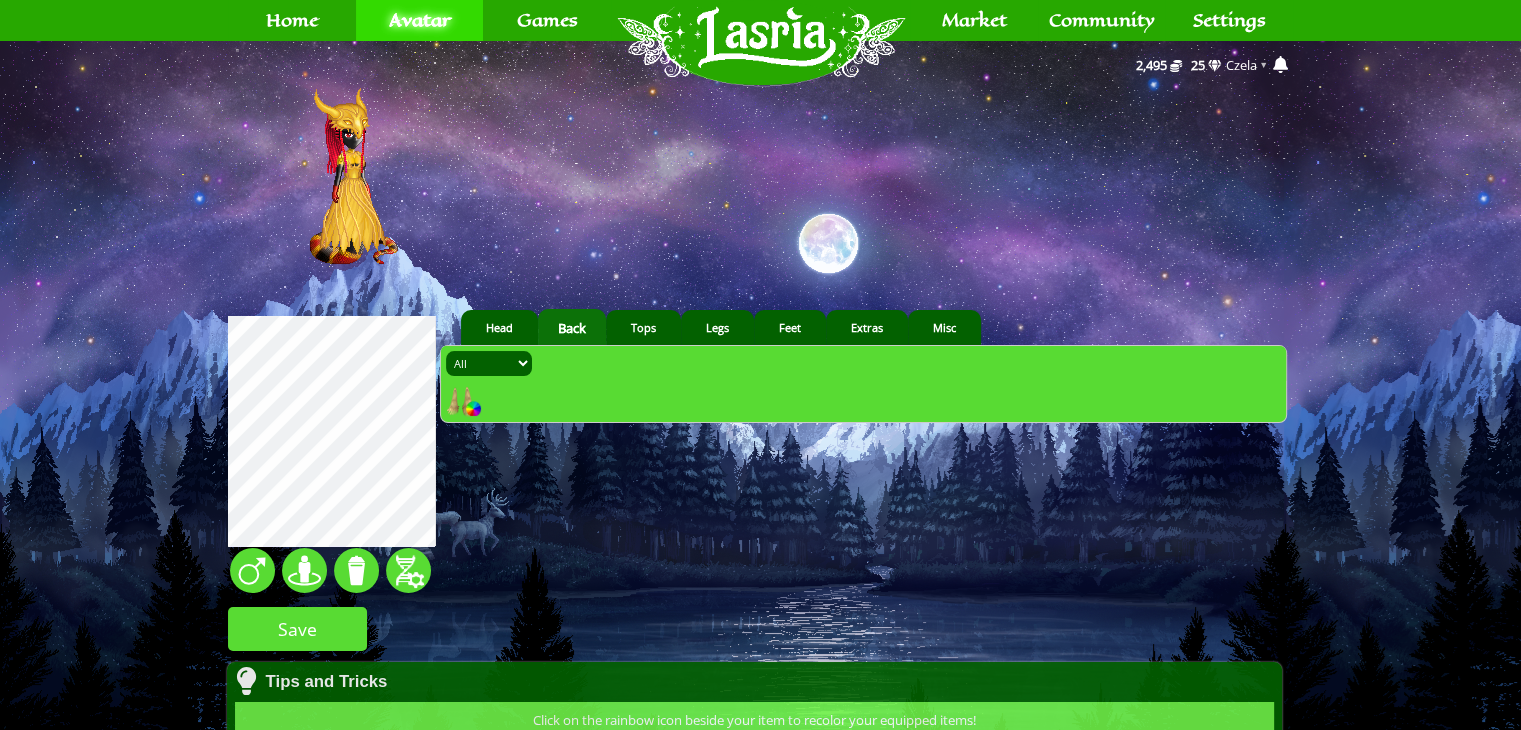 click at bounding box center [462, 402] 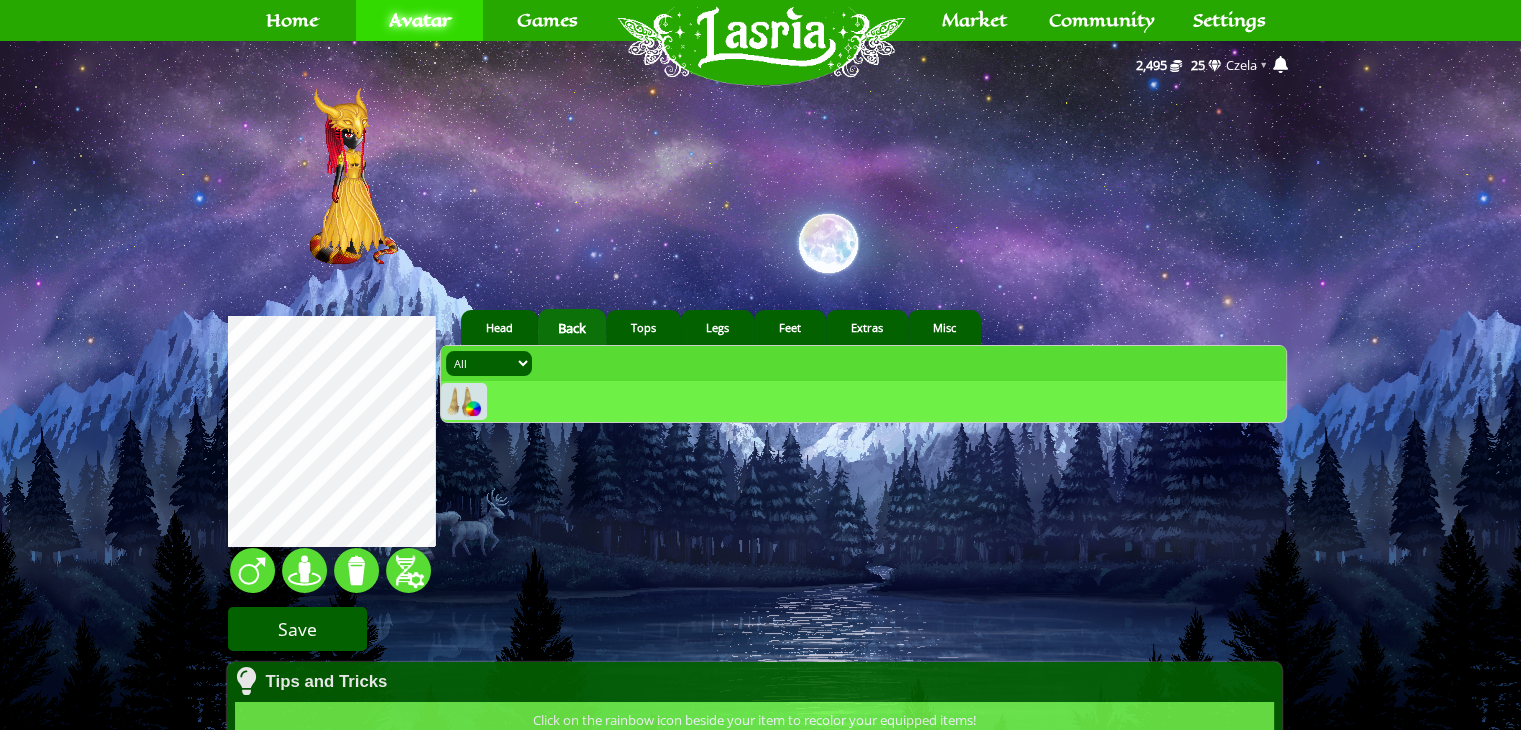 click on "Save" at bounding box center (297, 629) 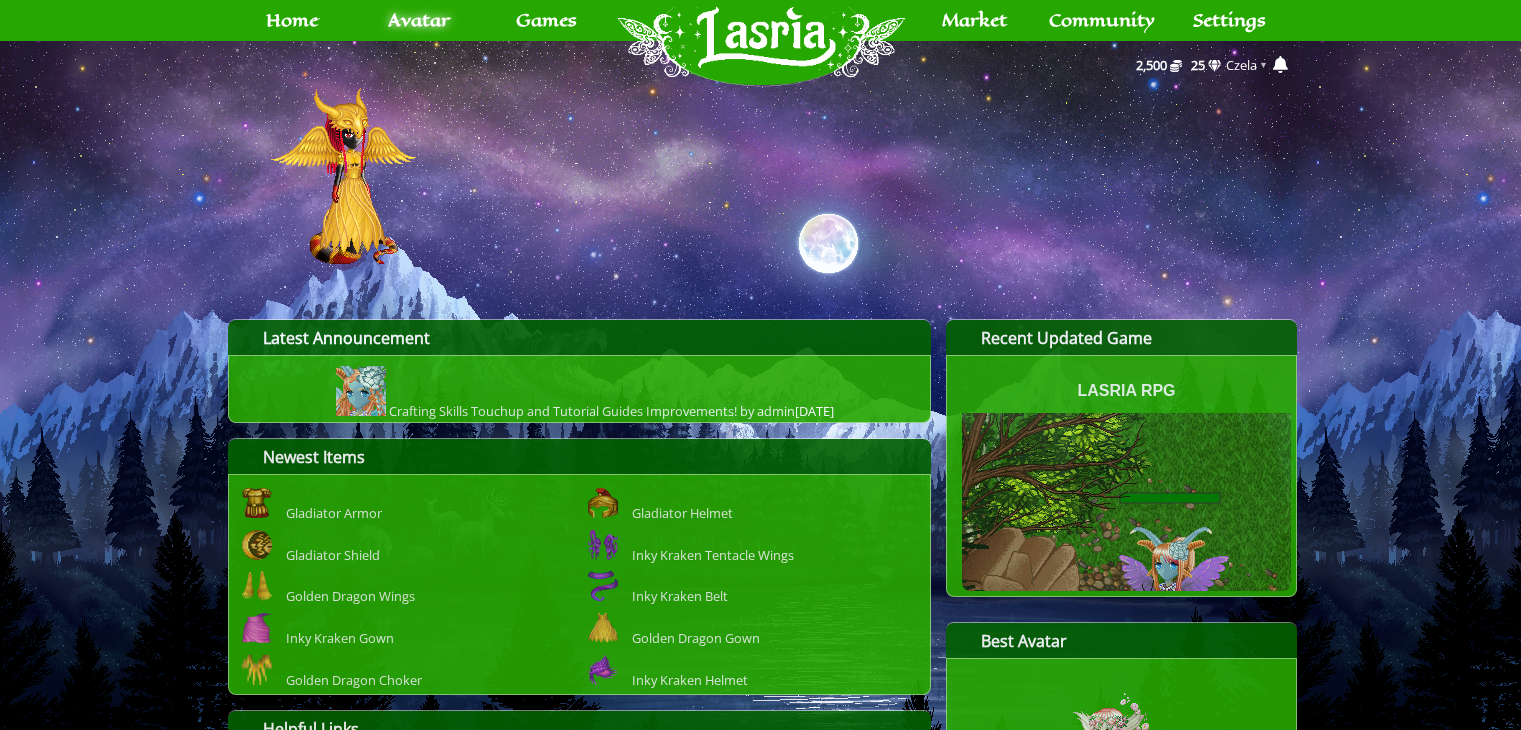 scroll, scrollTop: 0, scrollLeft: 0, axis: both 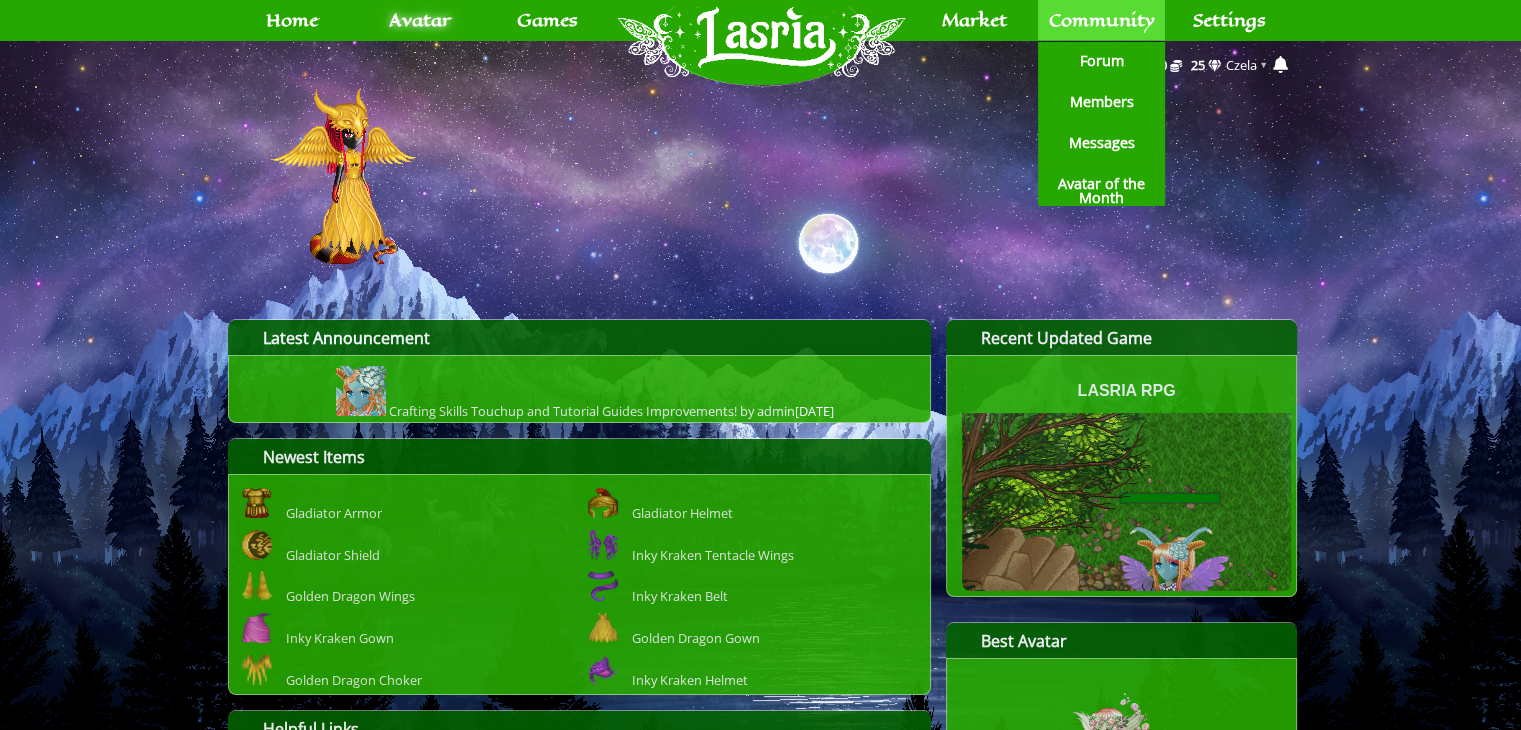 click on "Community" at bounding box center [1102, 20] 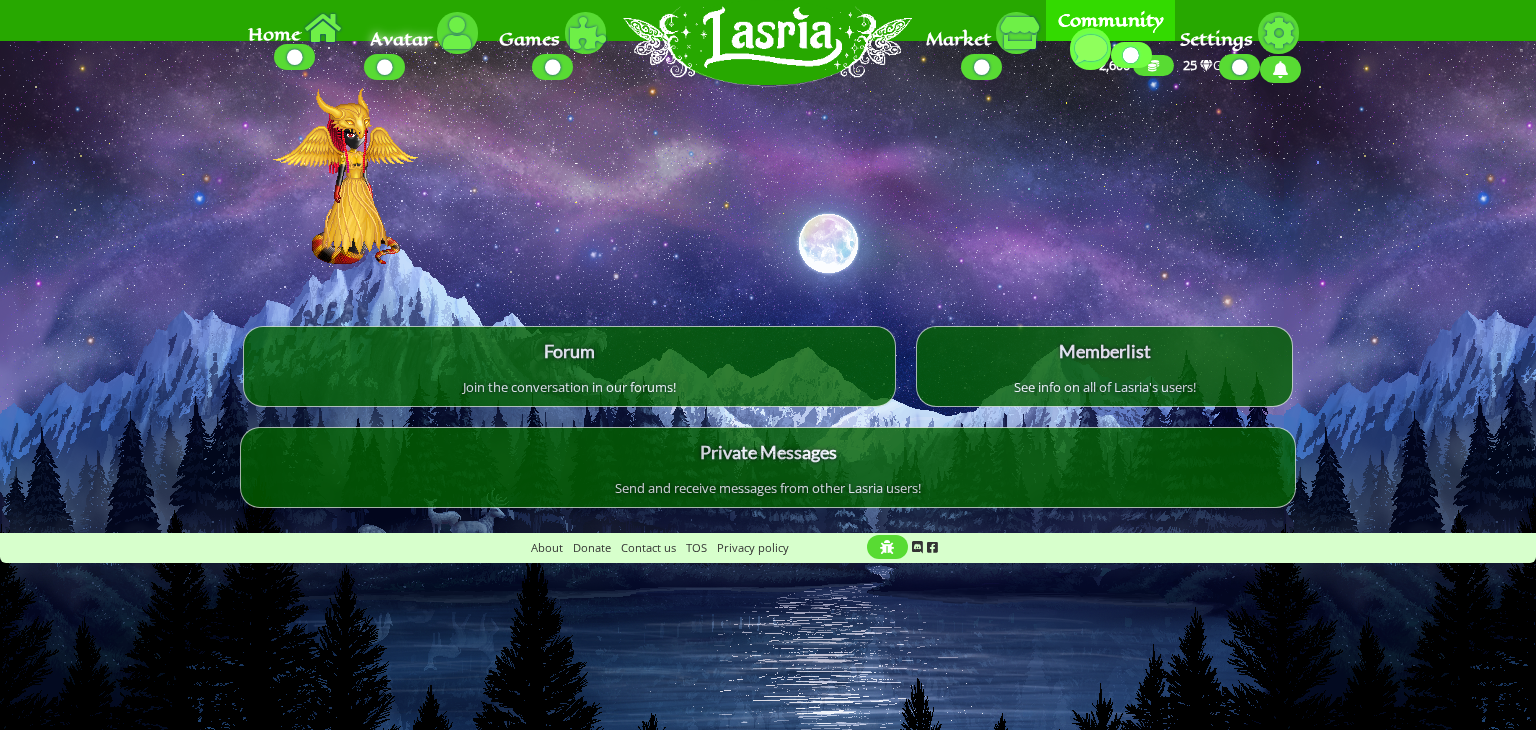 scroll, scrollTop: 0, scrollLeft: 0, axis: both 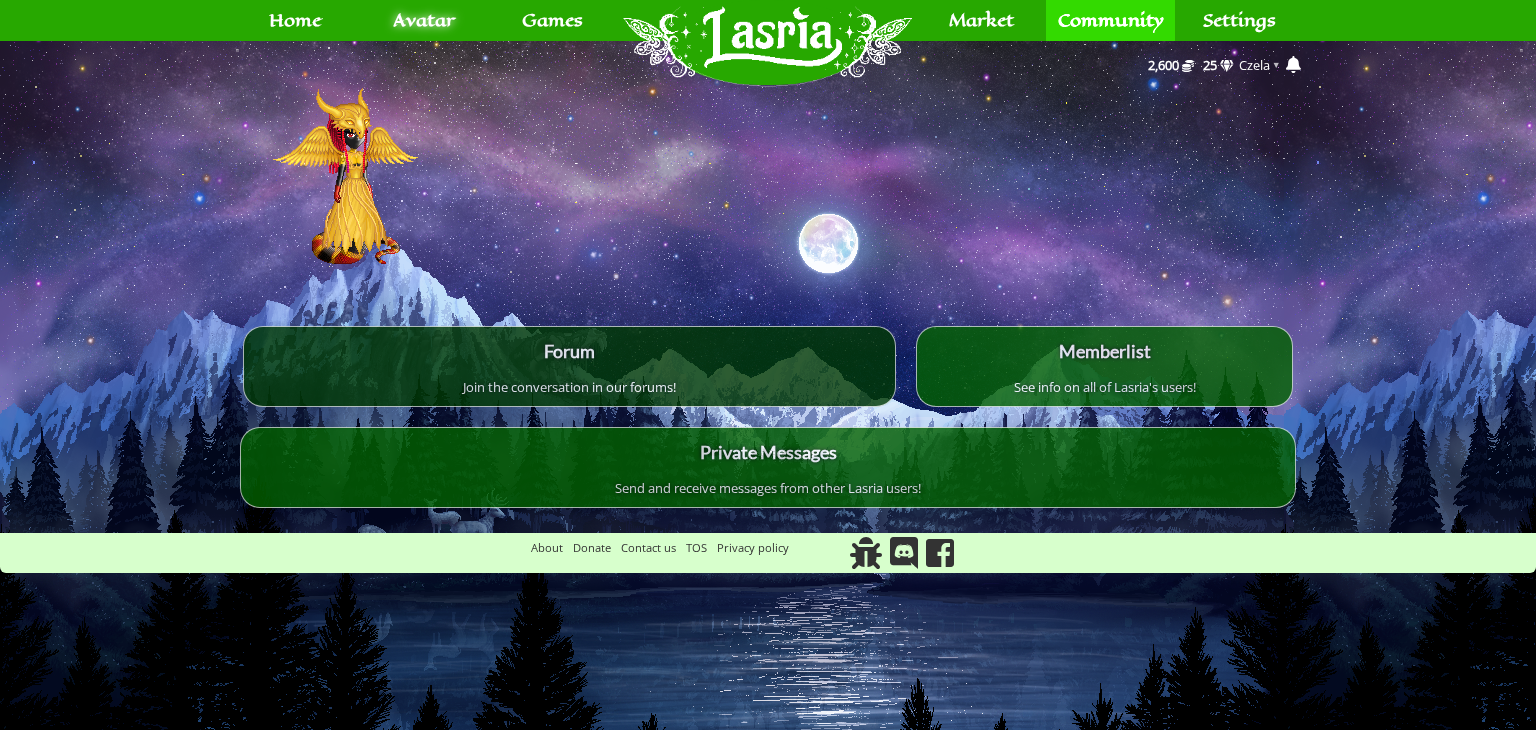 click on "Forum" at bounding box center [570, 351] 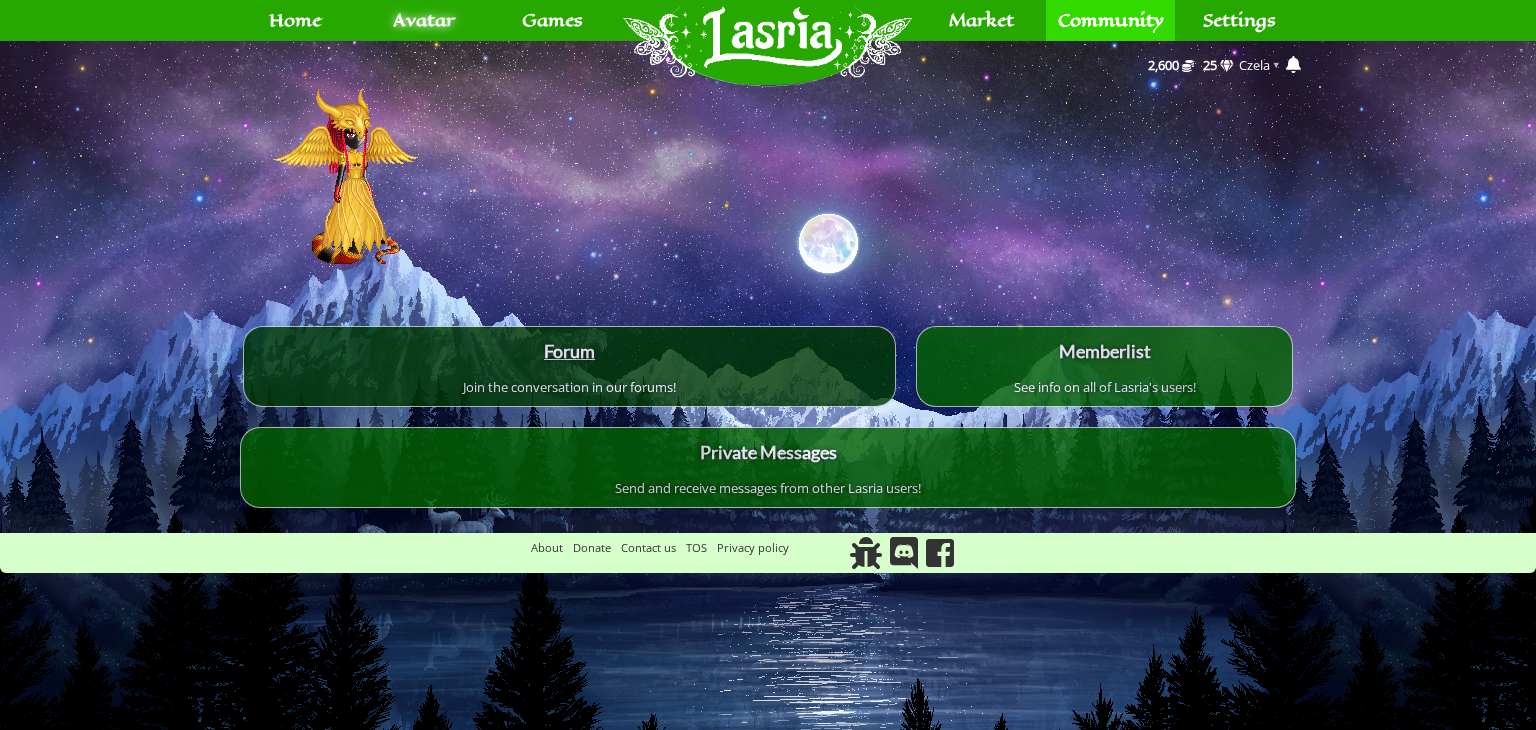 click on "Forum" at bounding box center [569, 351] 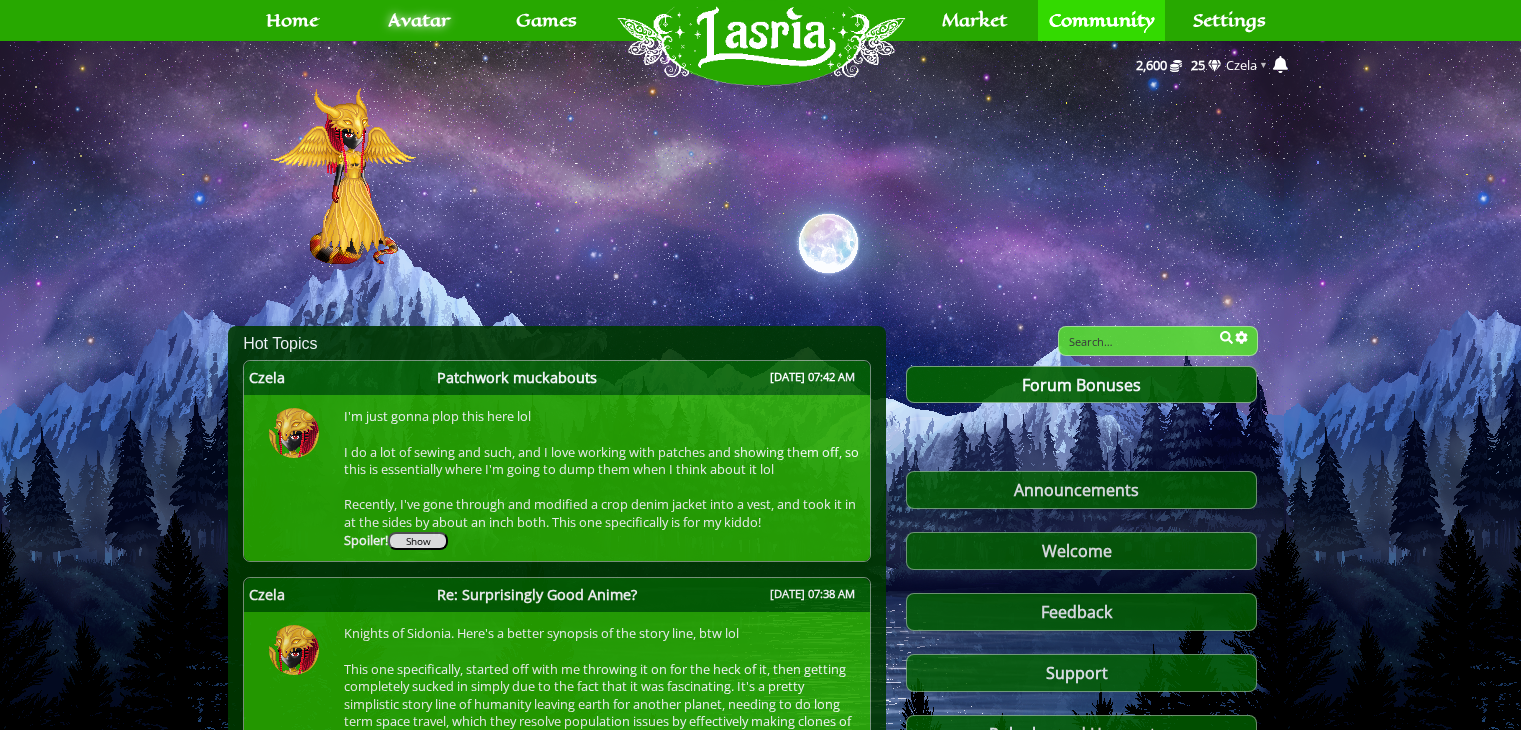 scroll, scrollTop: 0, scrollLeft: 0, axis: both 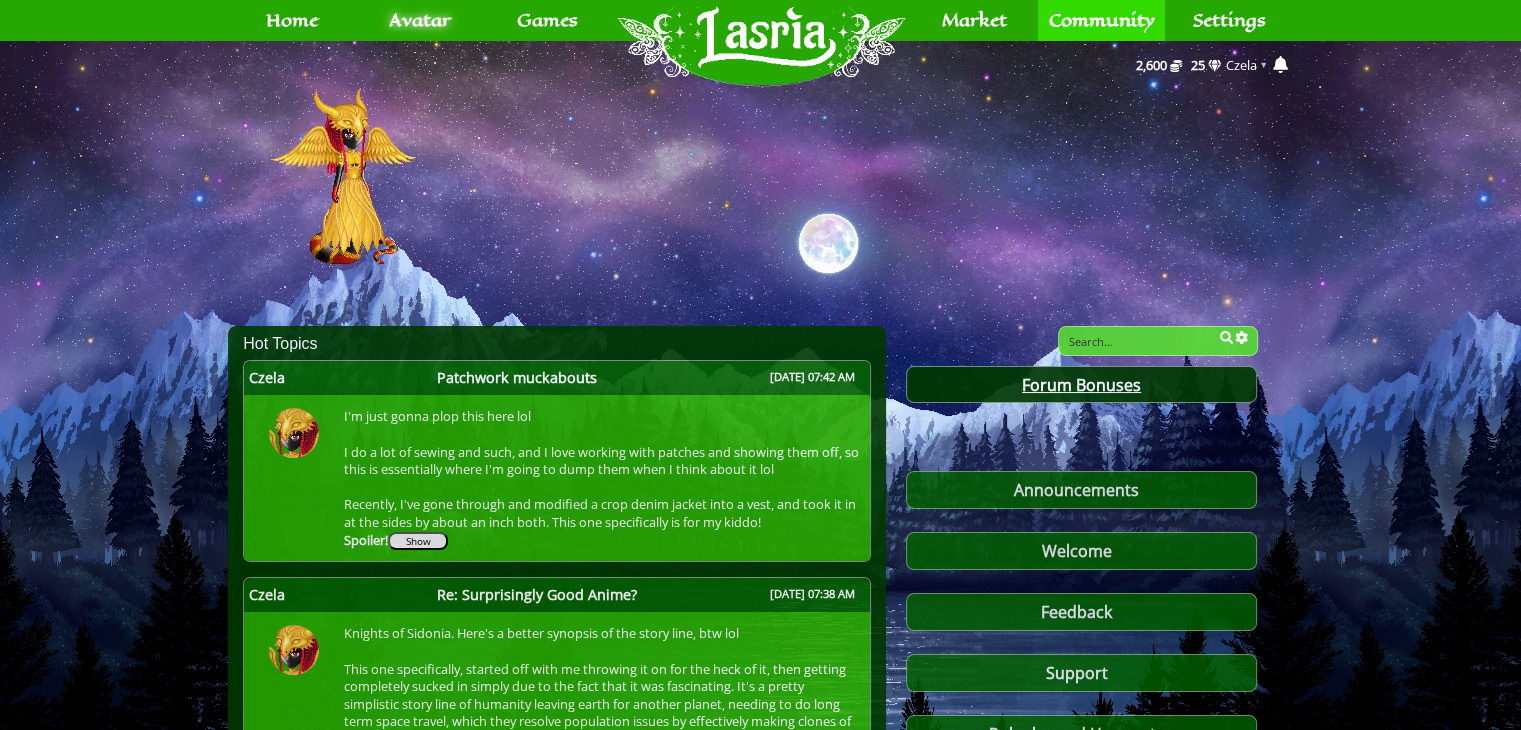 click on "Forum Bonuses" at bounding box center (1081, 385) 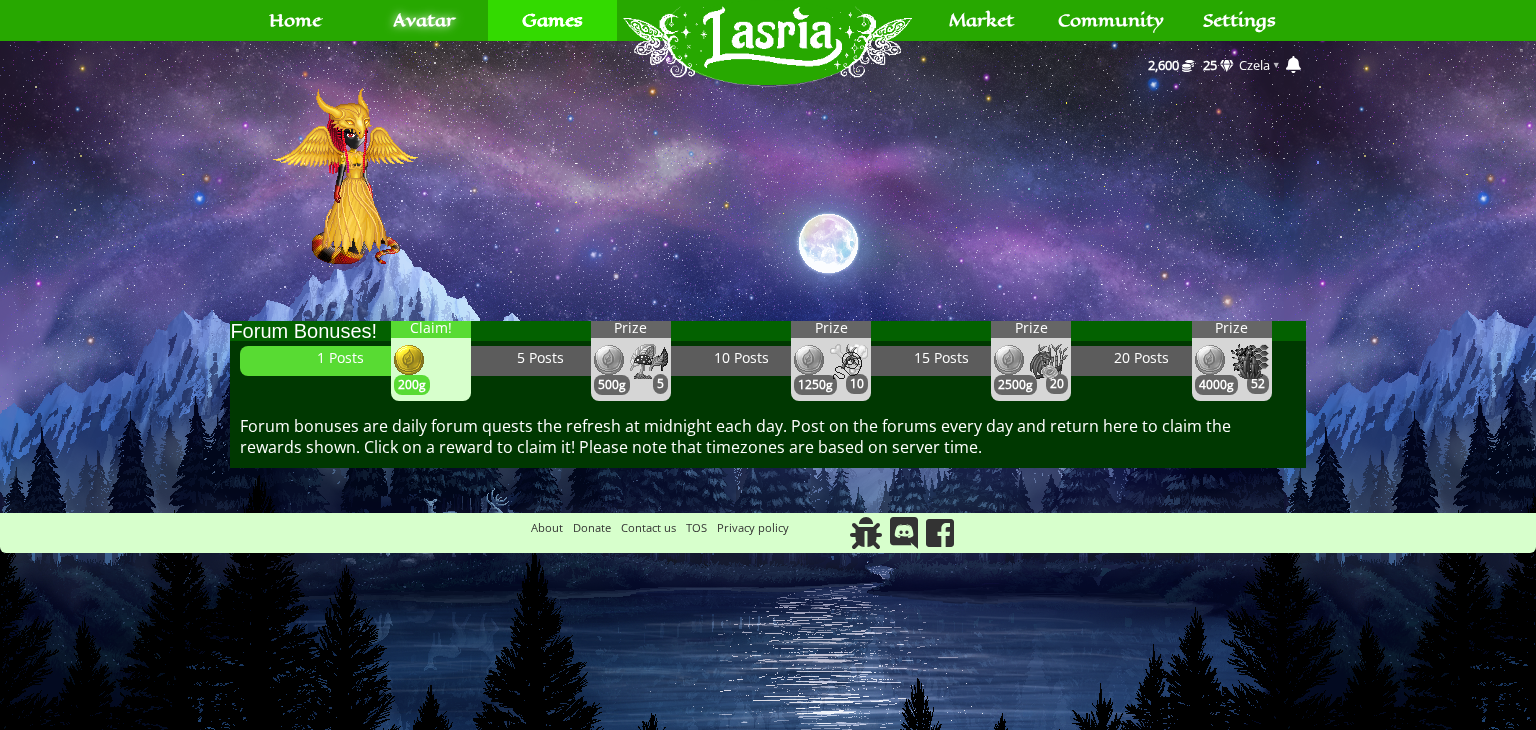scroll, scrollTop: 0, scrollLeft: 0, axis: both 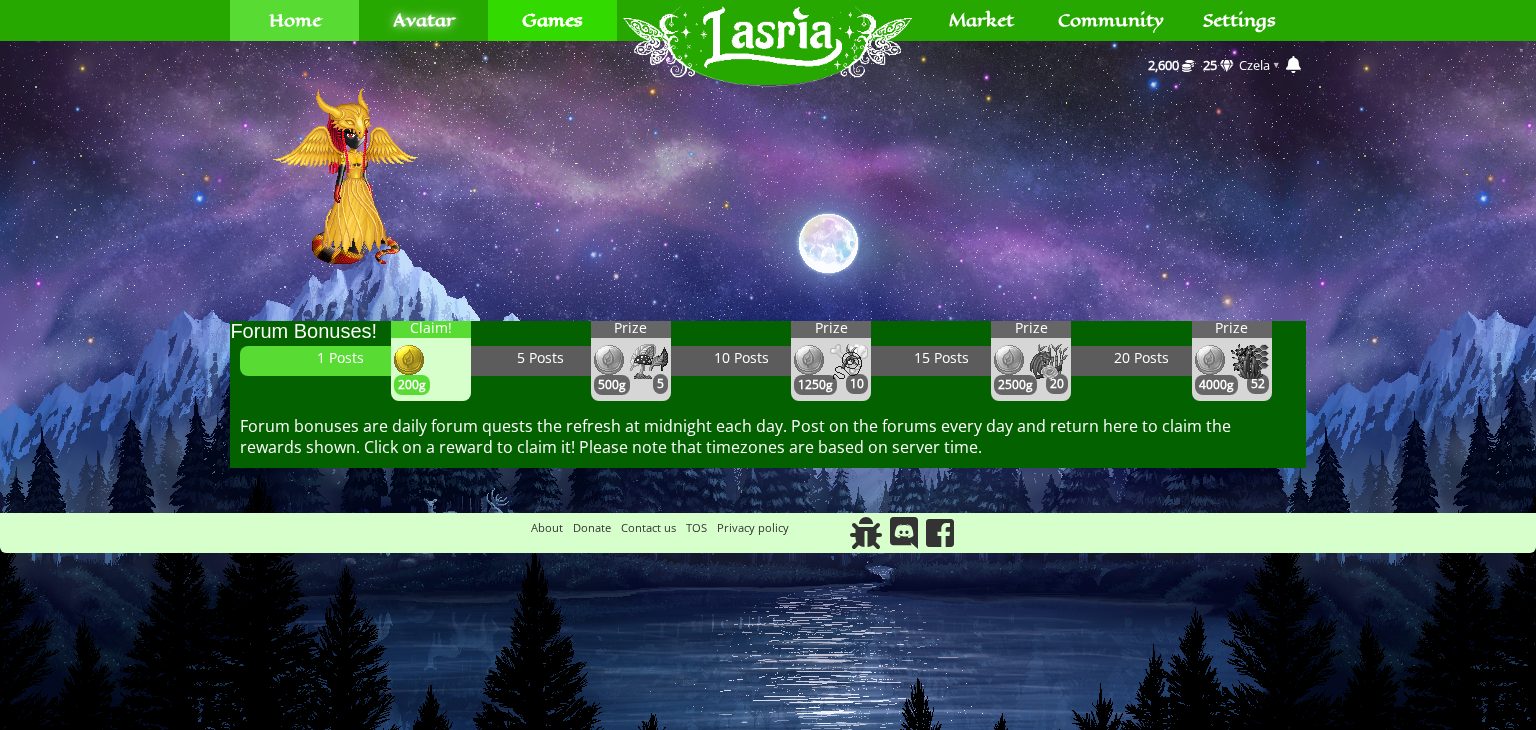 click on "Home" at bounding box center [295, 20] 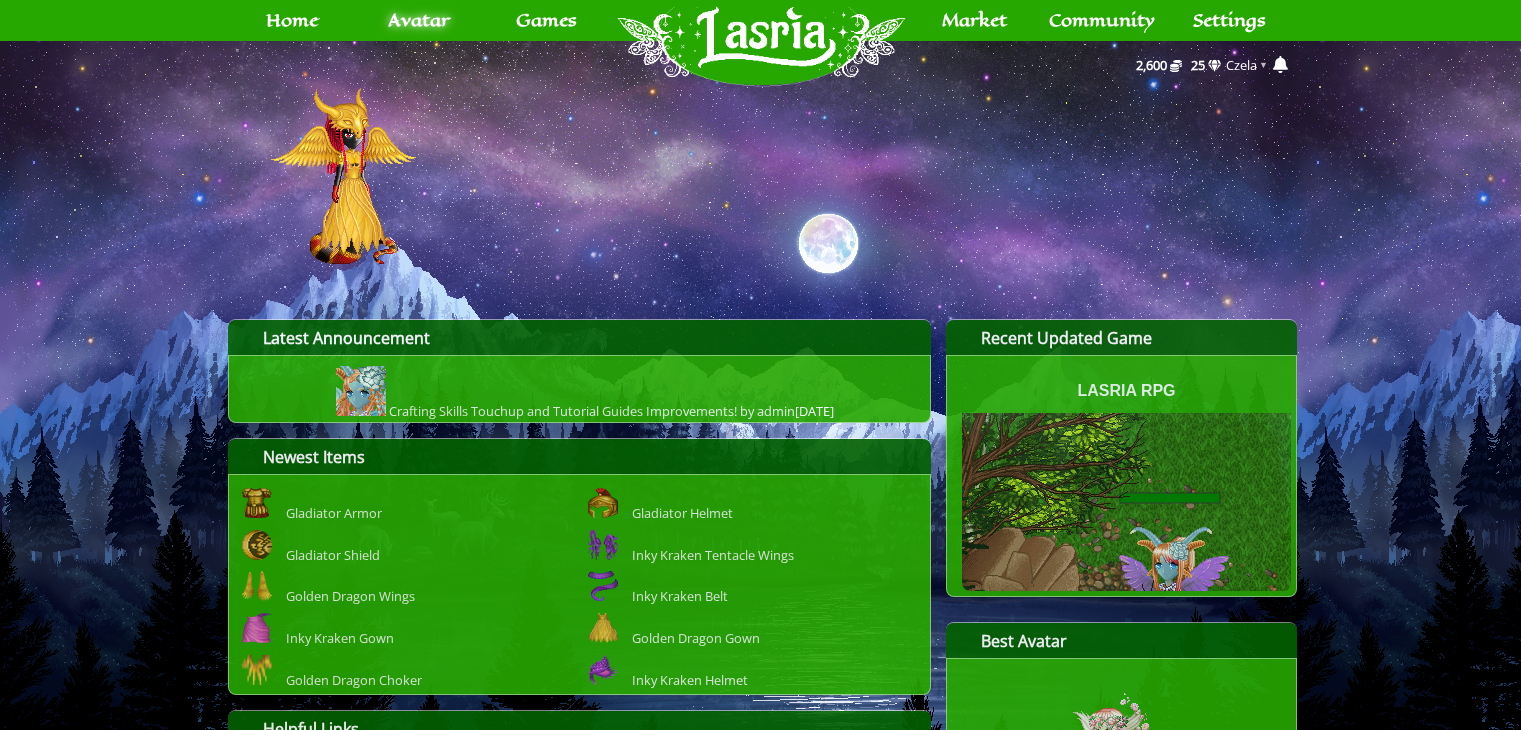 scroll, scrollTop: 0, scrollLeft: 0, axis: both 